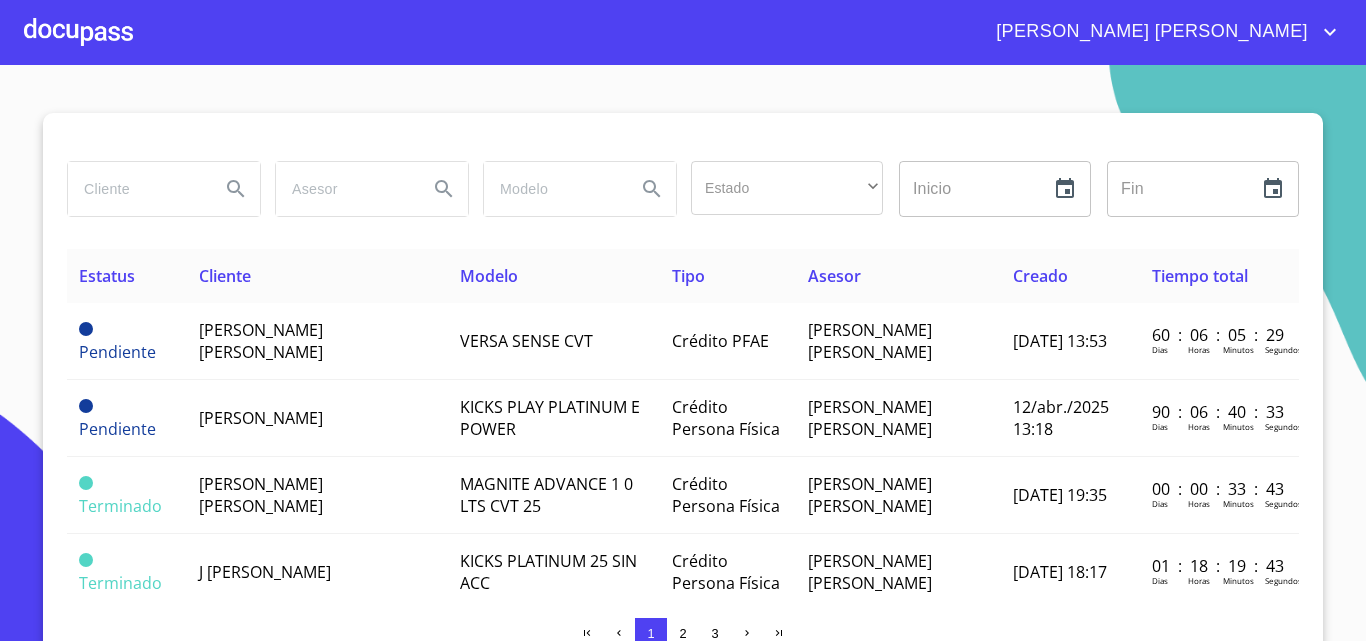 scroll, scrollTop: 0, scrollLeft: 0, axis: both 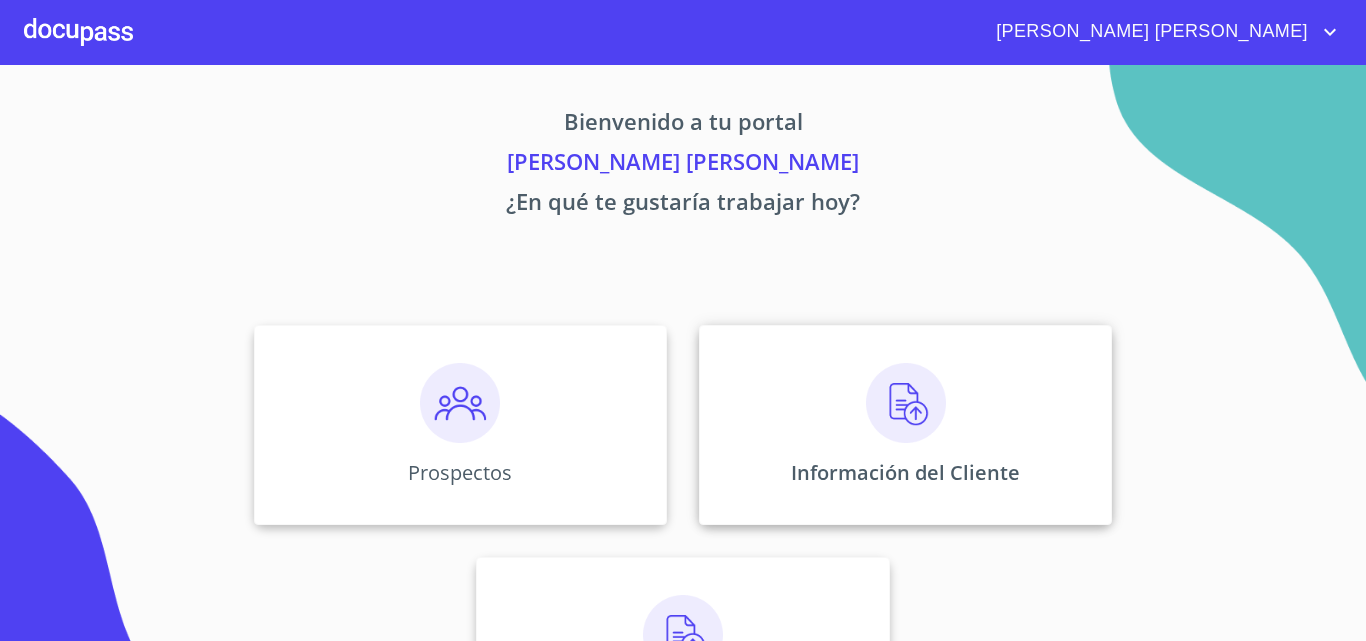 click on "Información del Cliente" at bounding box center (905, 425) 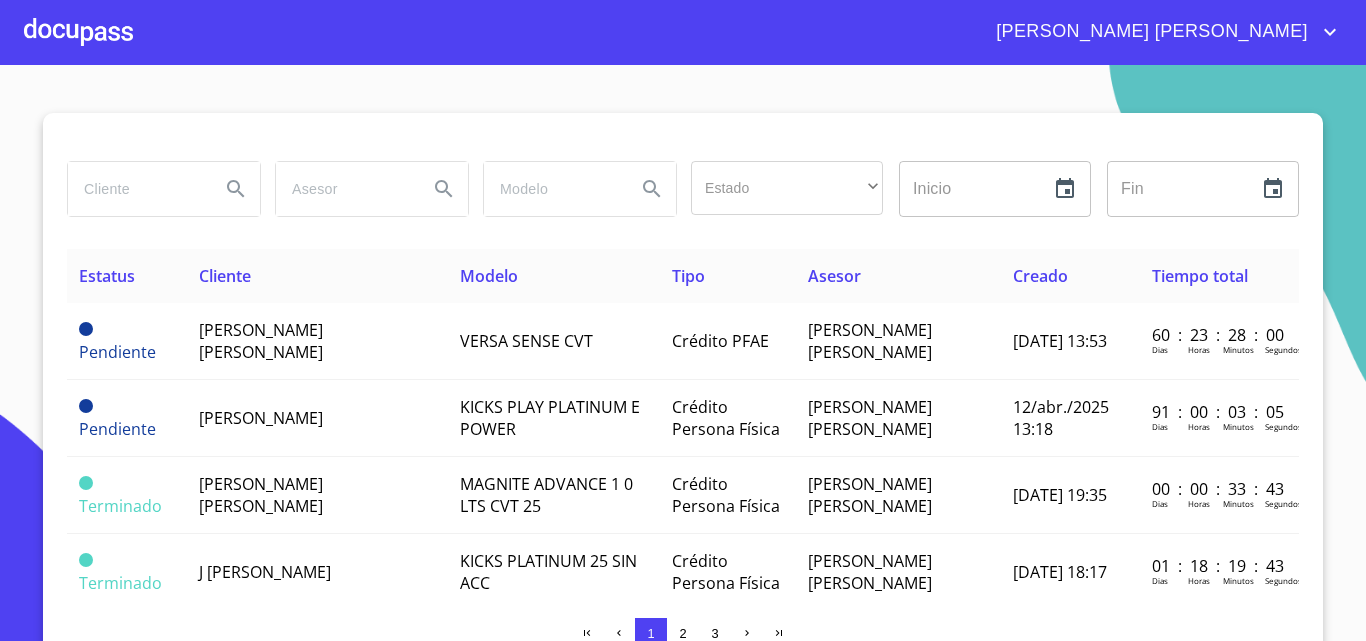 click at bounding box center [78, 32] 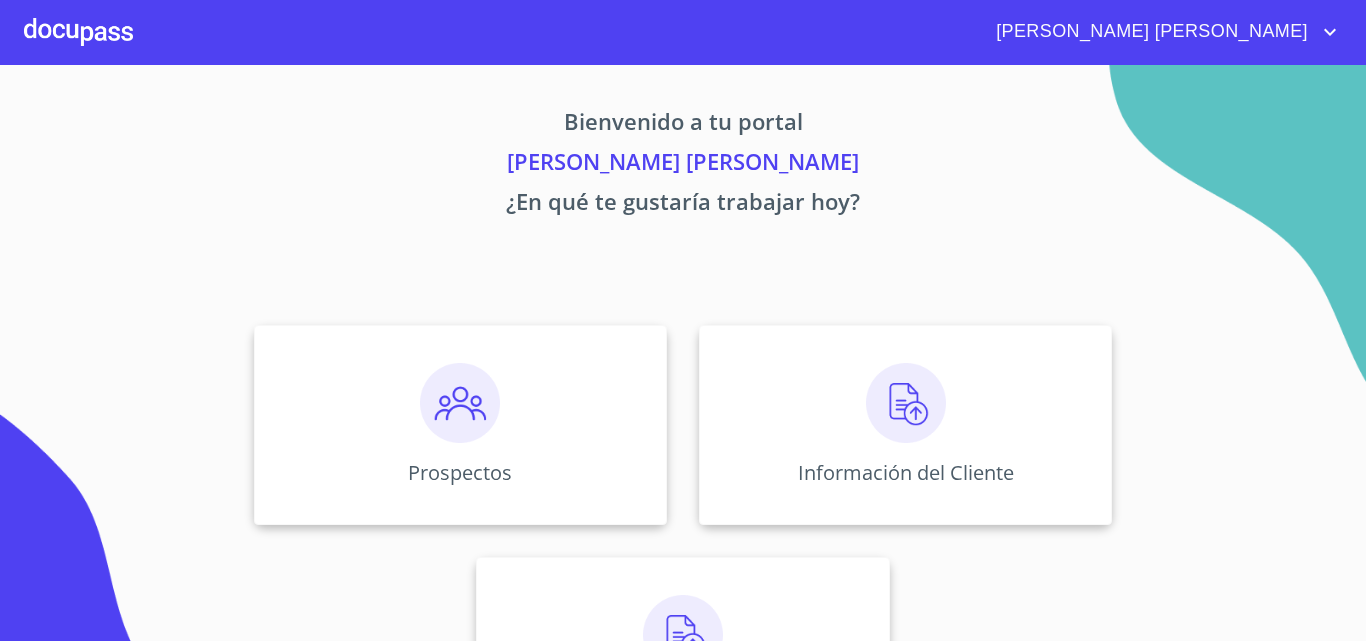 click at bounding box center [460, 403] 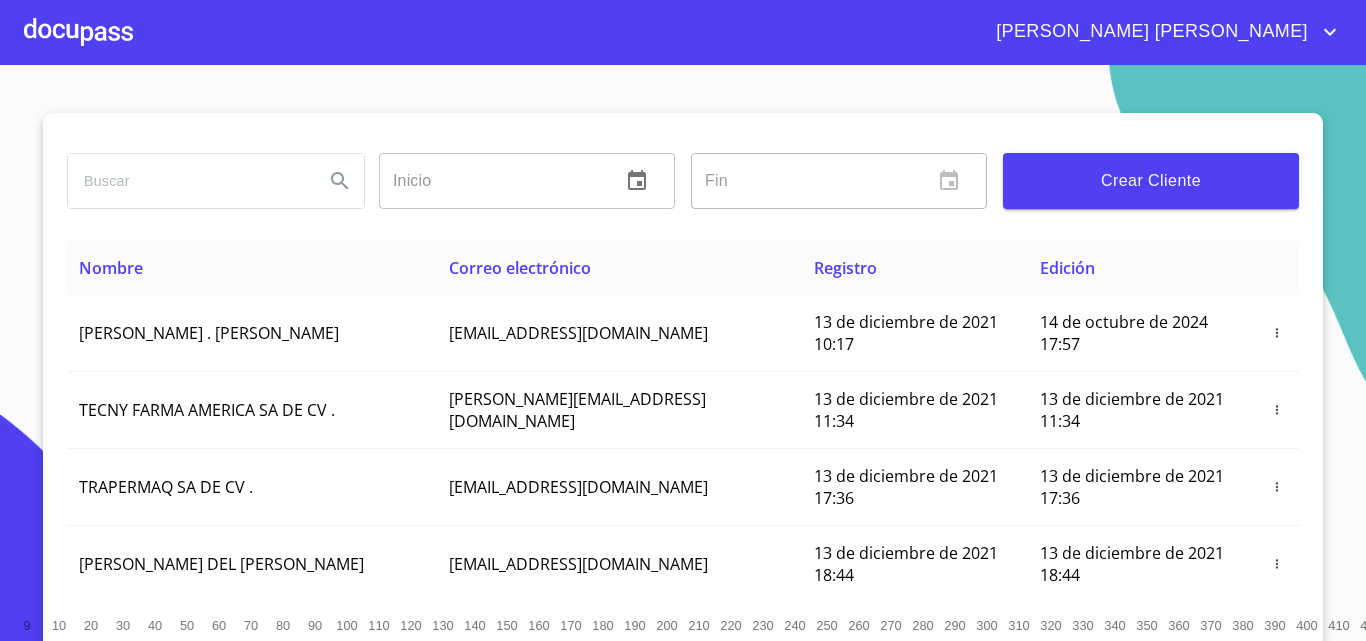 click on "Crear Cliente" at bounding box center [1151, 181] 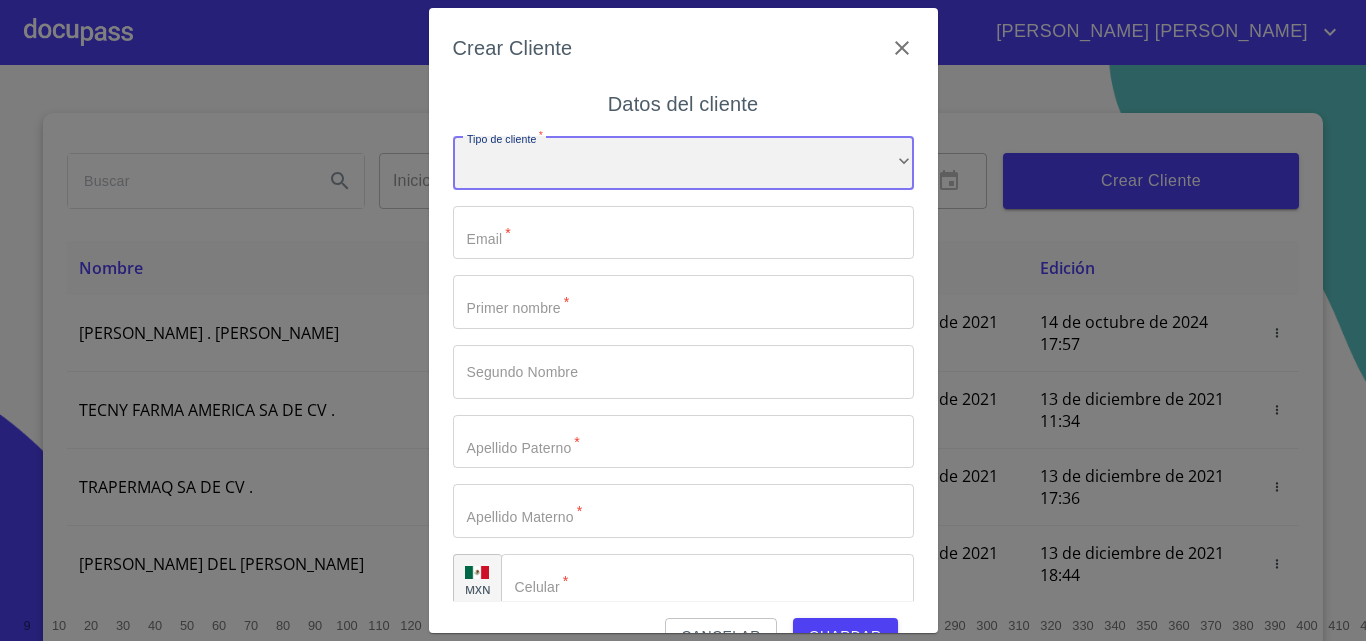 click on "​" at bounding box center [683, 163] 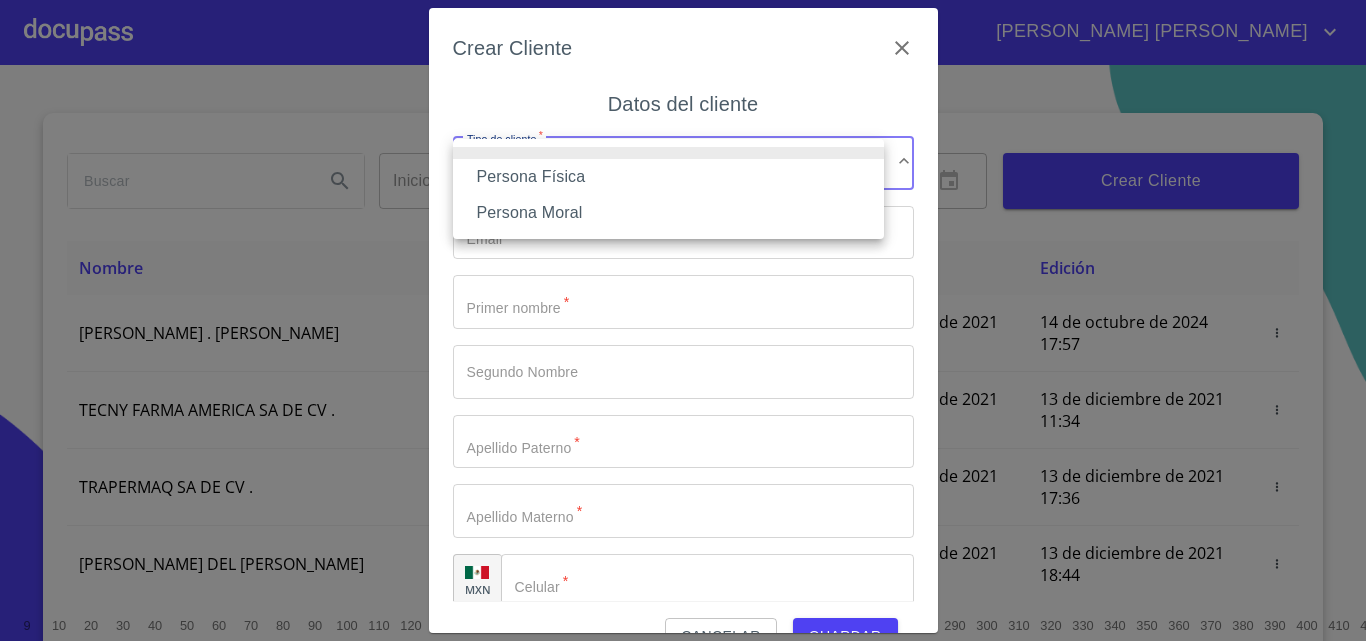 click on "Persona Física" at bounding box center [668, 177] 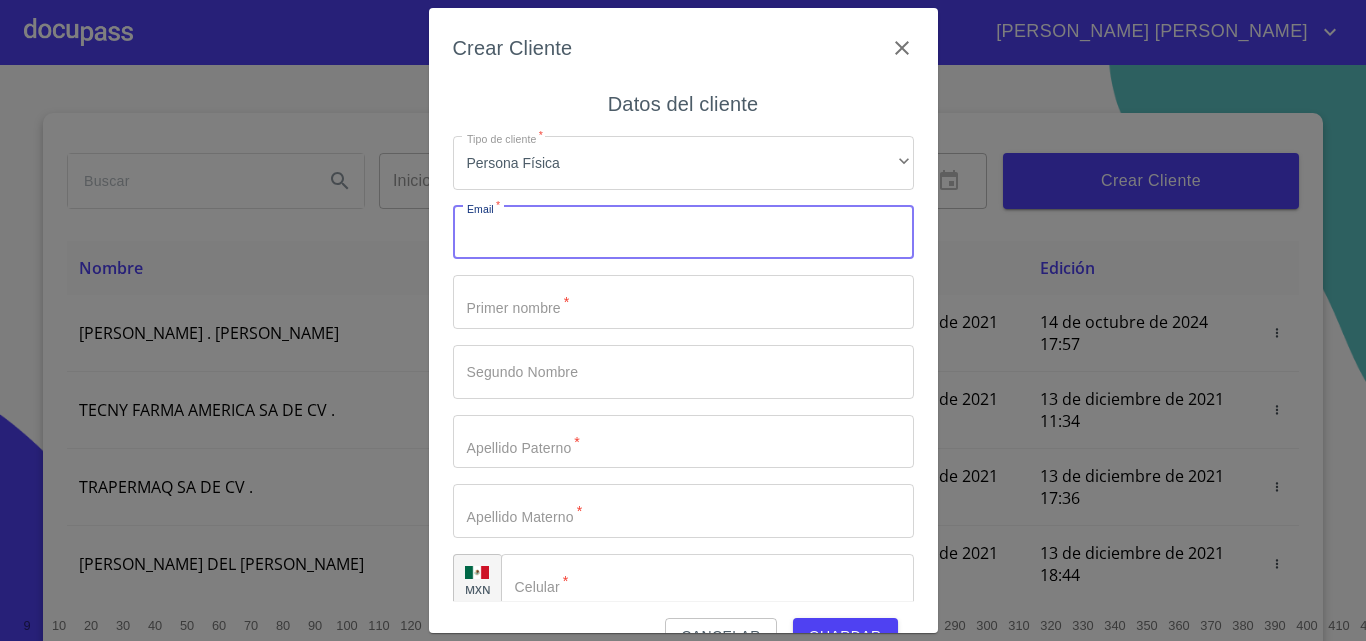 click on "Tipo de cliente   *" at bounding box center (683, 233) 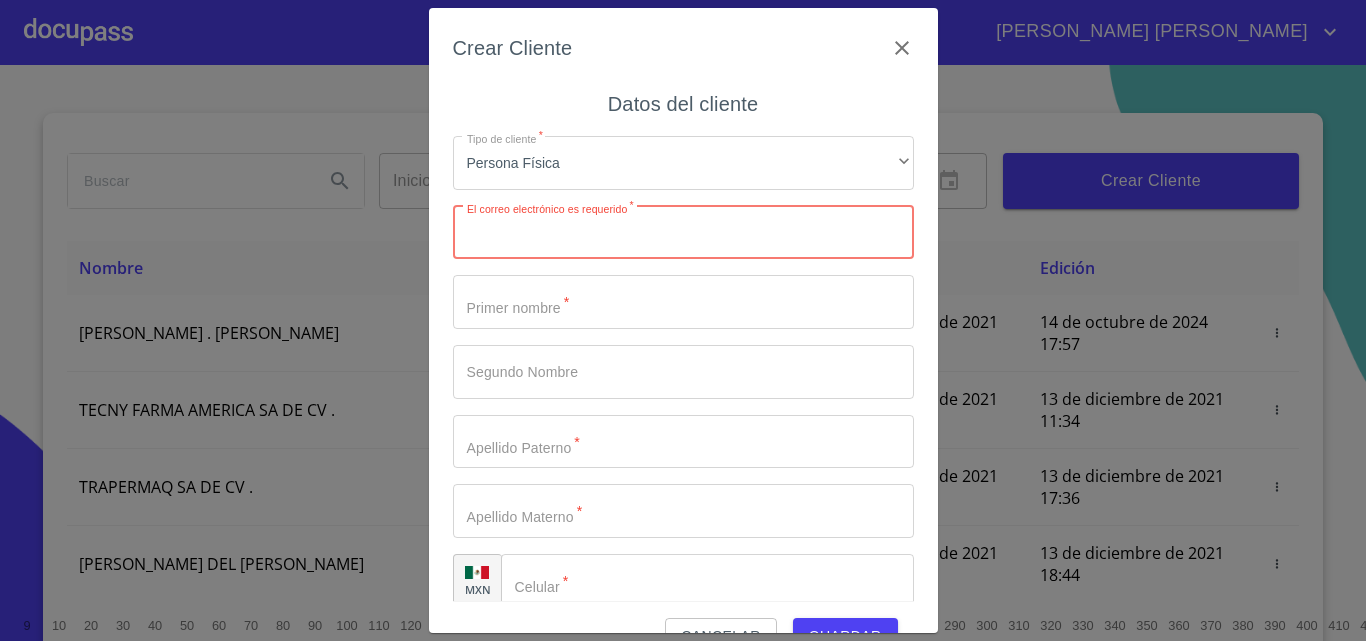 paste on "[PERSON_NAME][EMAIL_ADDRESS][PERSON_NAME][DOMAIN_NAME]" 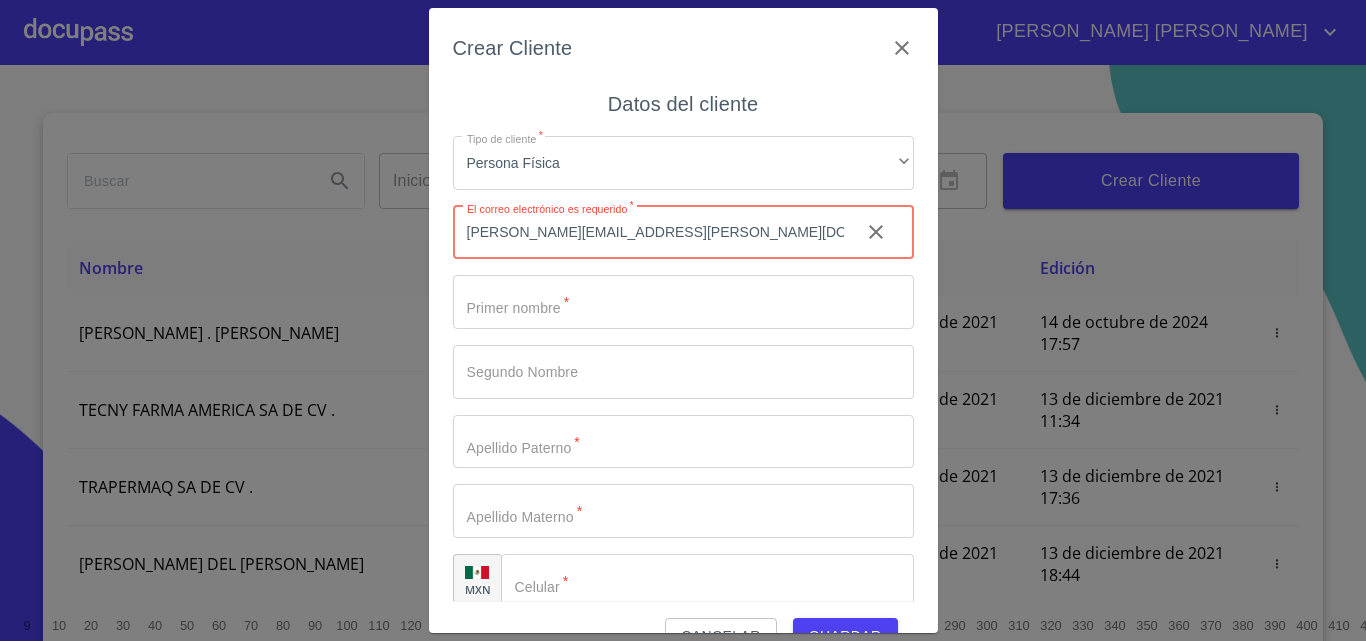 type on "[PERSON_NAME][EMAIL_ADDRESS][PERSON_NAME][DOMAIN_NAME]" 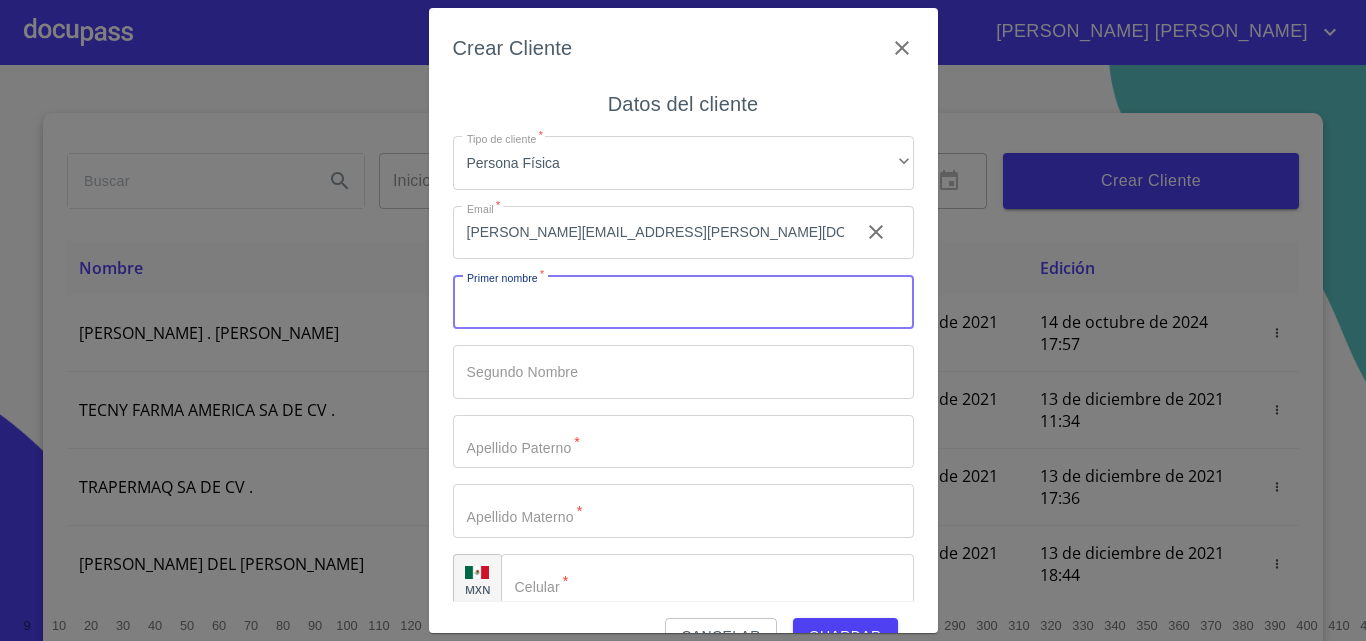 click on "Tipo de cliente   *" at bounding box center [683, 302] 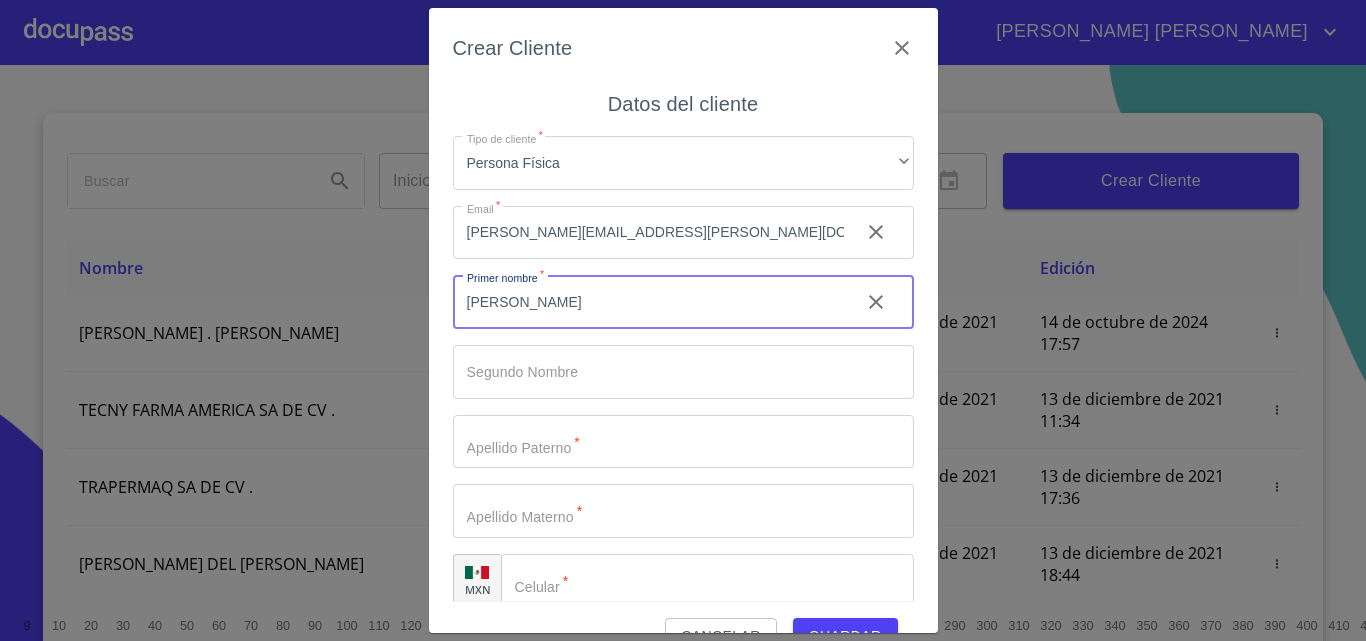 type on "[PERSON_NAME]" 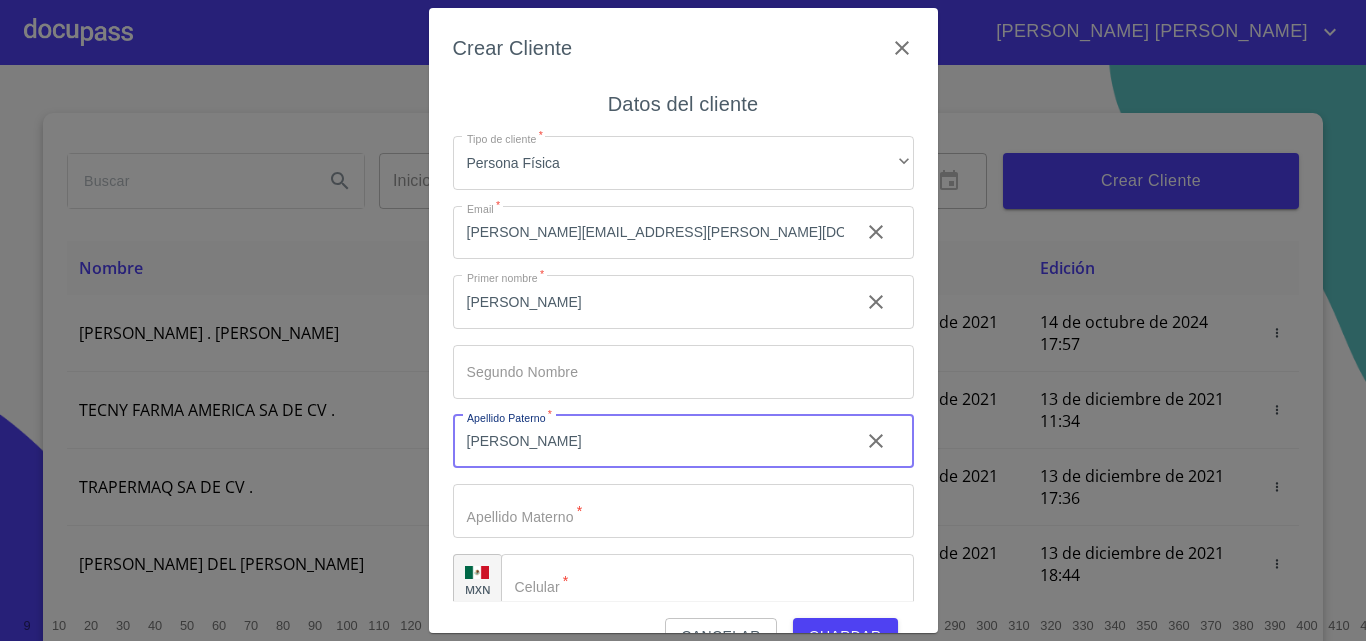 type on "[PERSON_NAME]" 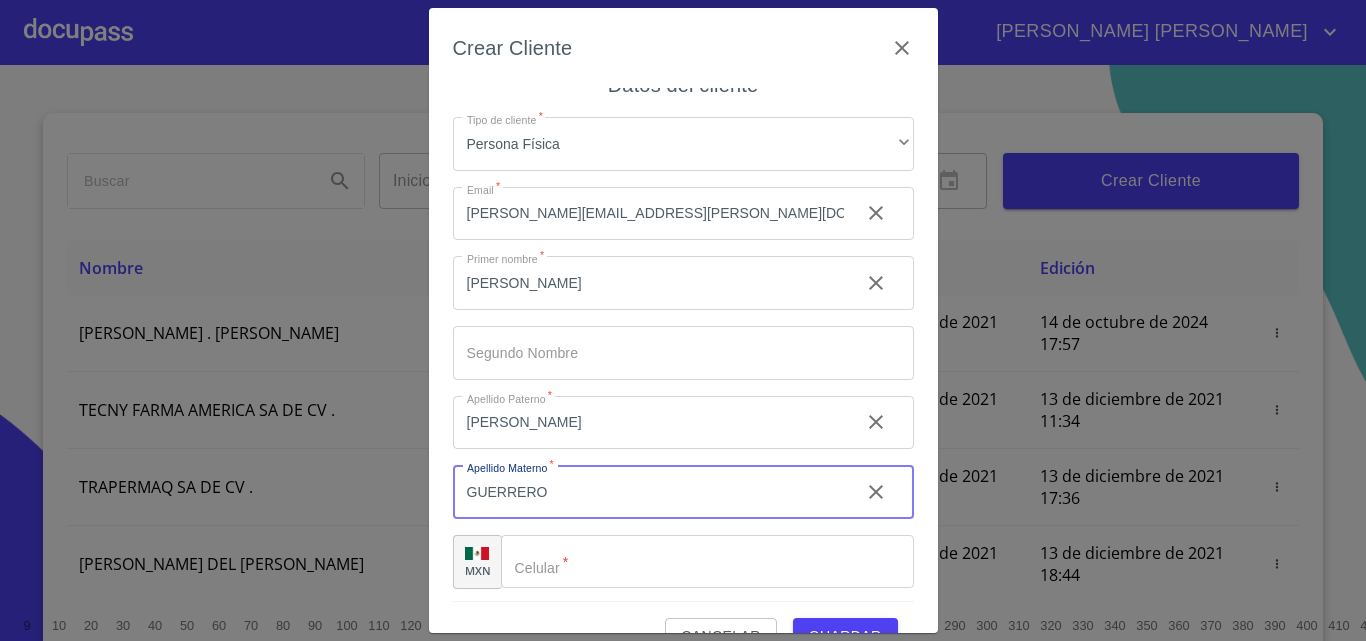 scroll, scrollTop: 23, scrollLeft: 0, axis: vertical 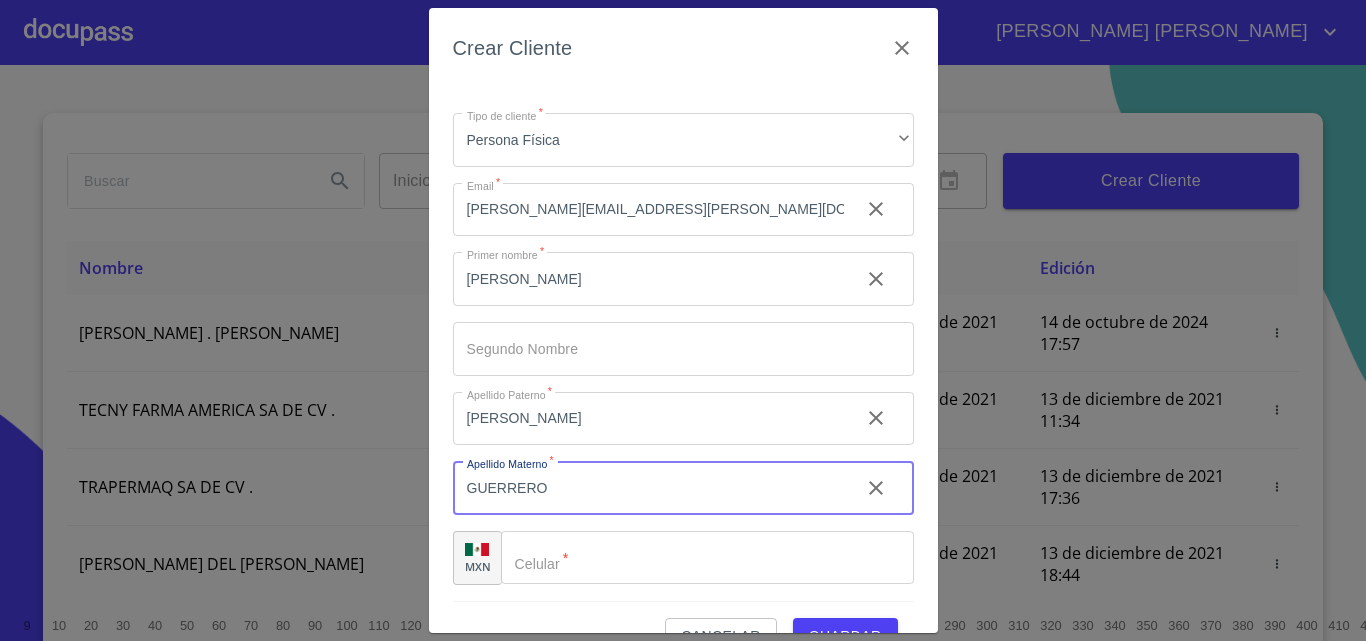 type on "GUERRERO" 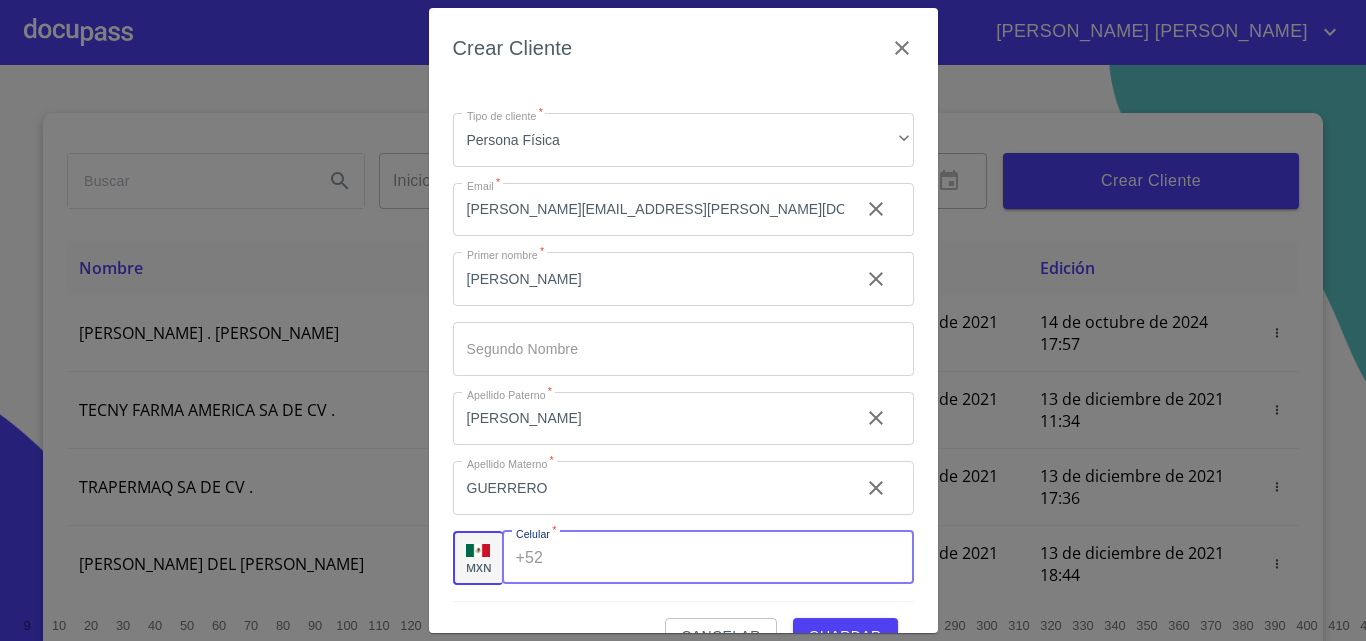click on "Tipo de cliente   *" at bounding box center (732, 558) 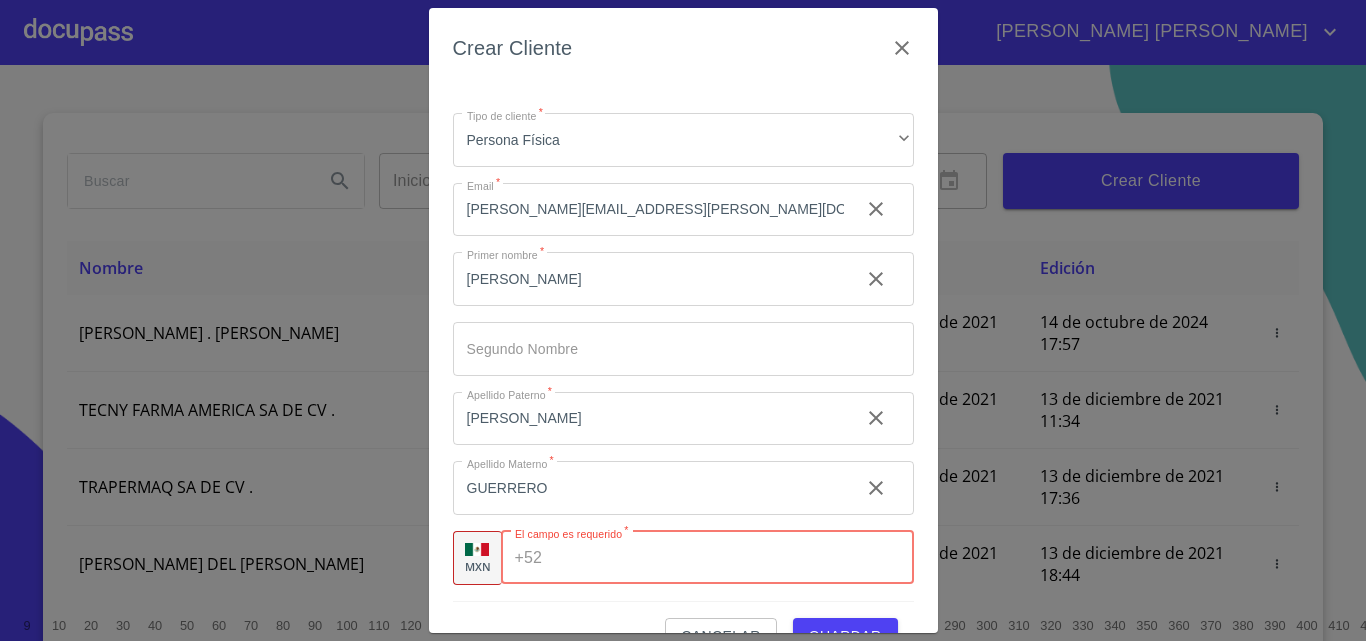 paste on "[PHONE_NUMBER]" 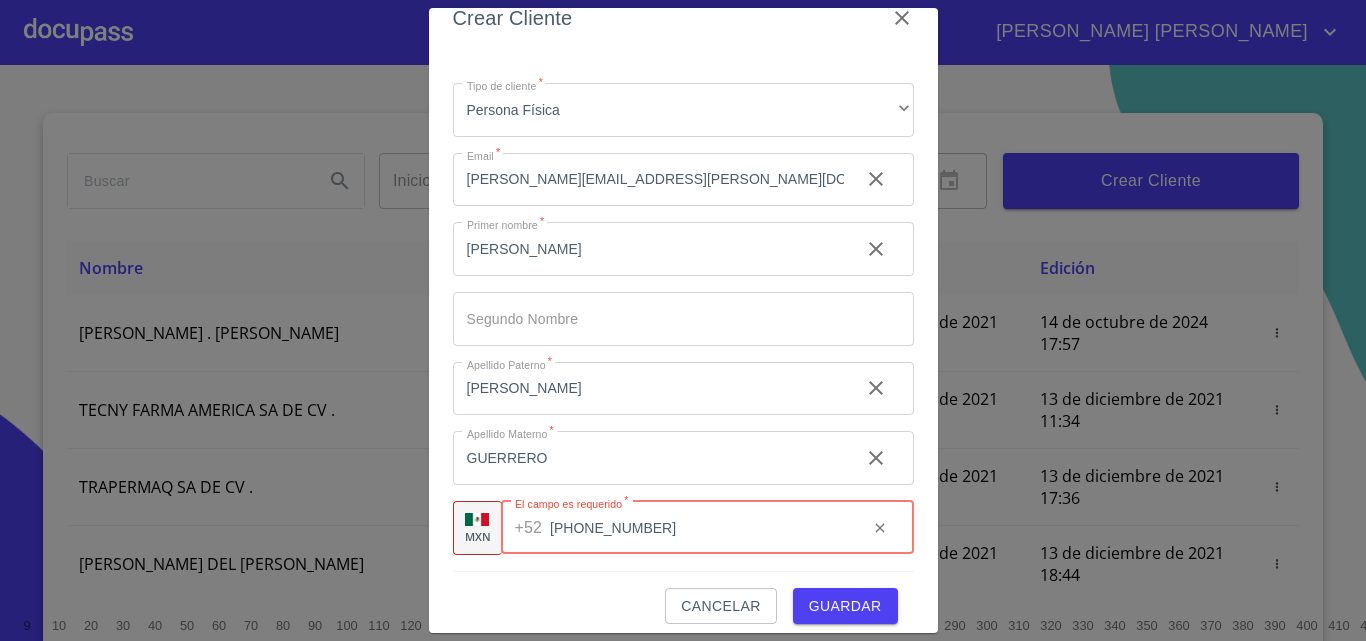 scroll, scrollTop: 45, scrollLeft: 0, axis: vertical 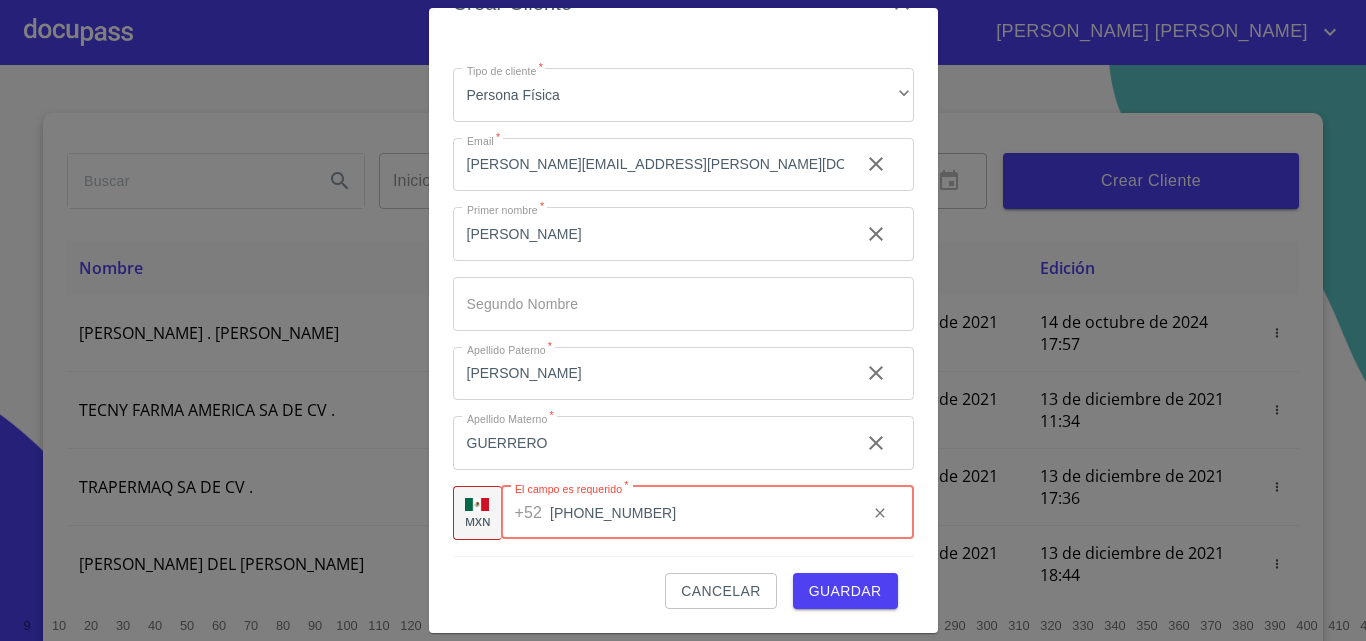 type on "[PHONE_NUMBER]" 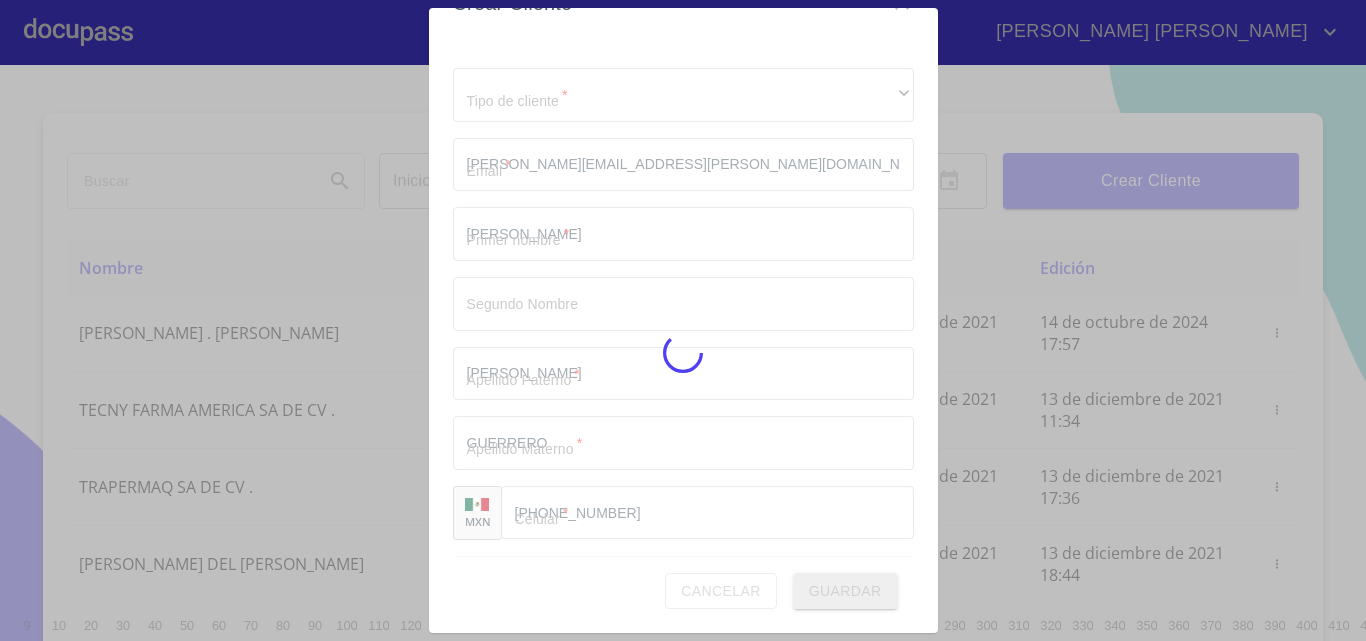 type 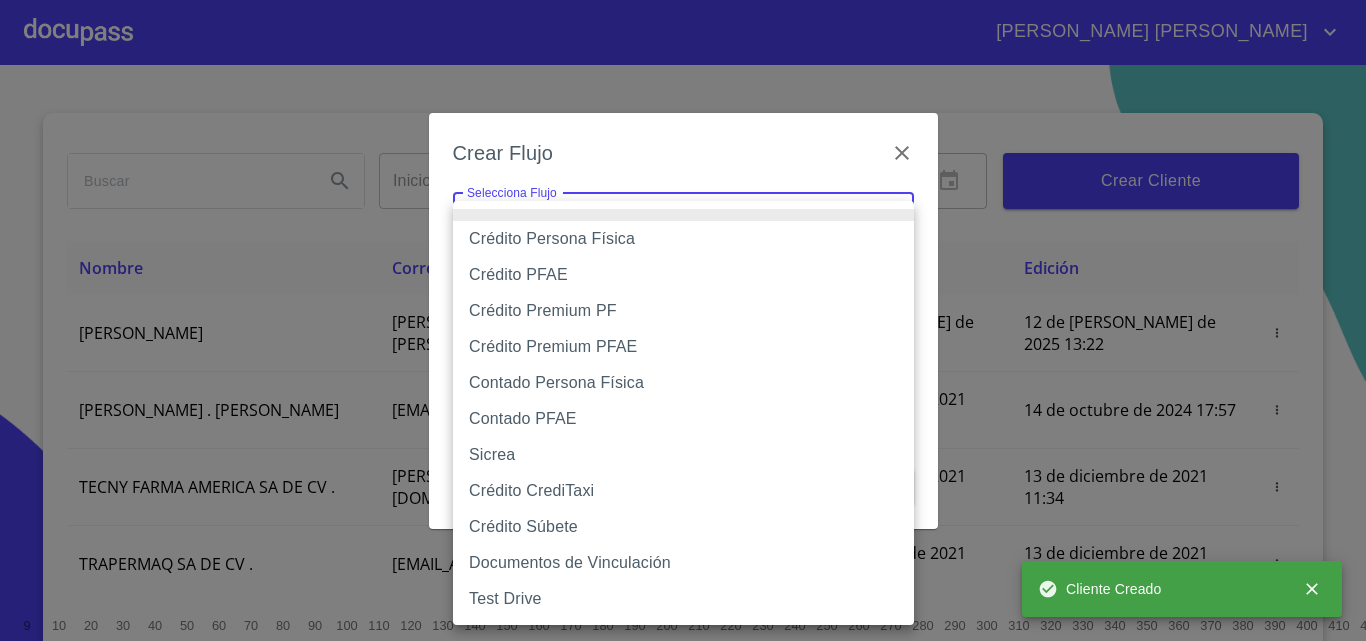 click on "[PERSON_NAME] [PERSON_NAME]  Inicio ​ Fin ​ Crear Cliente Nombre   Correo electrónico   Registro   Edición     [PERSON_NAME] GUERRERO [EMAIL_ADDRESS][PERSON_NAME][DOMAIN_NAME] 12 de [PERSON_NAME] de 2025 13:22 12 de [PERSON_NAME] de 2025 13:22 ROMEO . [PERSON_NAME] [EMAIL_ADDRESS][DOMAIN_NAME] 13 de diciembre de 2021 10:17 14 de octubre de 2024 17:57 TECNY FARMA AMERICA  SA DE CV  . [PERSON_NAME][EMAIL_ADDRESS][DOMAIN_NAME] 13 de diciembre de 2021 11:34 13 de diciembre de 2021 11:34 TRAPERMAQ SA DE CV  . [EMAIL_ADDRESS][DOMAIN_NAME] 13 de diciembre de 2021 17:36 13 de diciembre de 2021 17:36 [PERSON_NAME] DEL [PERSON_NAME] [EMAIL_ADDRESS][DOMAIN_NAME] 13 de diciembre de 2021 18:44 13 de diciembre de 2021 18:44 [PERSON_NAME]  [PERSON_NAME]  [PERSON_NAME][EMAIL_ADDRESS][DOMAIN_NAME] 14 de diciembre de 2021 11:46 14 de diciembre de 2021 11:46 SOLUCION EN LIMPIEZA DE JOCOTEPEC SDRL DE CV . [EMAIL_ADDRESS][DOMAIN_NAME] 14 de diciembre de 2021 12:14 15 de diciembre de 2021 18:52 [PERSON_NAME] [PERSON_NAME] [EMAIL_ADDRESS][DOMAIN_NAME] 14 de diciembre de 2021 15:01 26 de abril de 2024 17:58 1 2 3 4 5 6 7 8 9" at bounding box center [683, 320] 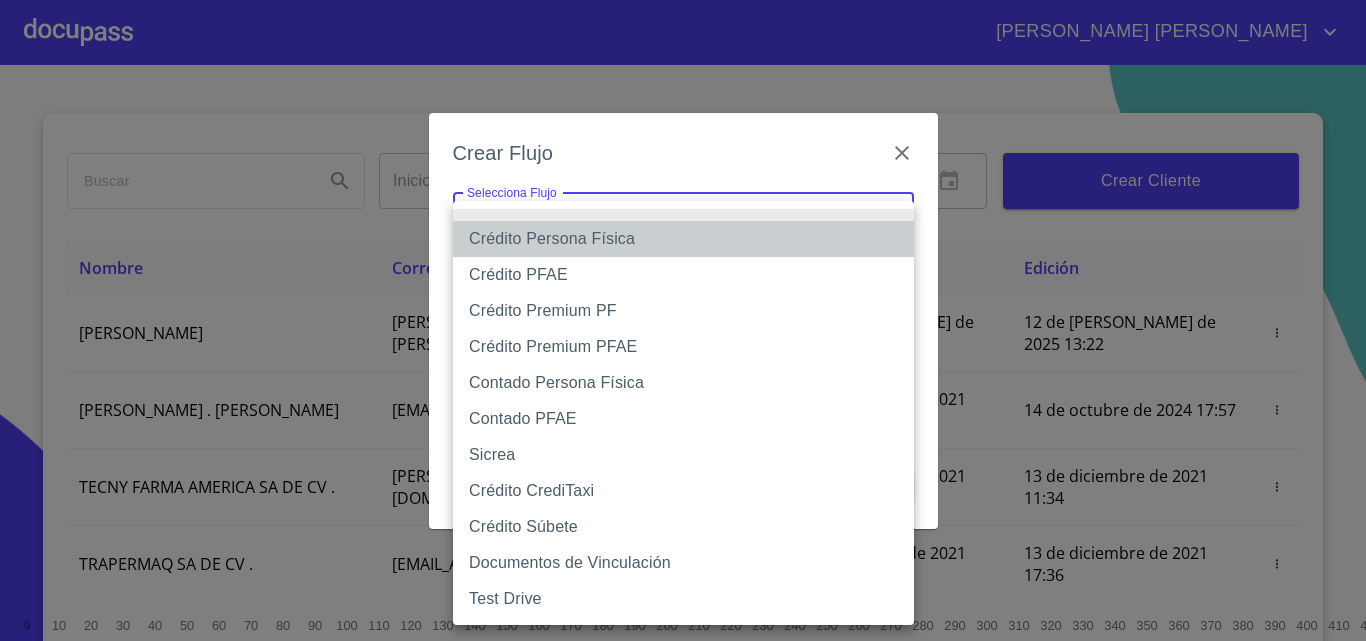 click on "Crédito Persona Física" at bounding box center (683, 239) 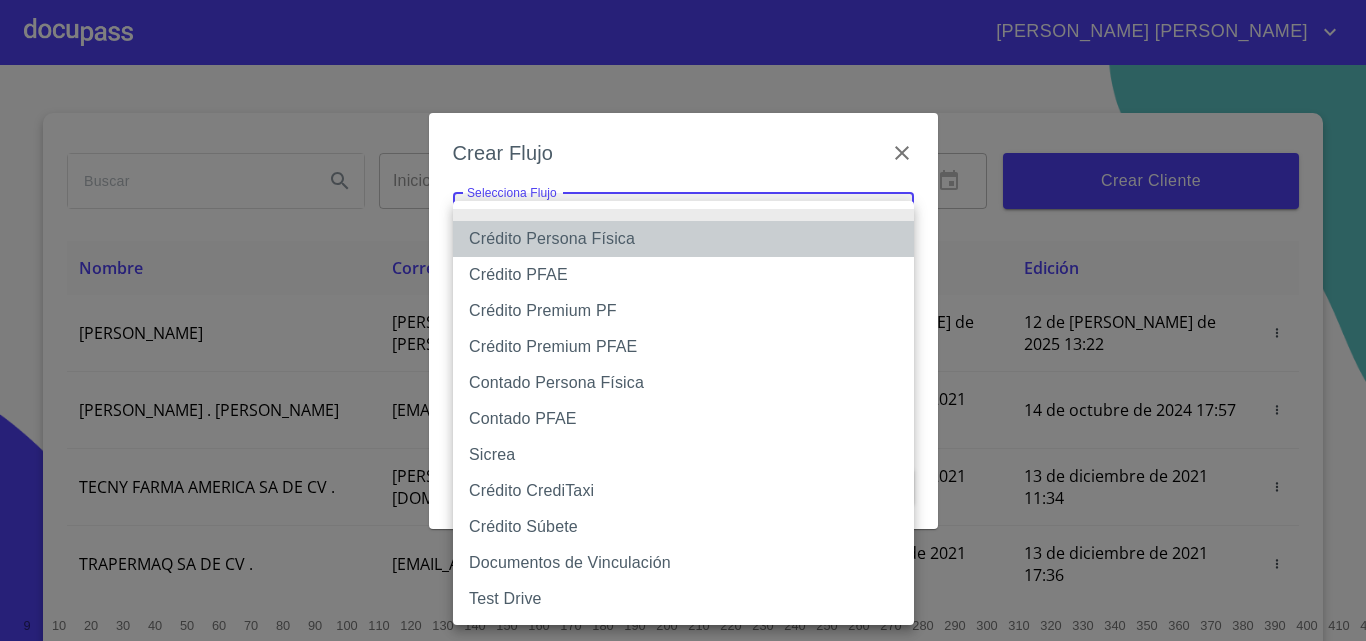type on "61b033e49b8c202ad5bb7912" 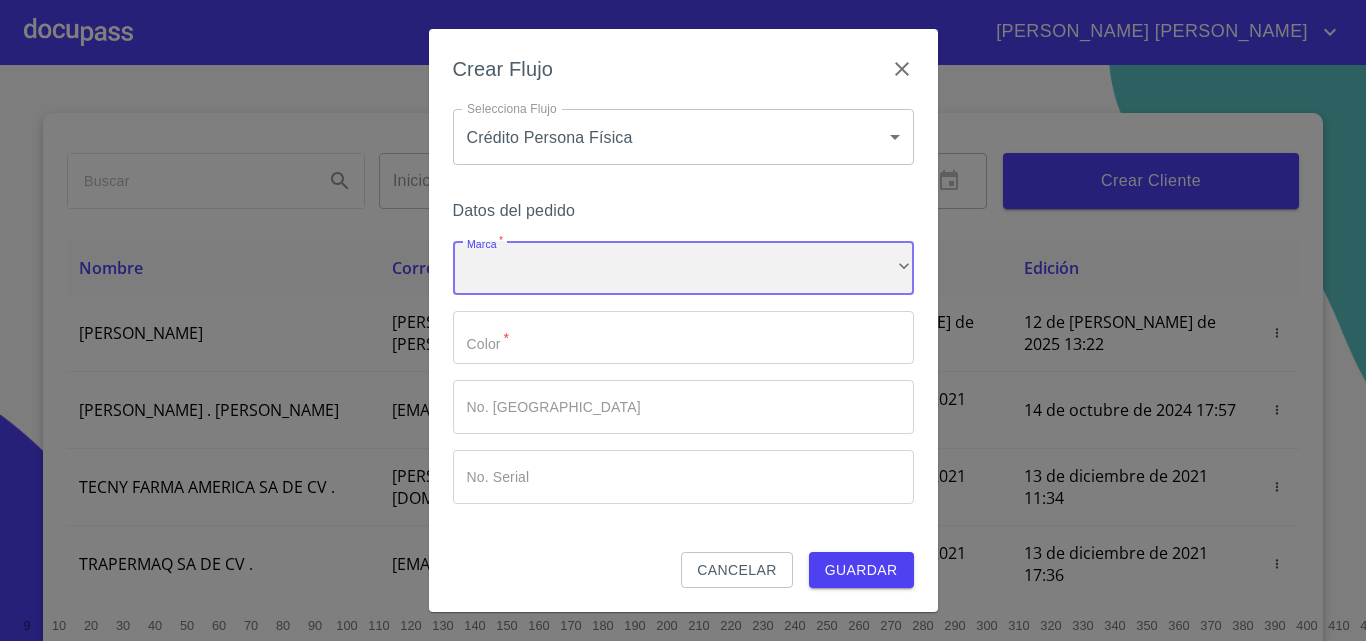 click on "​" at bounding box center (683, 268) 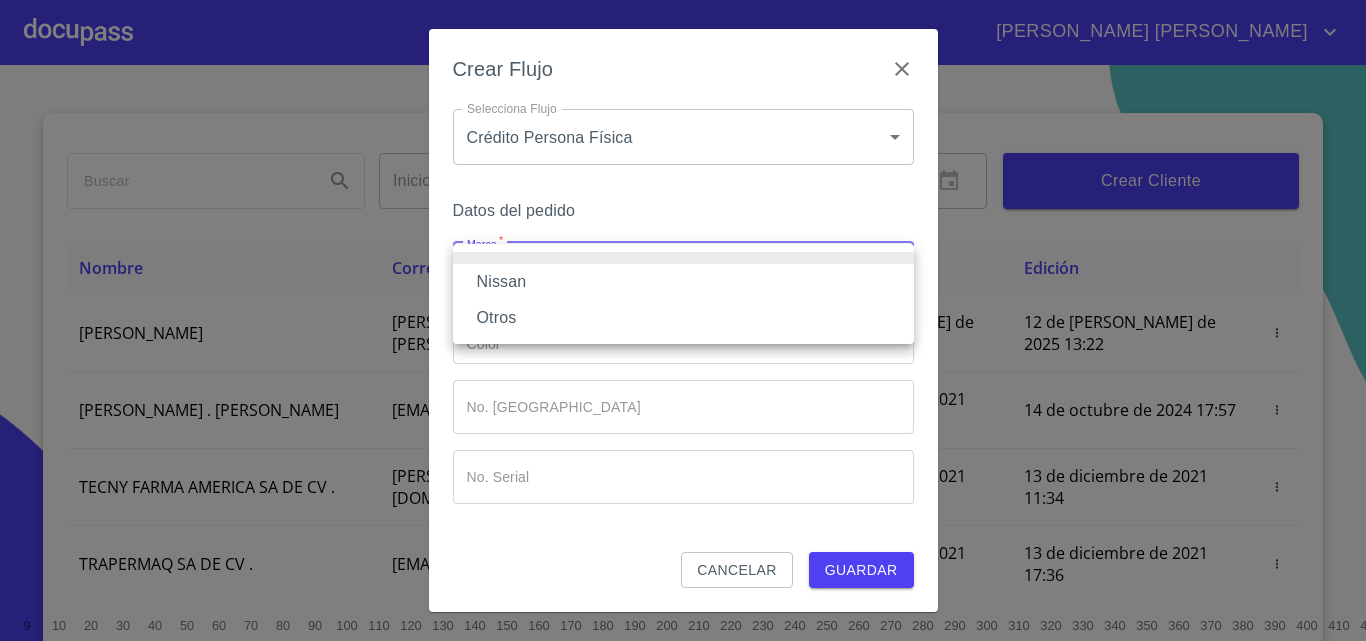 click on "Nissan" at bounding box center [683, 282] 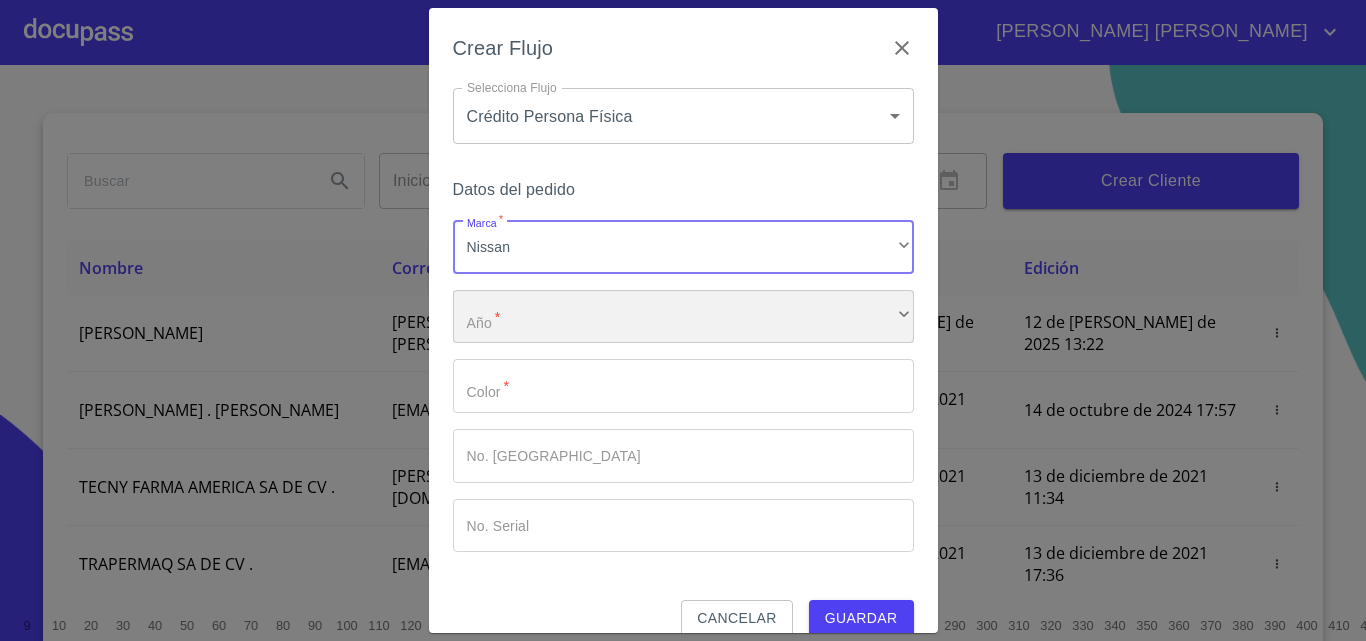 click on "​" at bounding box center (683, 317) 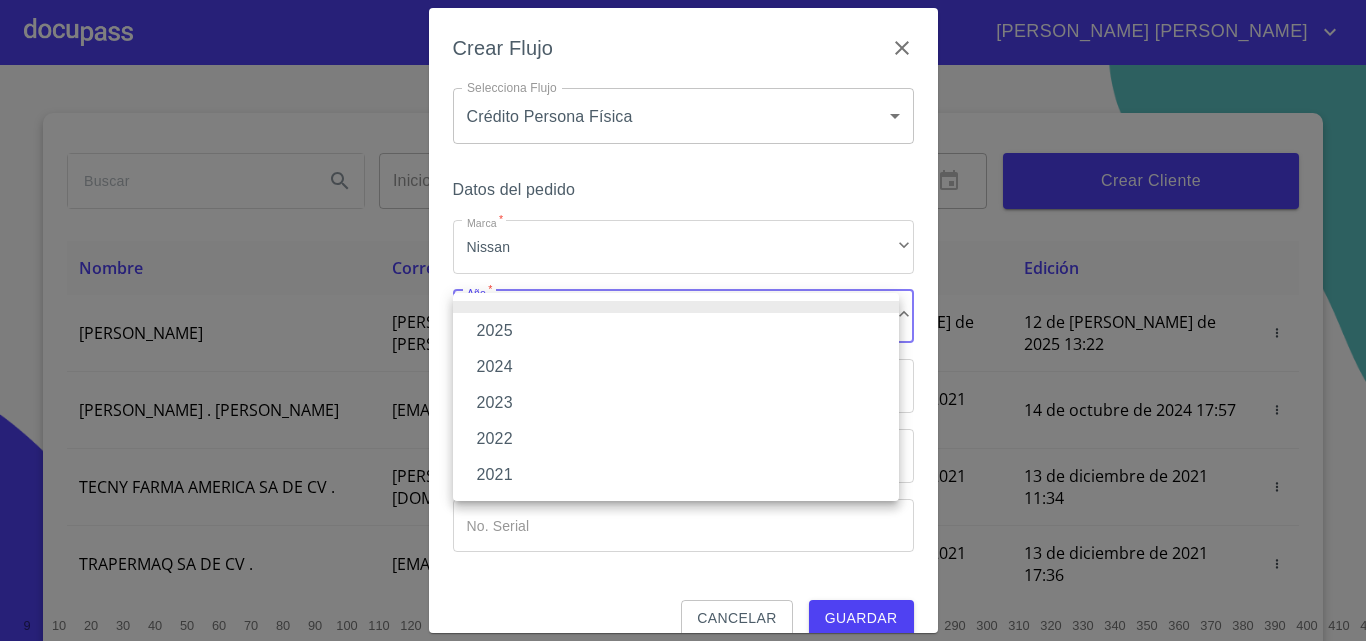 click on "2025" at bounding box center (676, 331) 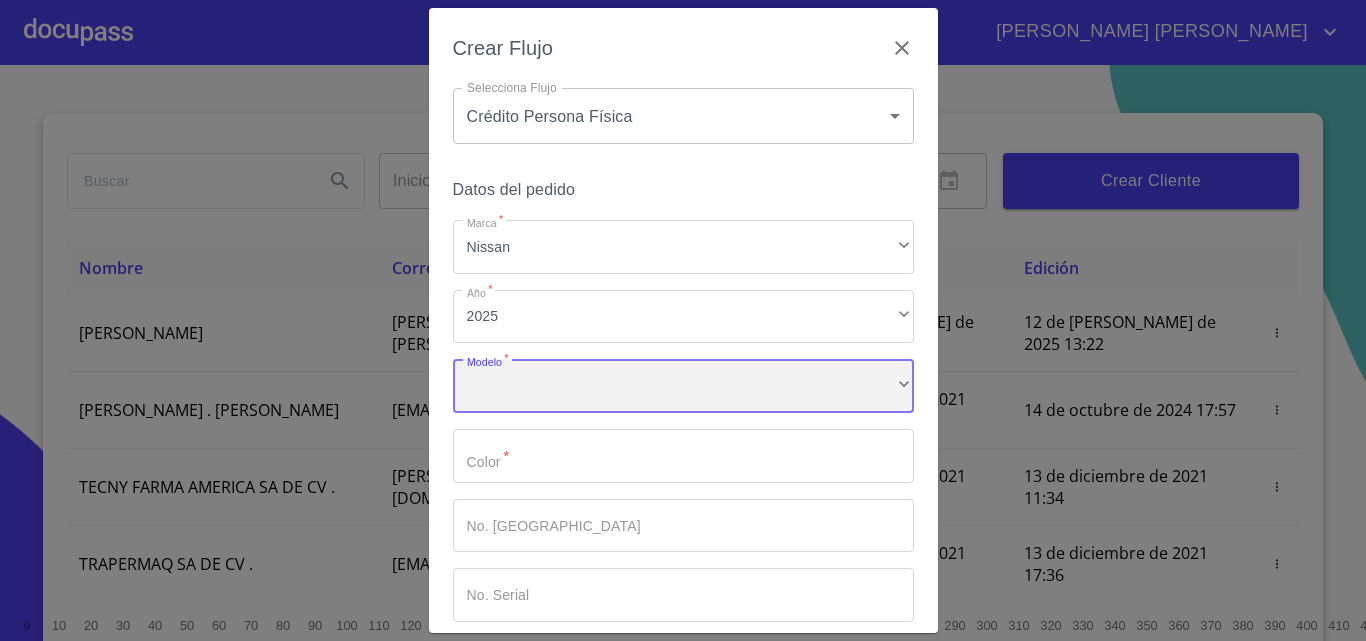 click on "​" at bounding box center (683, 386) 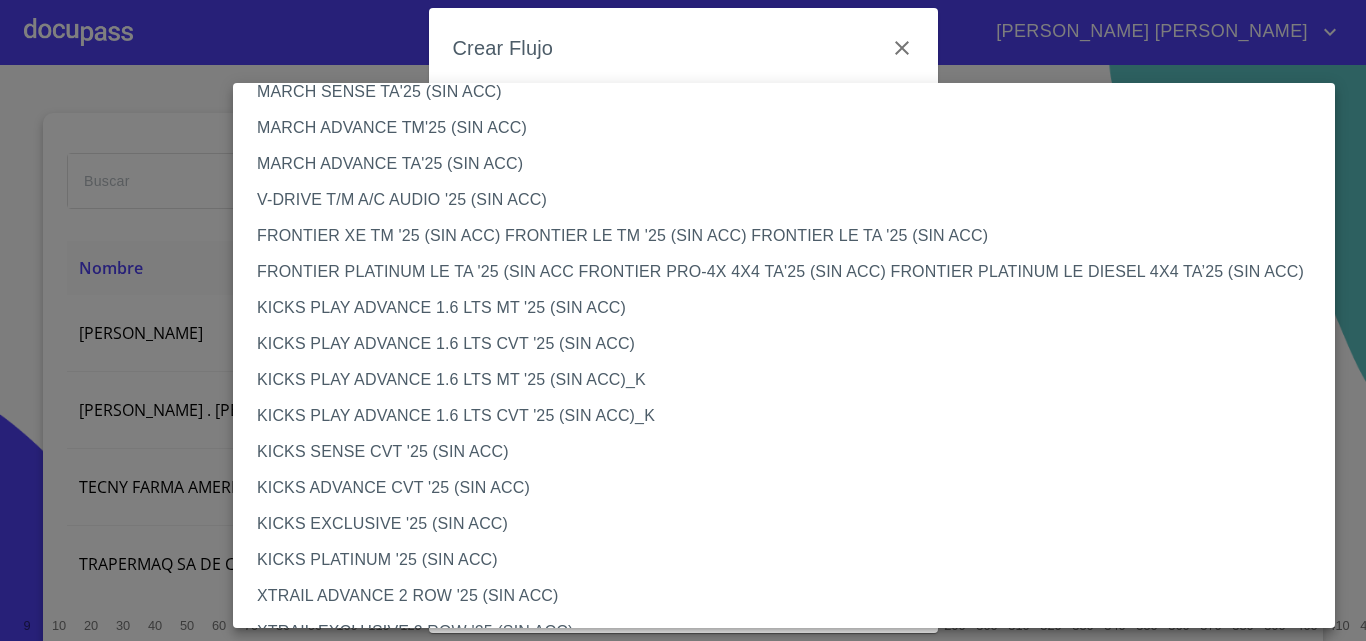 scroll, scrollTop: 1600, scrollLeft: 0, axis: vertical 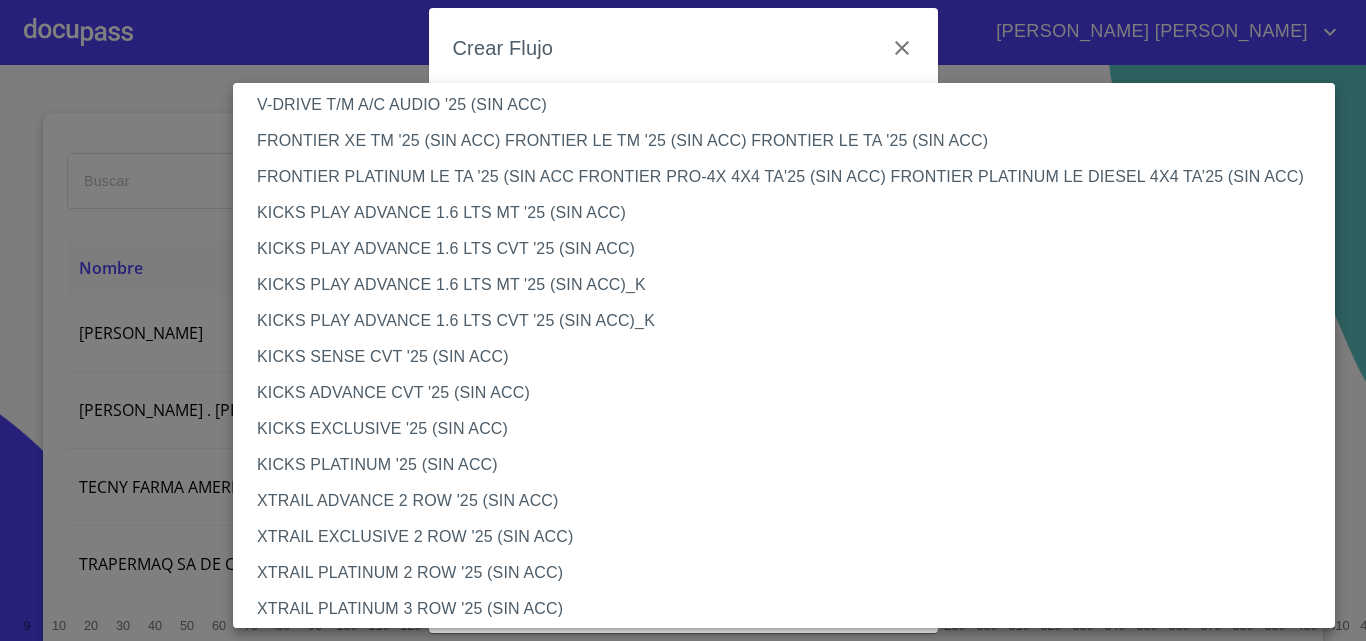 click on "KICKS EXCLUSIVE '25 (SIN ACC)" at bounding box center (791, 429) 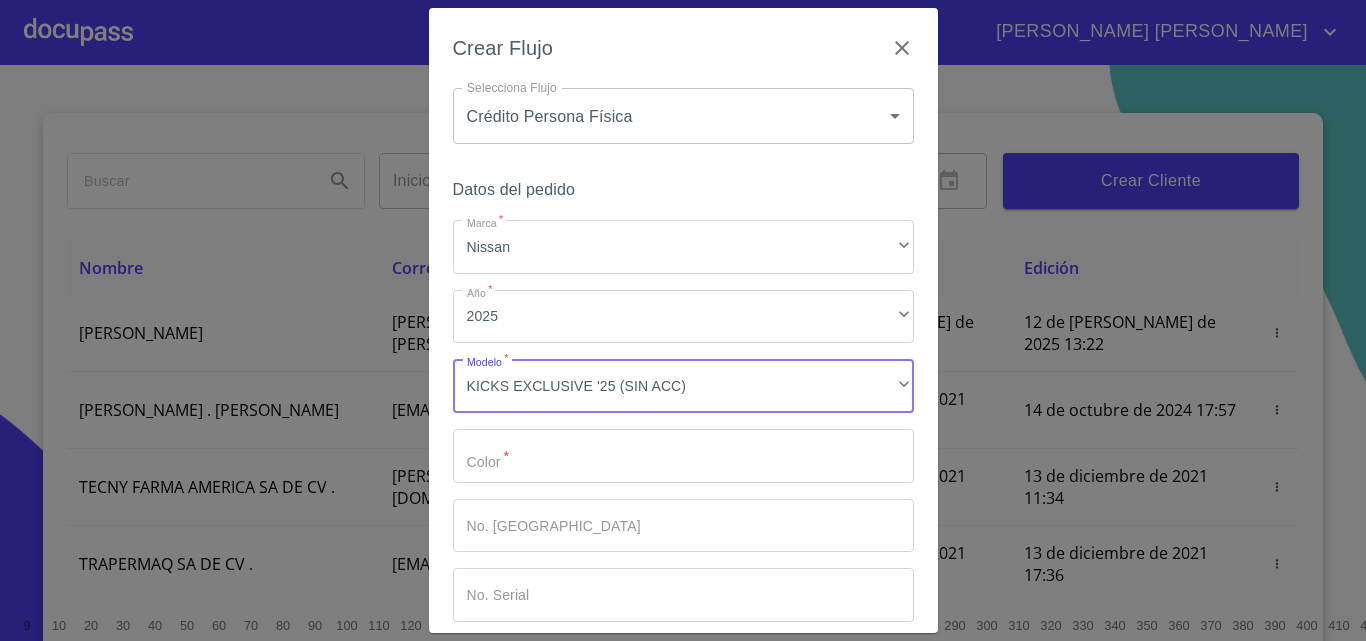 click on "Marca   *" at bounding box center [683, 456] 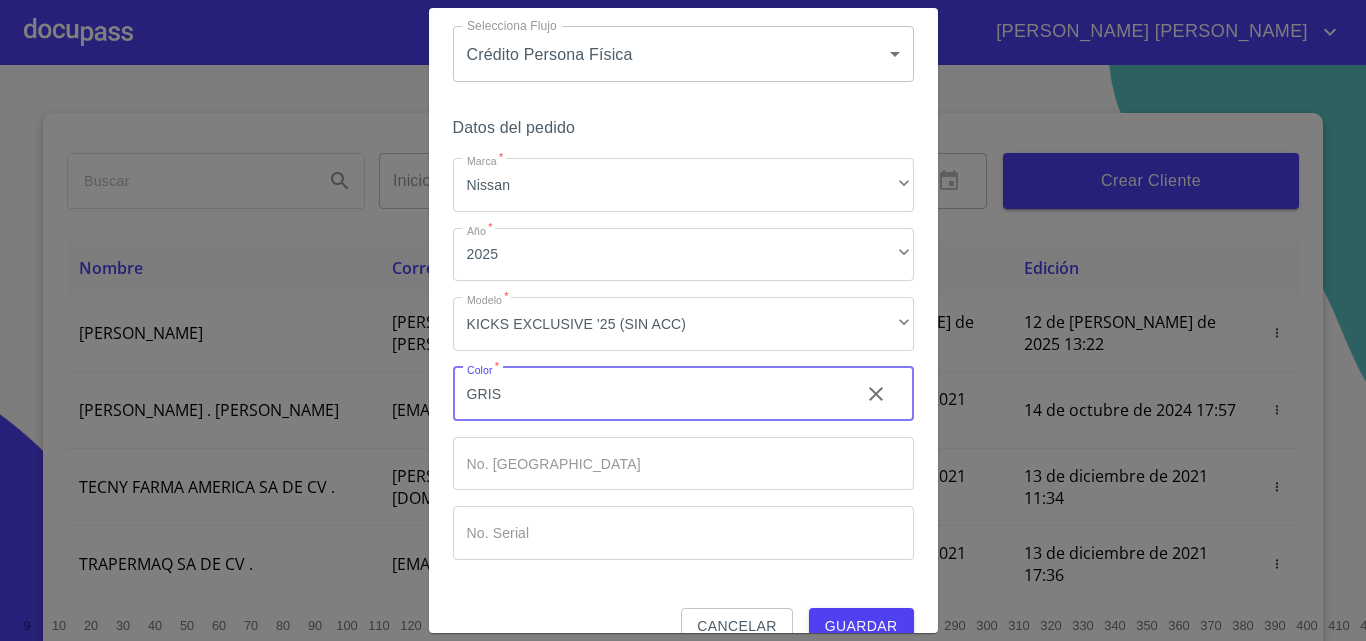 scroll, scrollTop: 97, scrollLeft: 0, axis: vertical 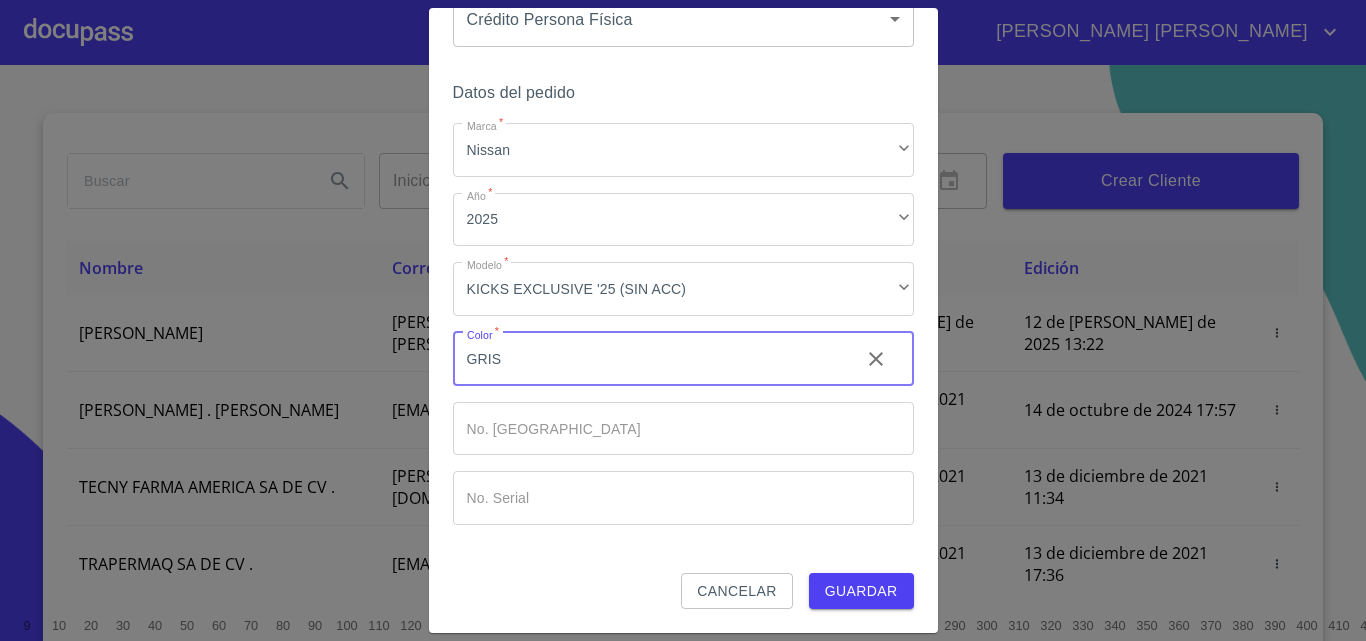 type on "GRIS" 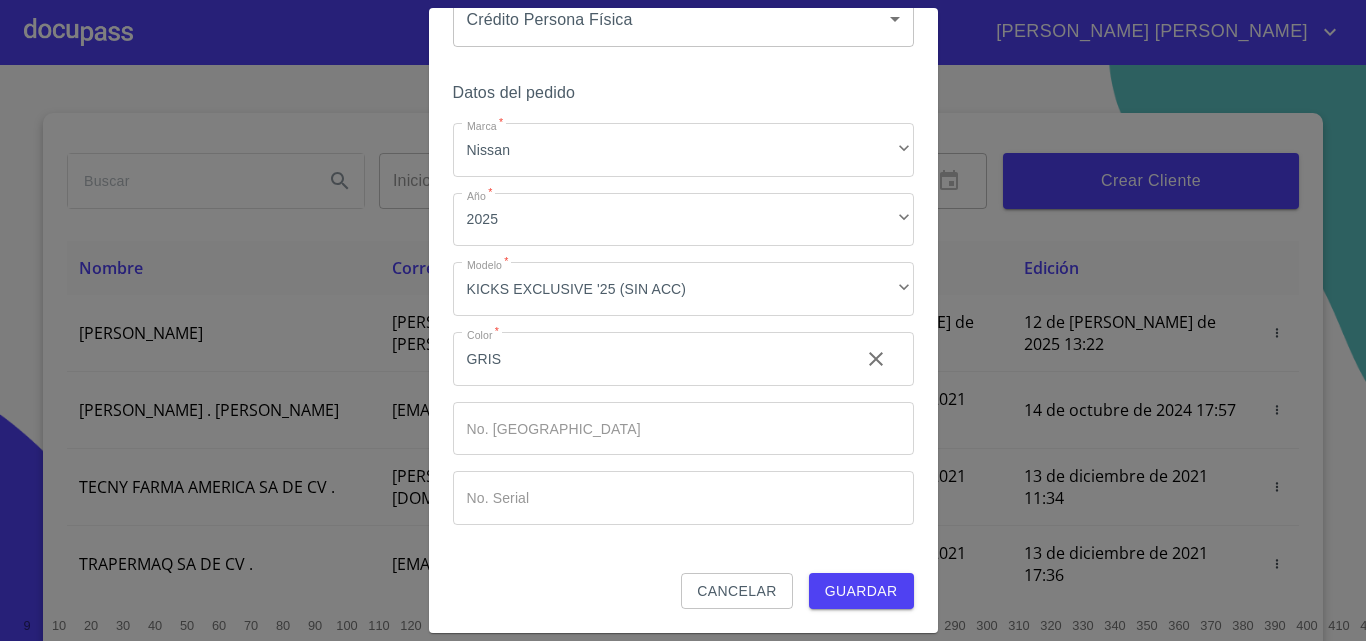 click on "Guardar" at bounding box center [861, 591] 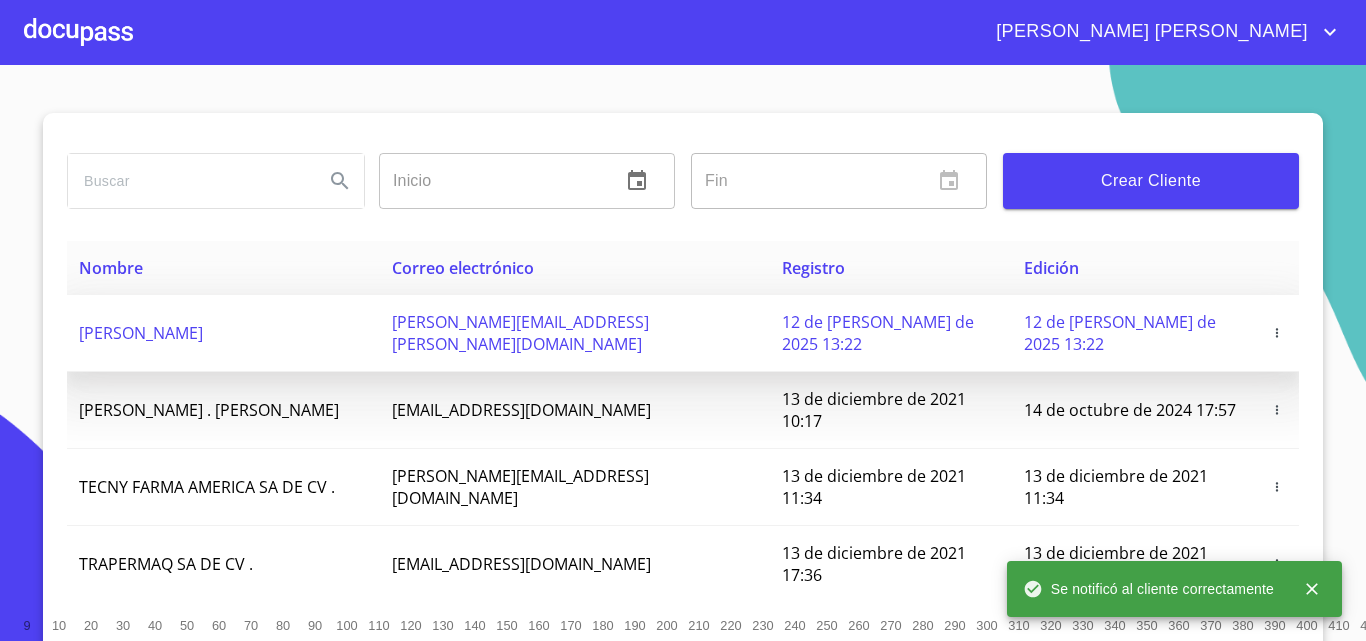 click on "[PERSON_NAME]" at bounding box center [141, 333] 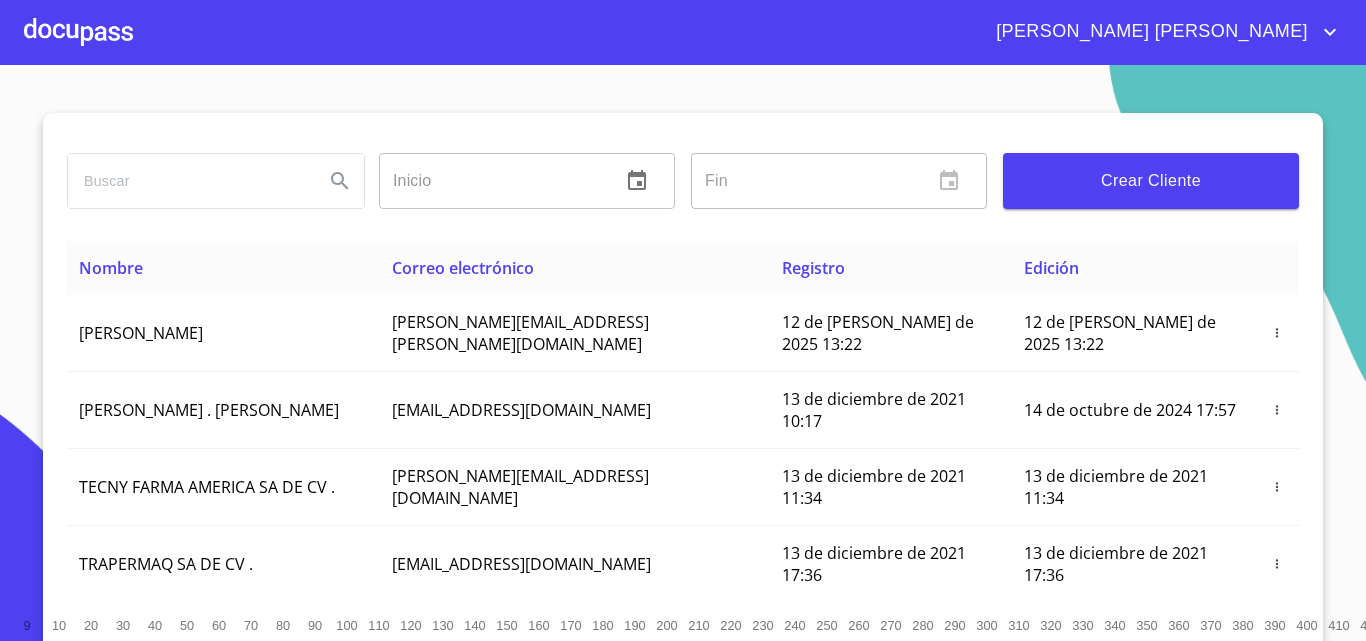 click at bounding box center [78, 32] 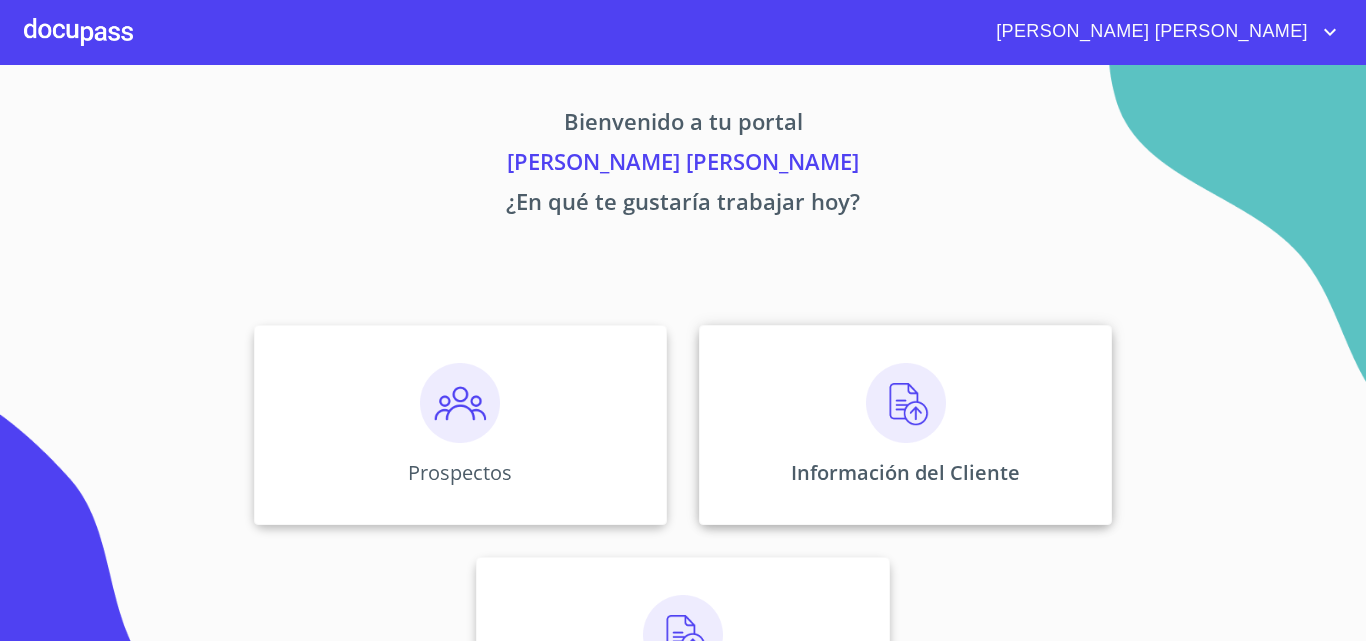 click on "Información del Cliente" at bounding box center [905, 425] 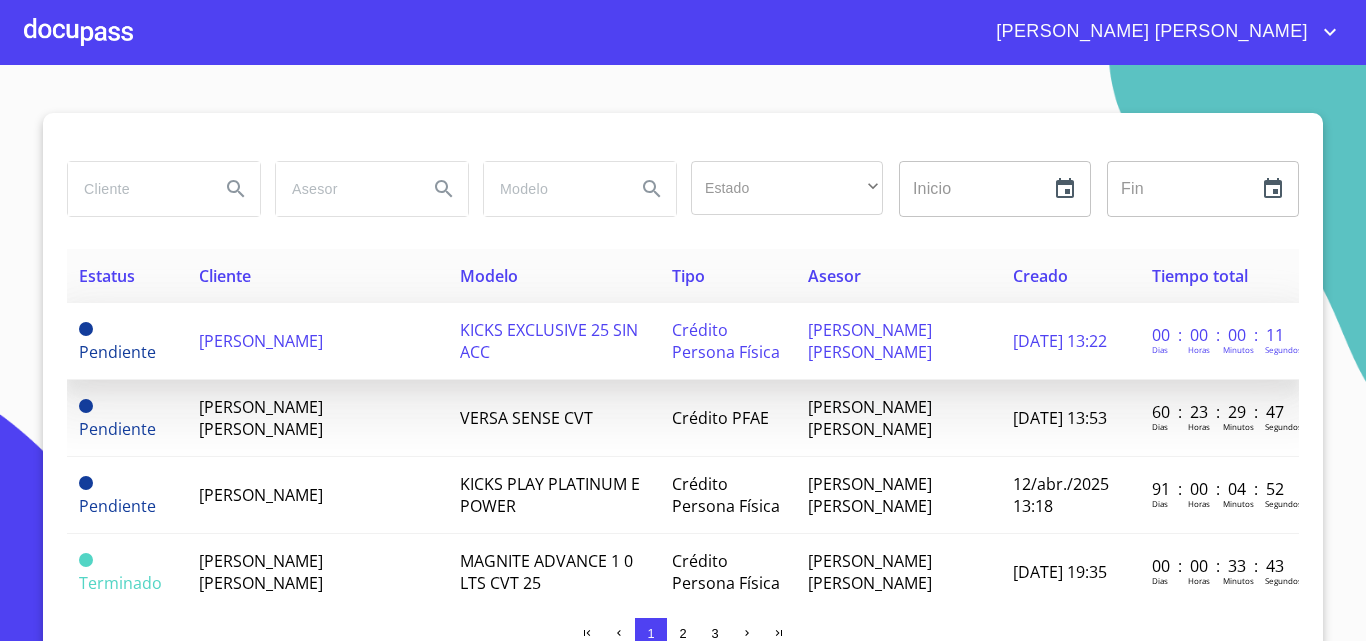click on "[PERSON_NAME]" at bounding box center [317, 341] 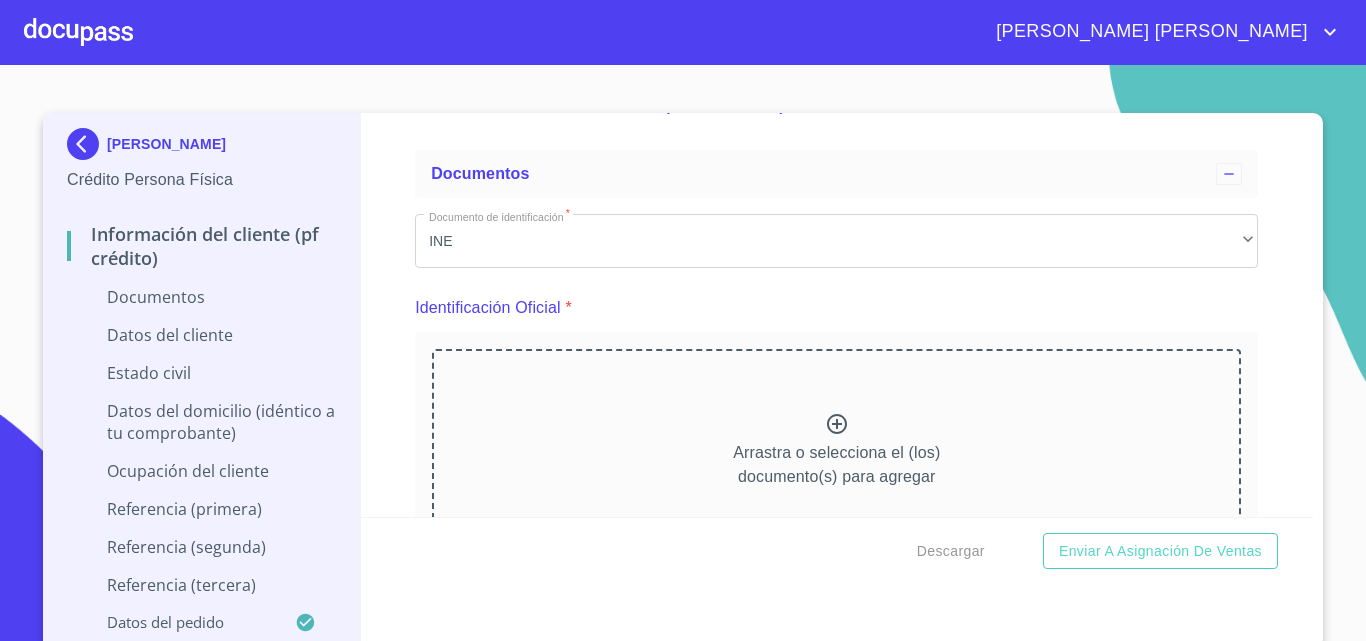 scroll, scrollTop: 100, scrollLeft: 0, axis: vertical 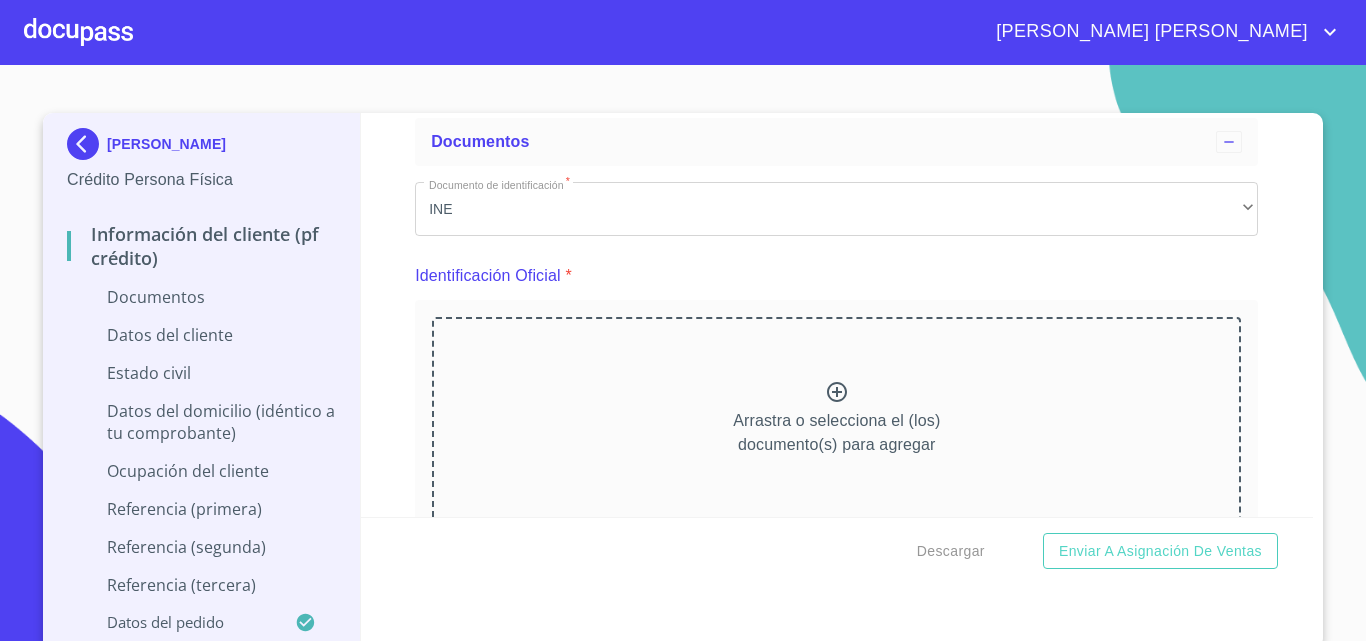 click 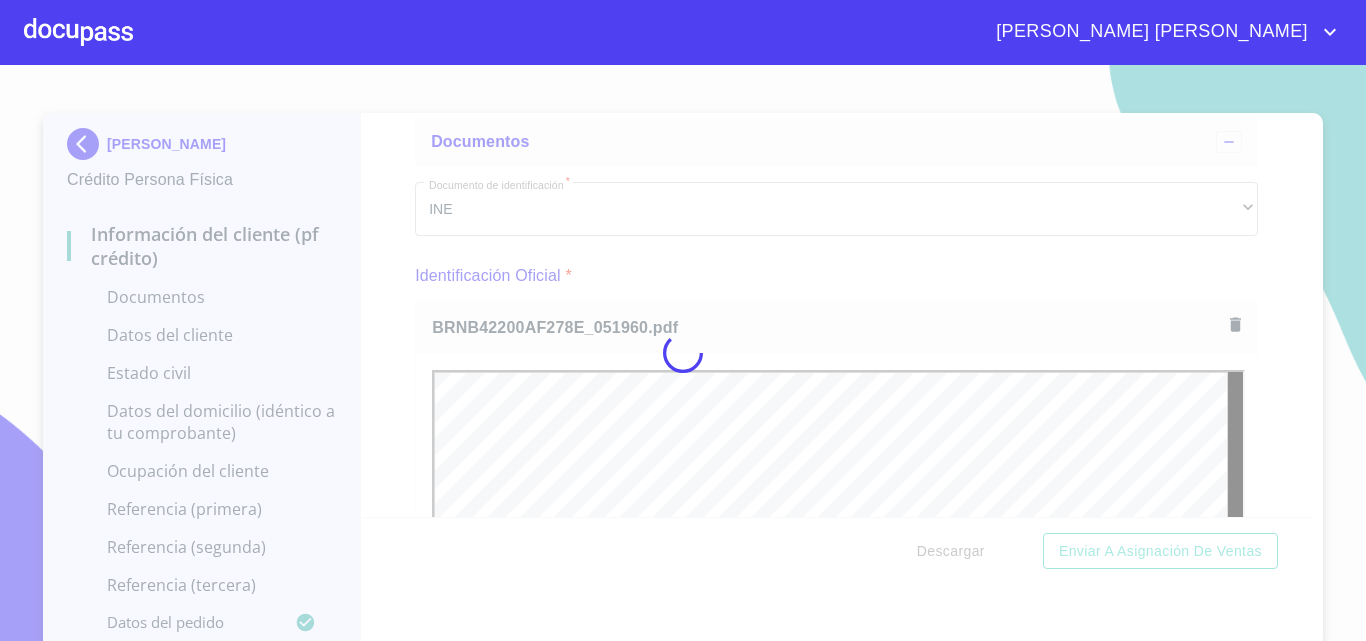 scroll, scrollTop: 0, scrollLeft: 0, axis: both 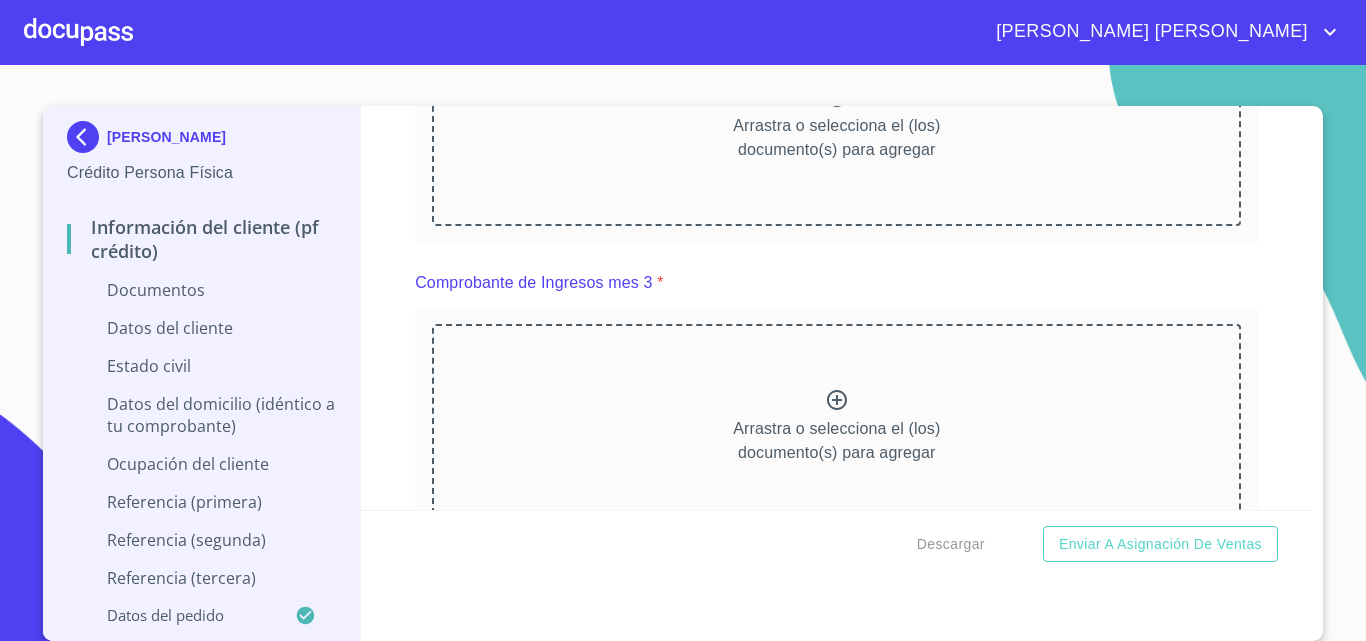 click on "Arrastra o selecciona el (los) documento(s) para agregar" at bounding box center (836, 426) 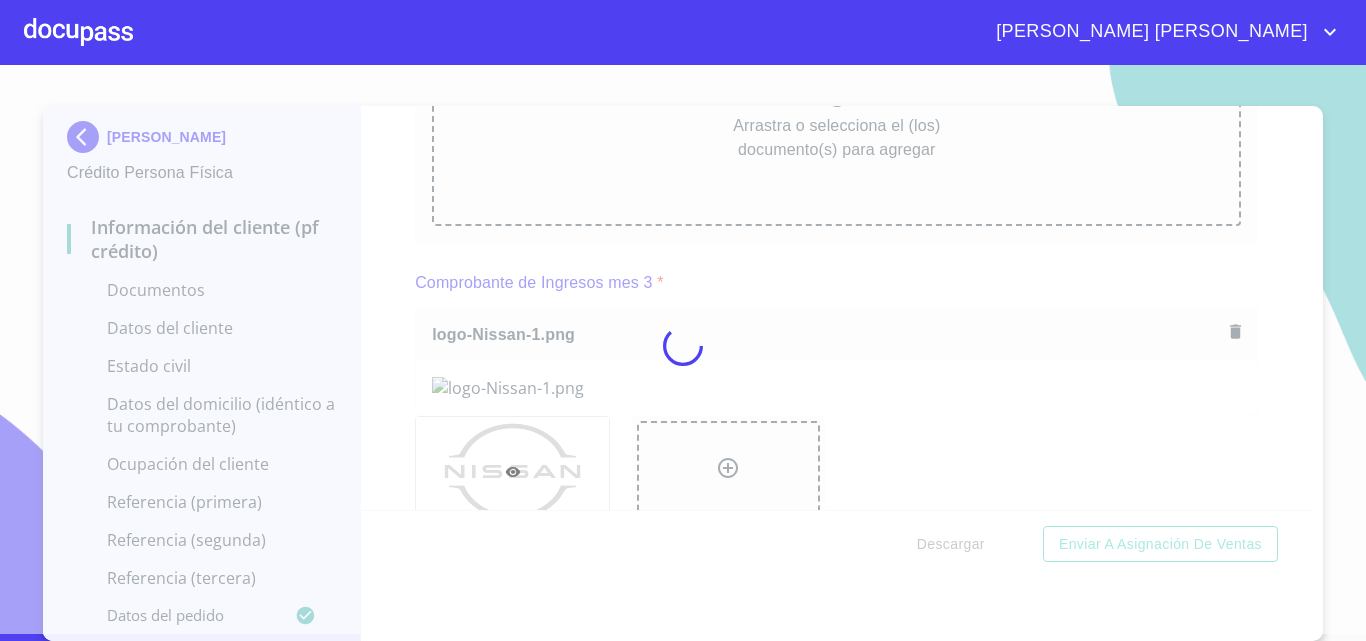 scroll, scrollTop: 0, scrollLeft: 0, axis: both 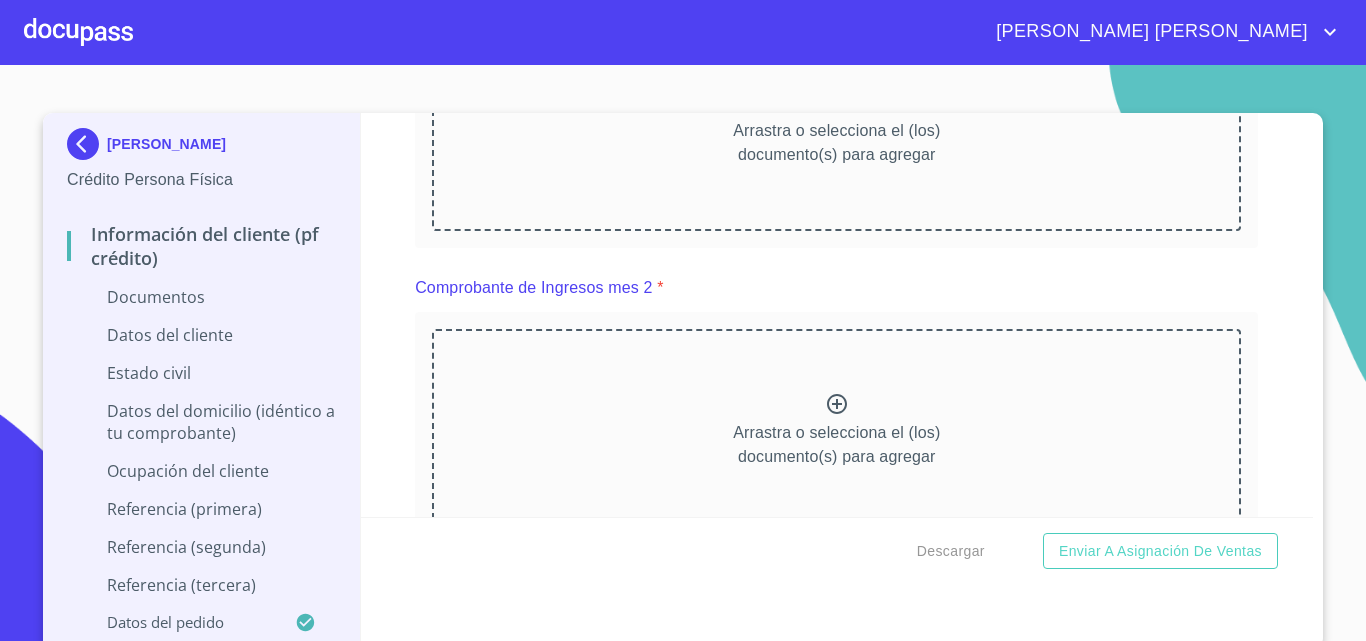 click 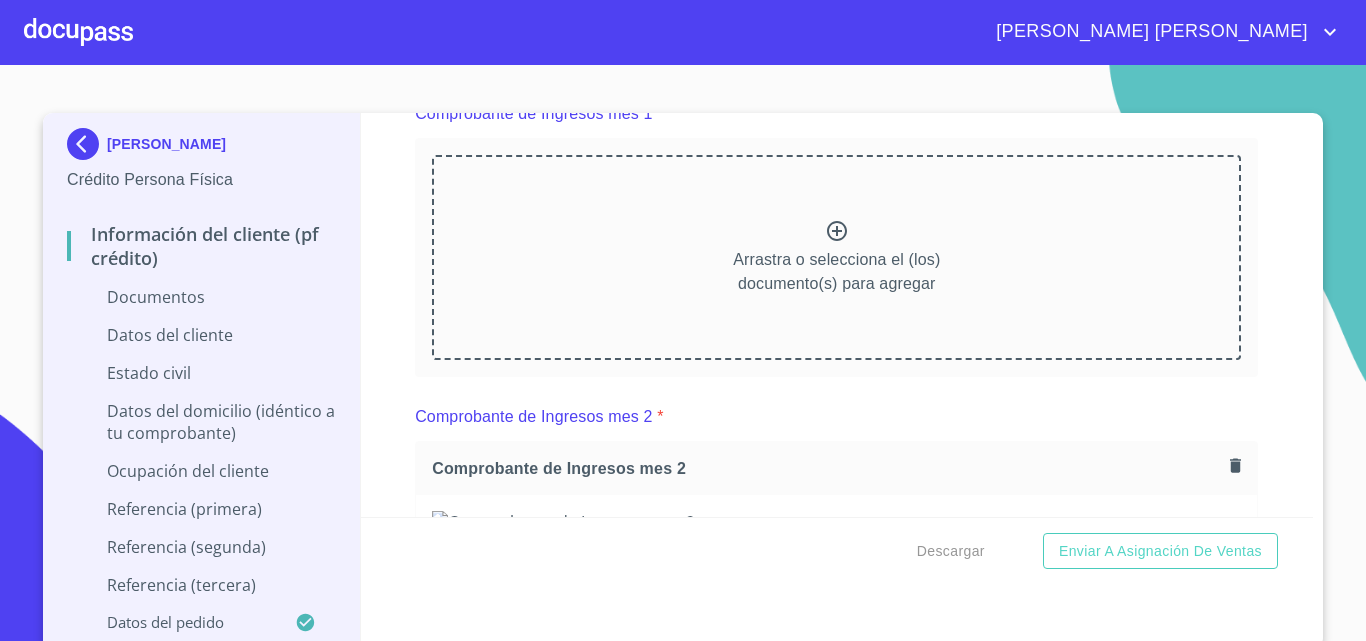 scroll, scrollTop: 1300, scrollLeft: 0, axis: vertical 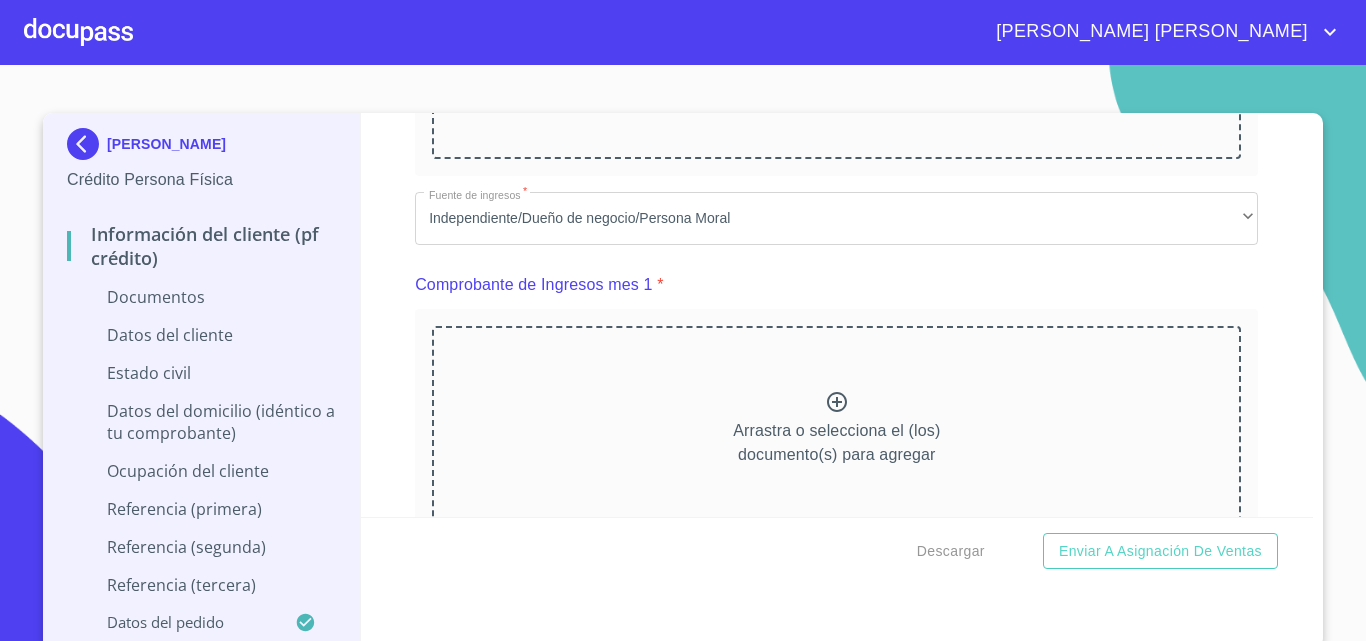 click 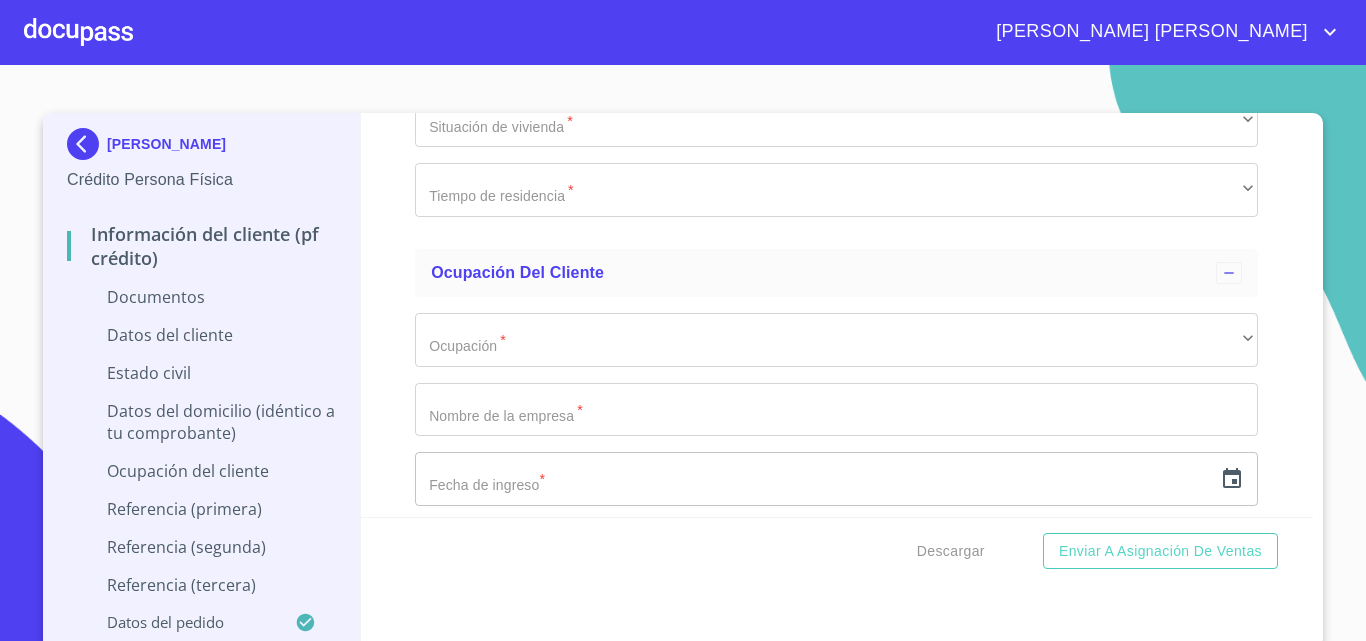 scroll, scrollTop: 5000, scrollLeft: 0, axis: vertical 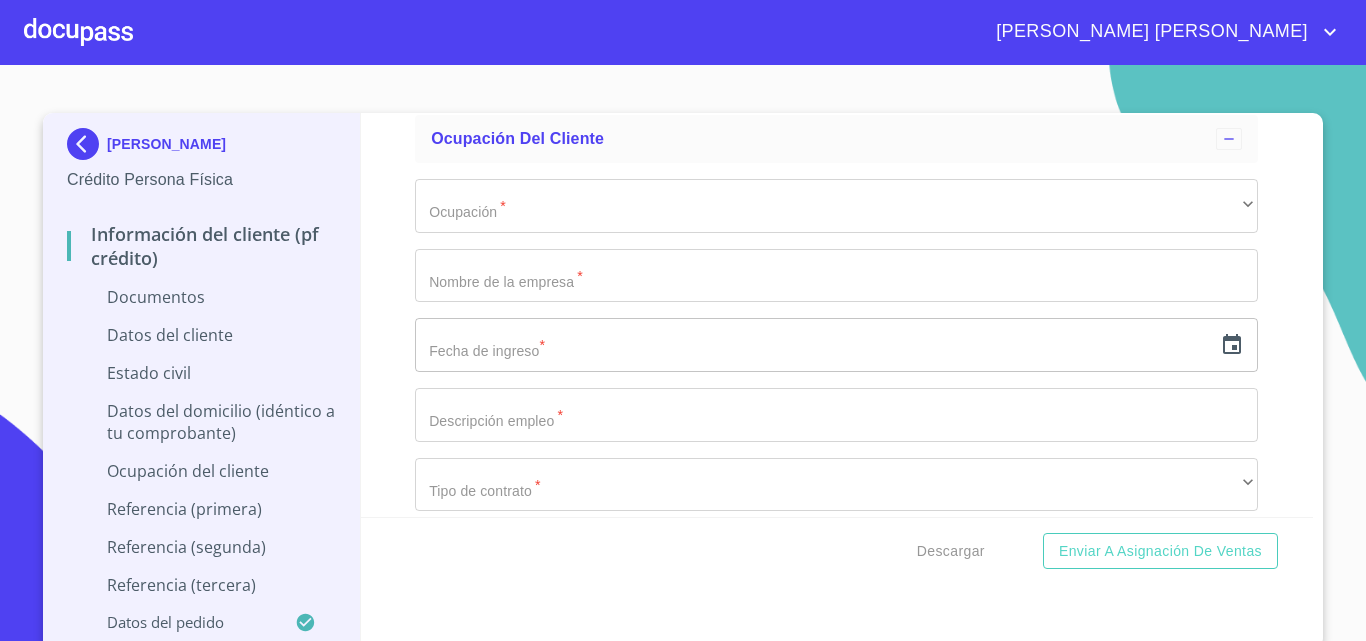 click on "​" at bounding box center [836, -1357] 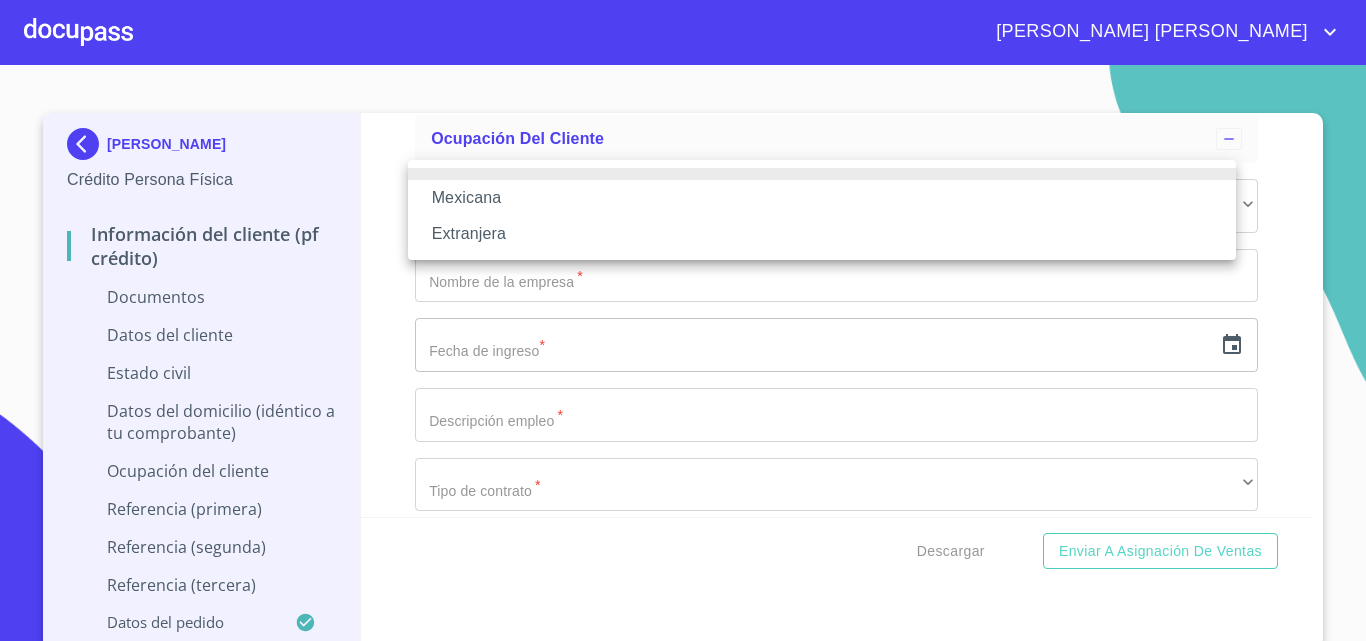 click on "Mexicana" at bounding box center (822, 198) 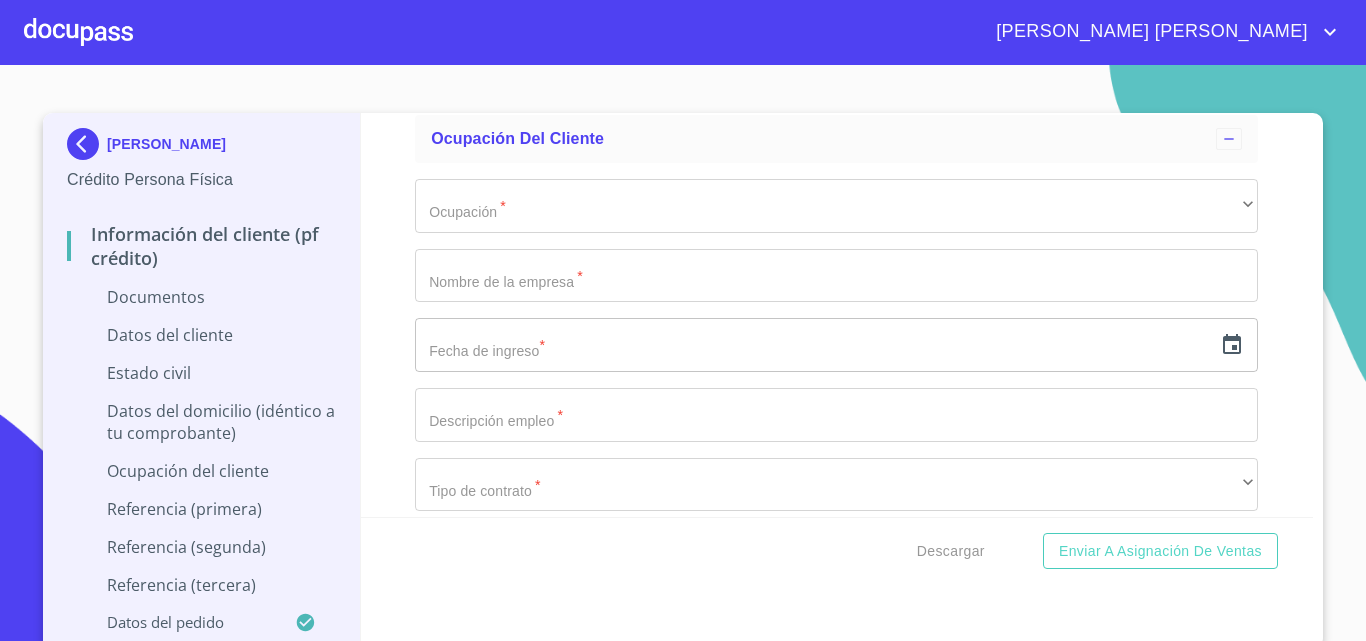 click on "Documento de identificación   *" at bounding box center [813, -1705] 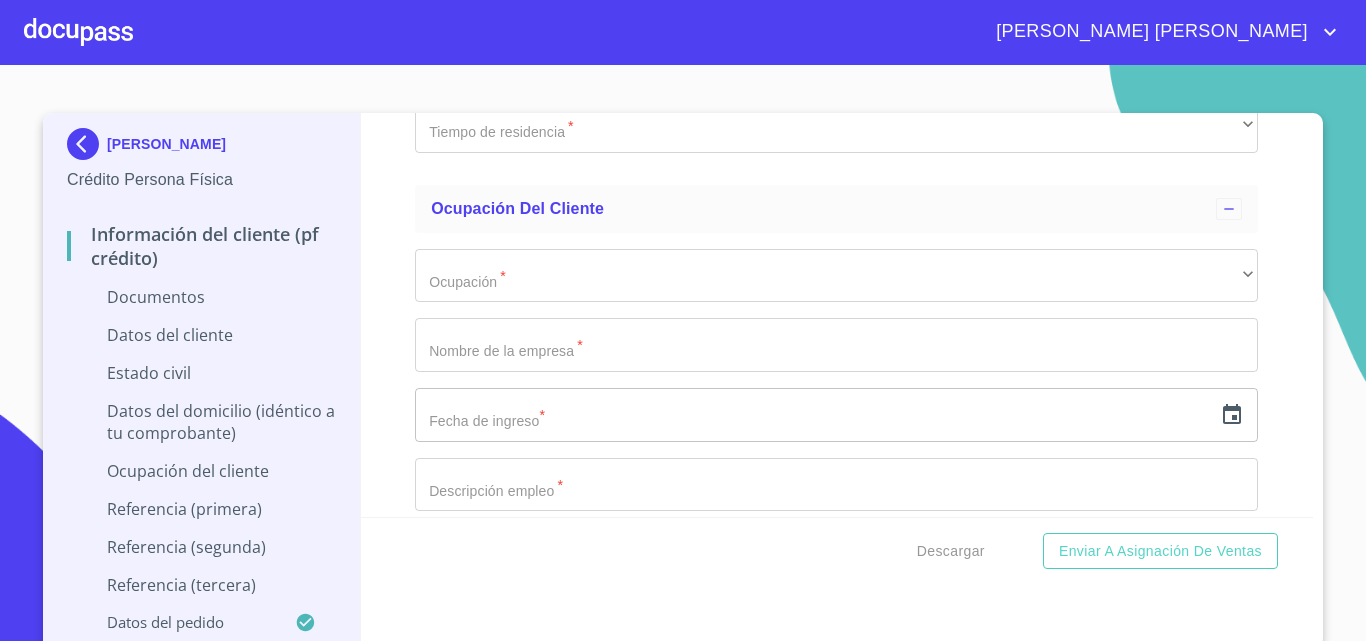 type on "[GEOGRAPHIC_DATA]" 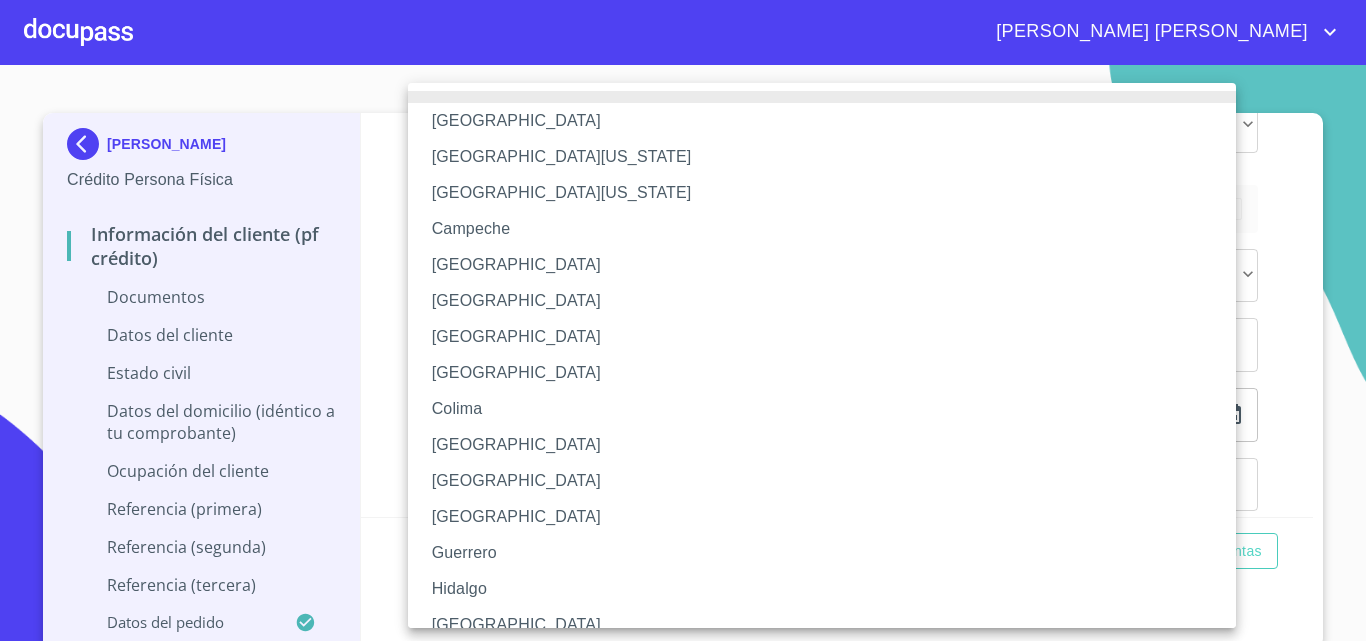 type 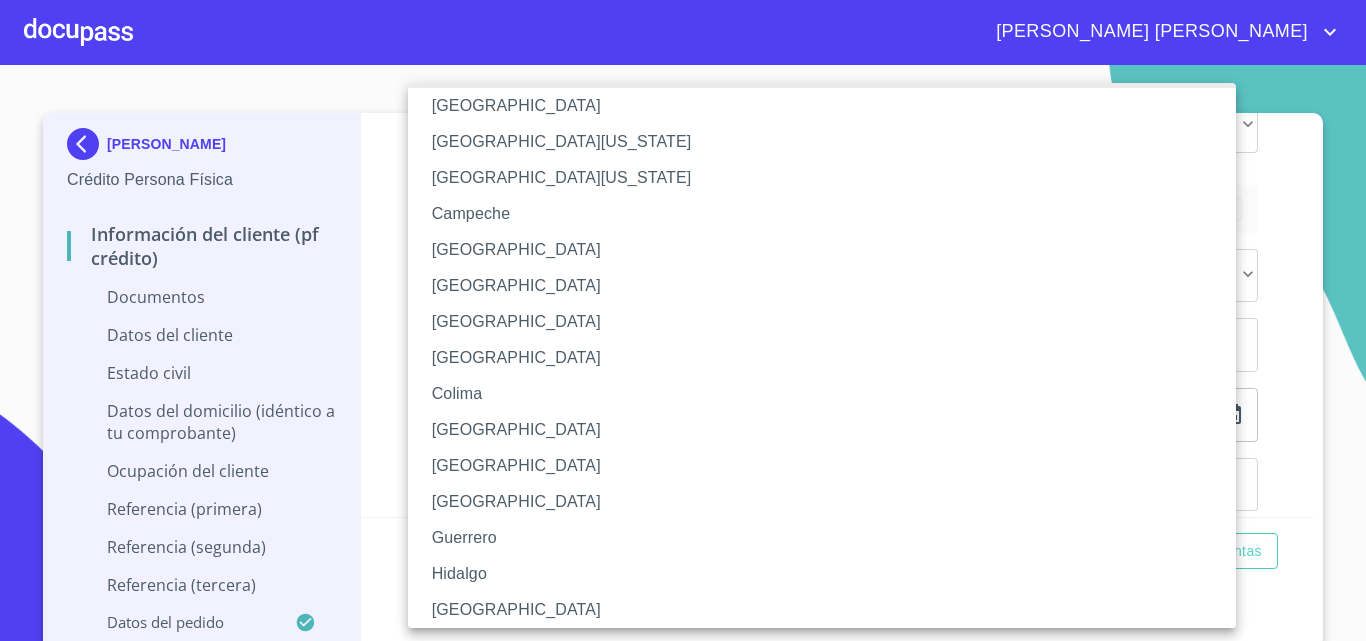 type 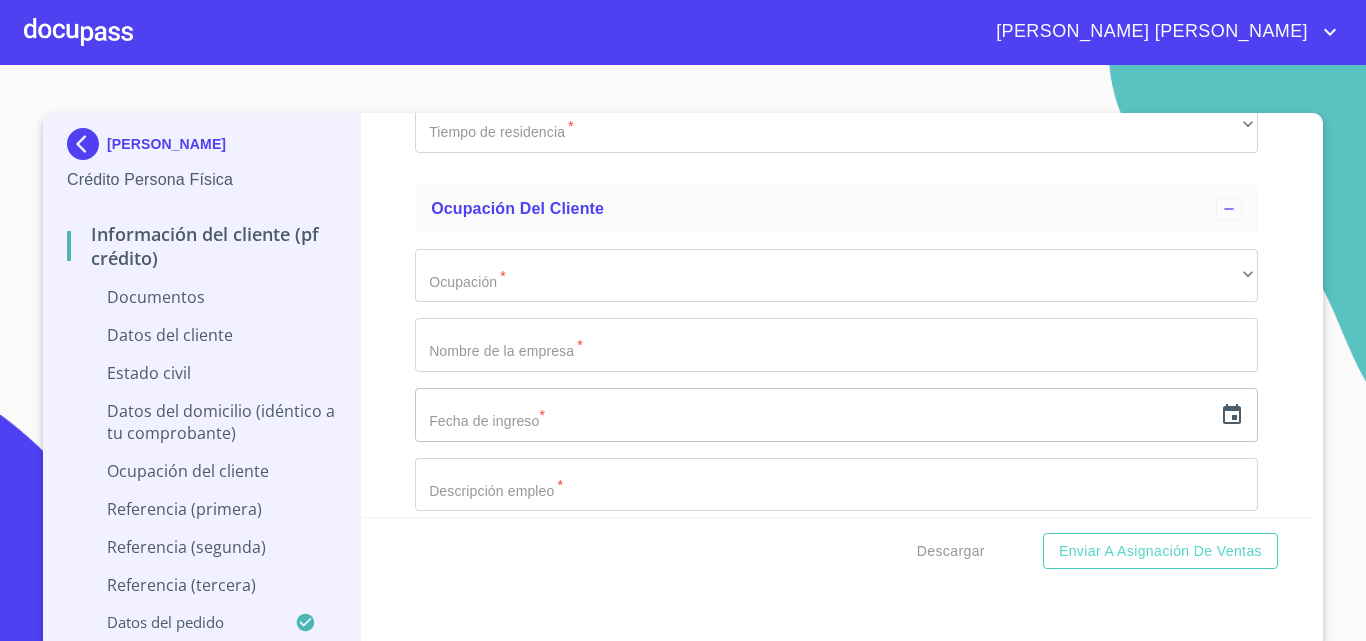 click on "Documento de identificación   *" at bounding box center [836, -1148] 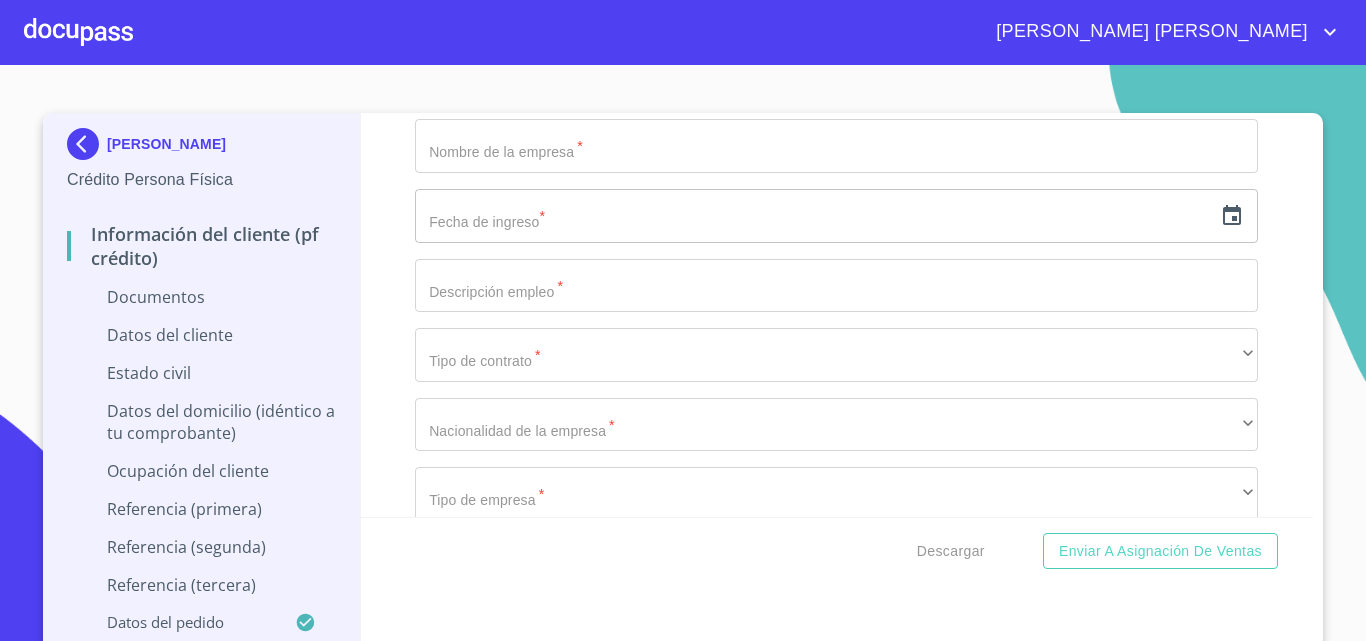 scroll, scrollTop: 5200, scrollLeft: 0, axis: vertical 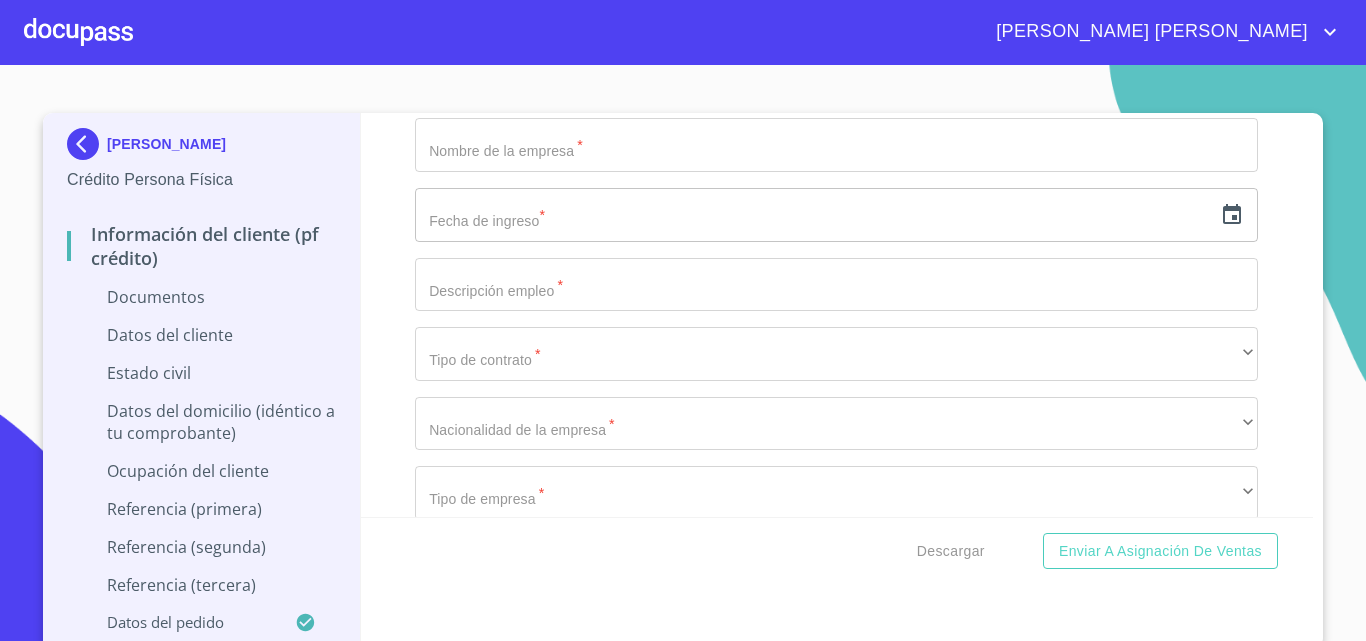 type on "MAGA541215434" 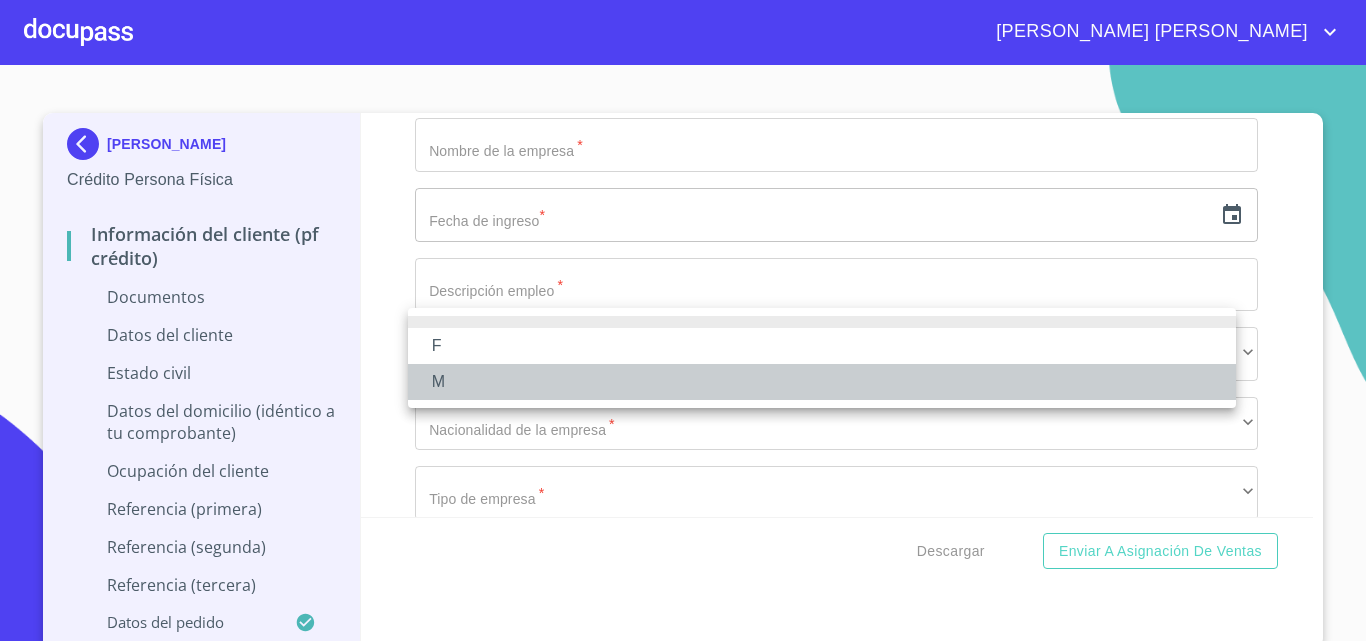 click on "M" at bounding box center (822, 382) 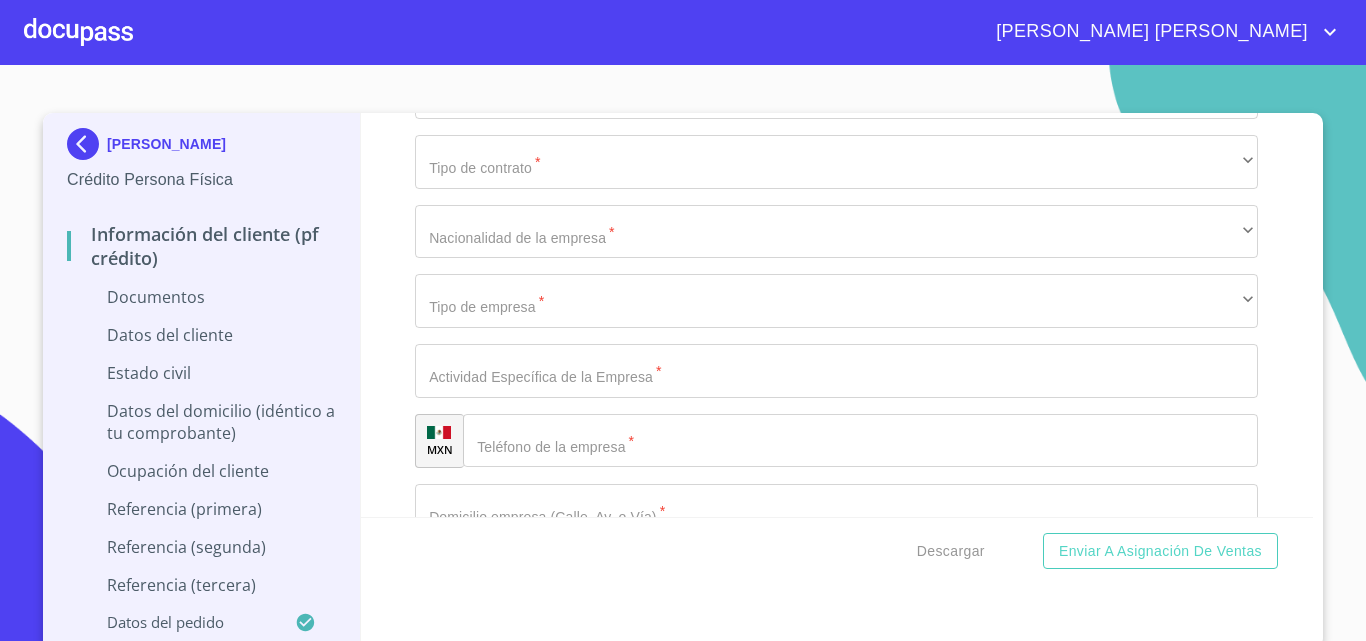 scroll, scrollTop: 5400, scrollLeft: 0, axis: vertical 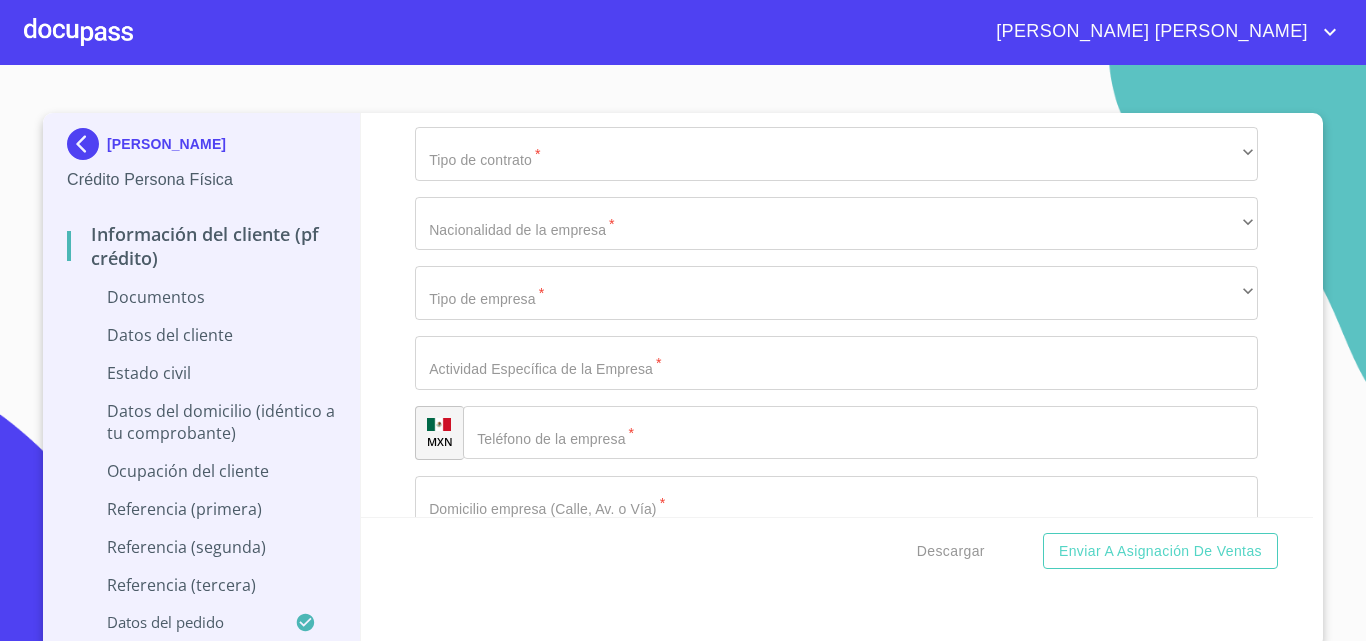 click on "Documento de identificación   *" at bounding box center [813, -2105] 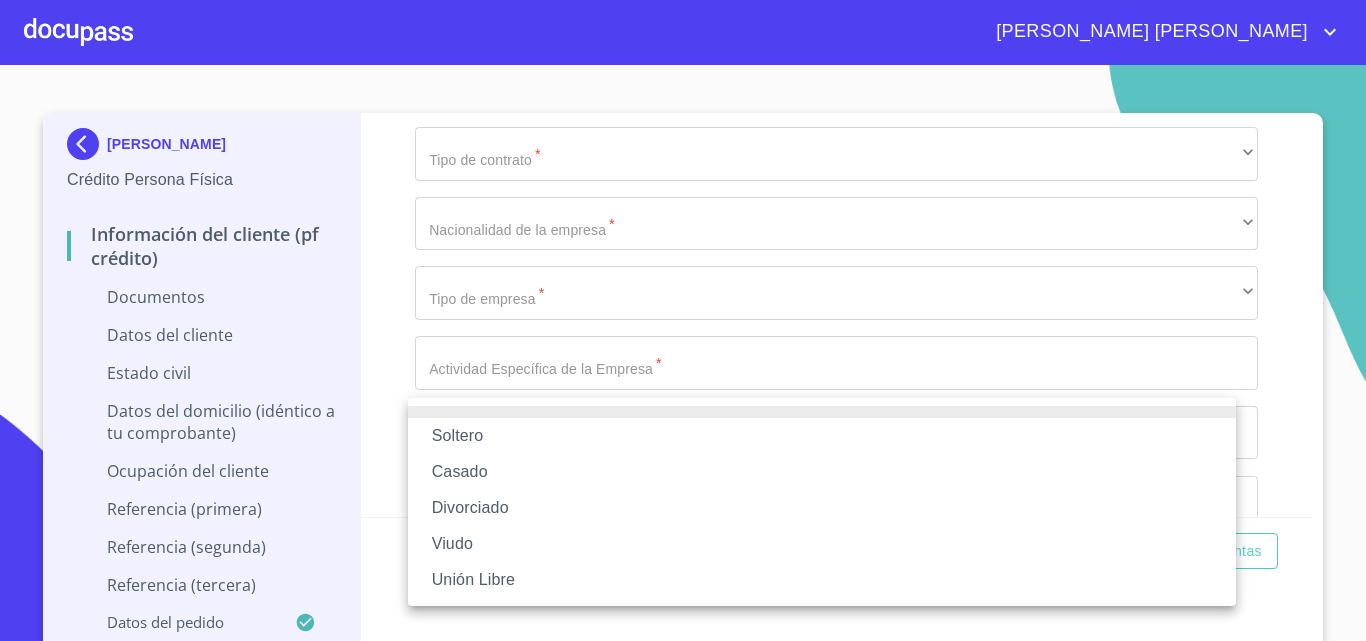click on "Casado" at bounding box center (822, 472) 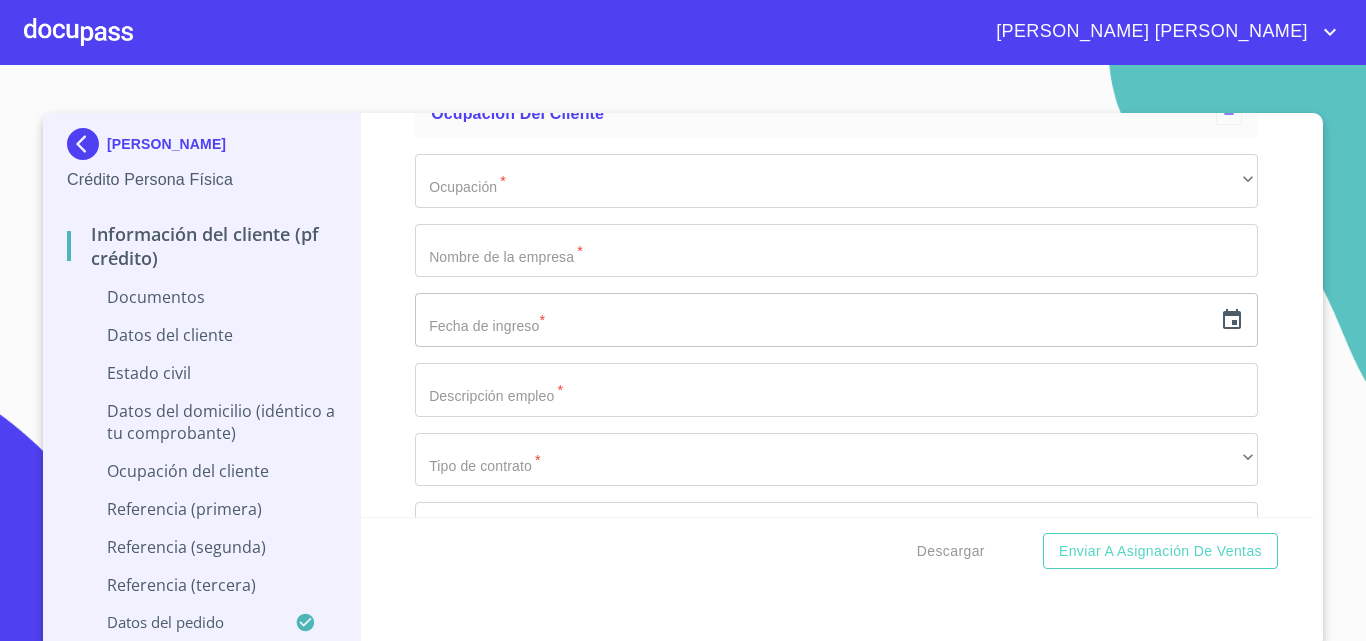 scroll, scrollTop: 5700, scrollLeft: 0, axis: vertical 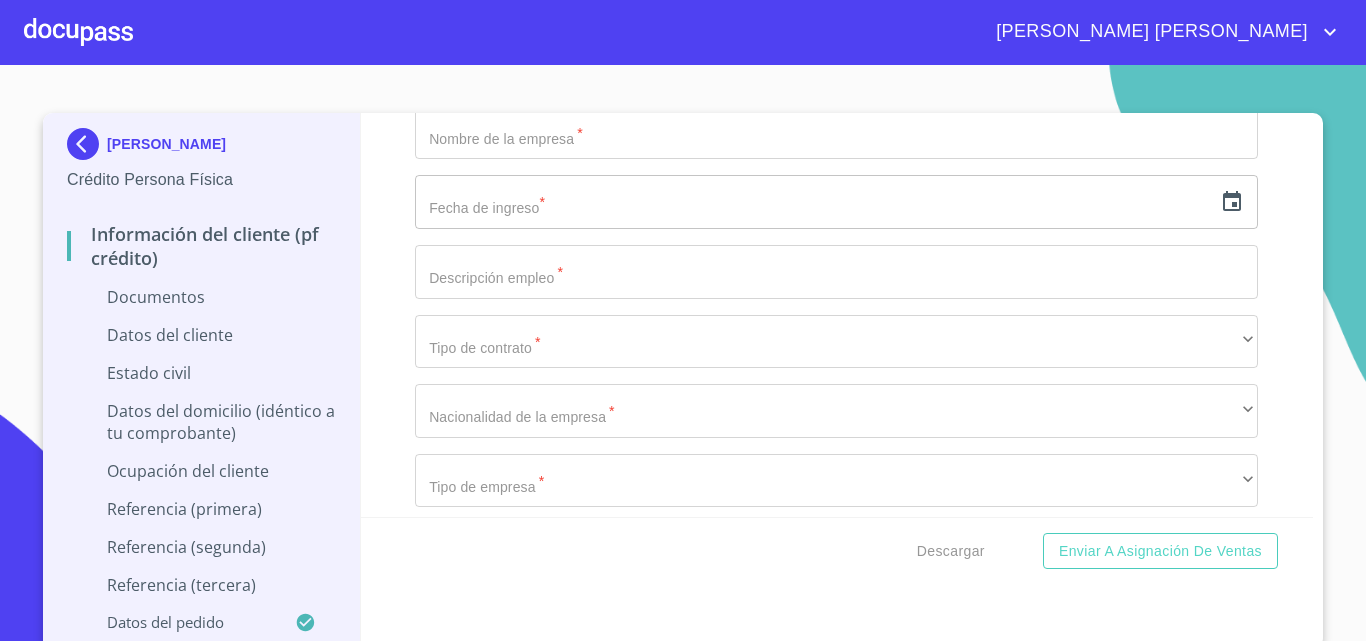 click on "Documento de identificación   *" at bounding box center [813, -2405] 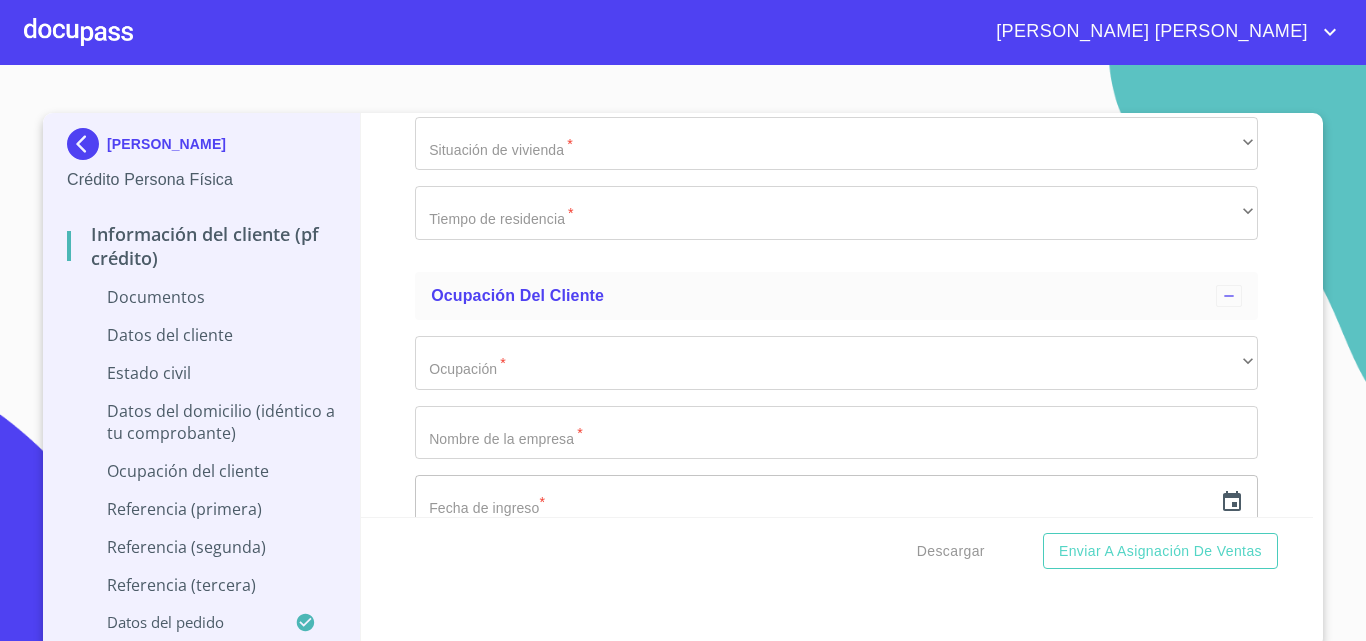 scroll, scrollTop: 5500, scrollLeft: 0, axis: vertical 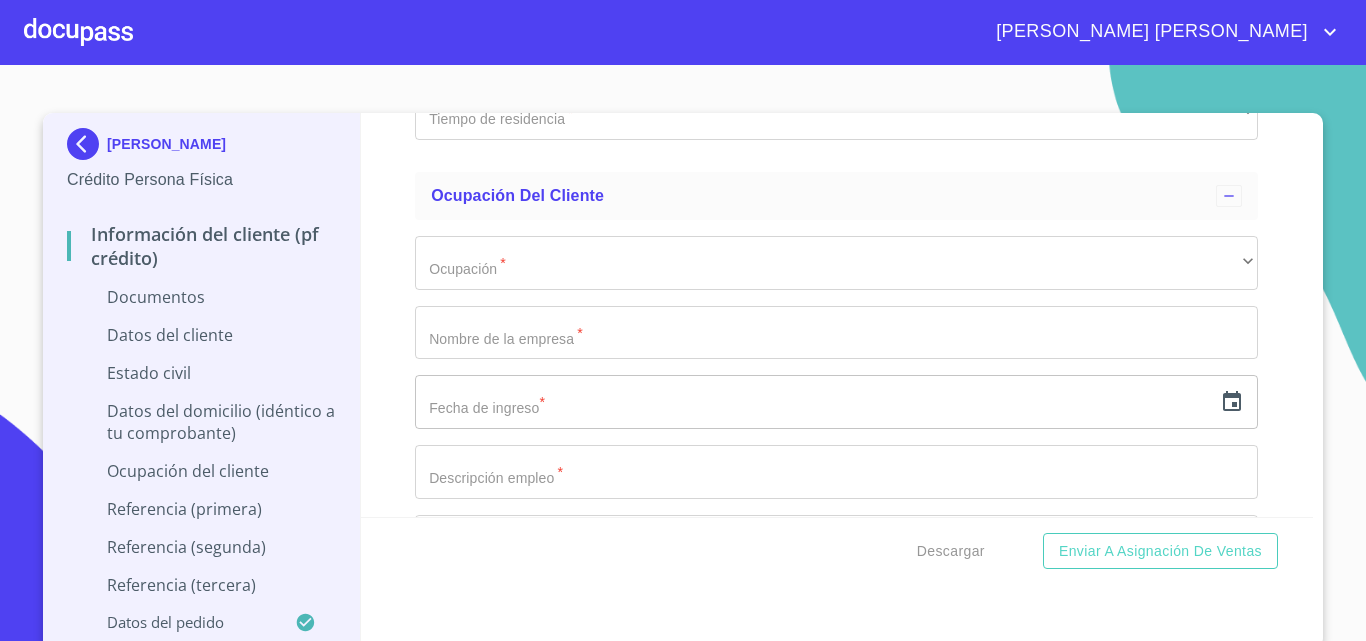 type on "ESTELA" 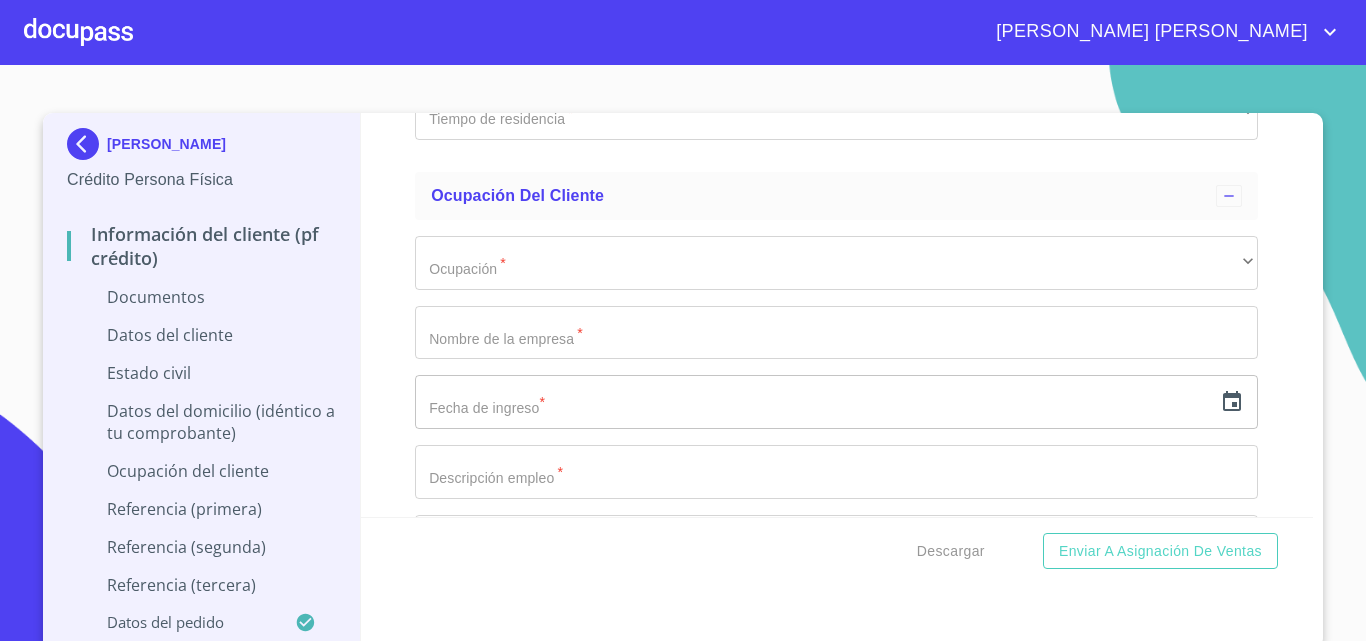 type on "[PERSON_NAME]" 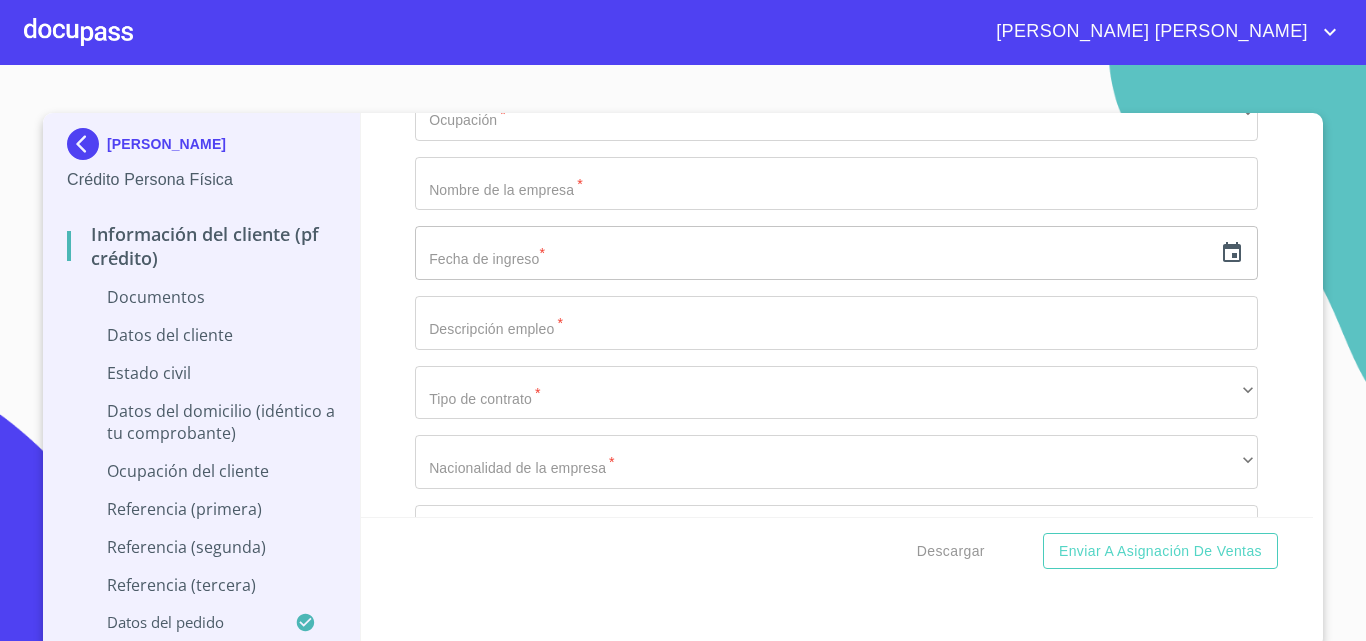 scroll, scrollTop: 5800, scrollLeft: 0, axis: vertical 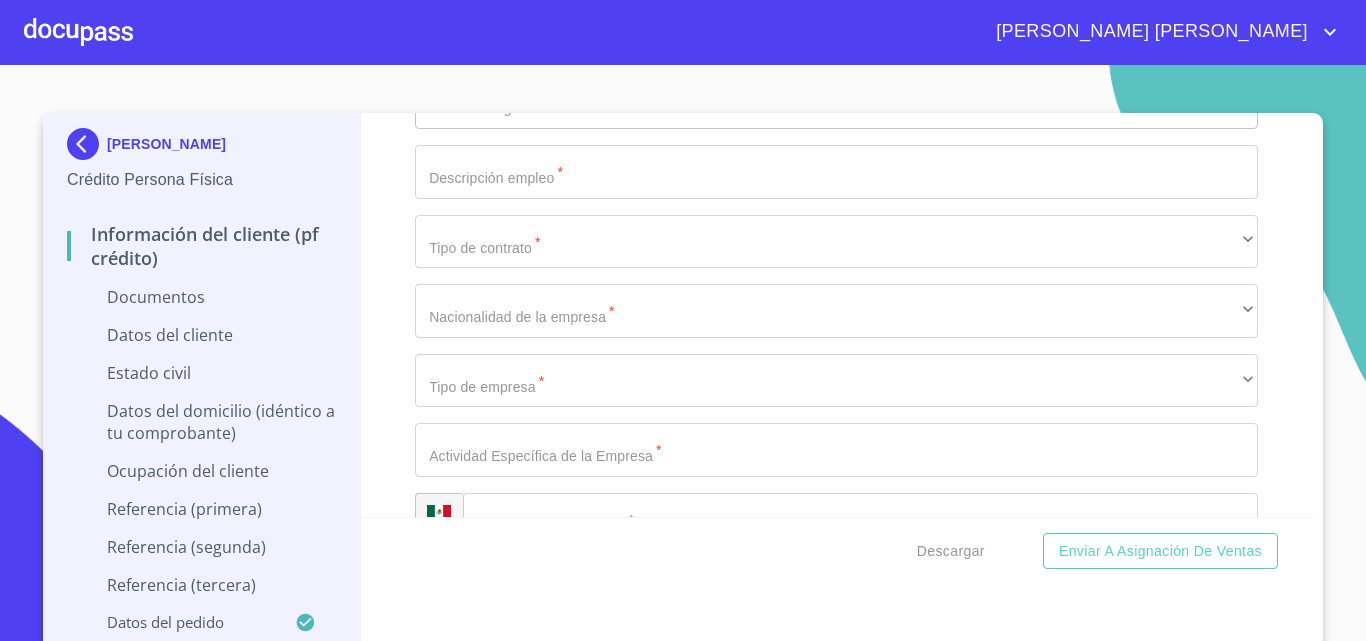 type on "[PERSON_NAME]" 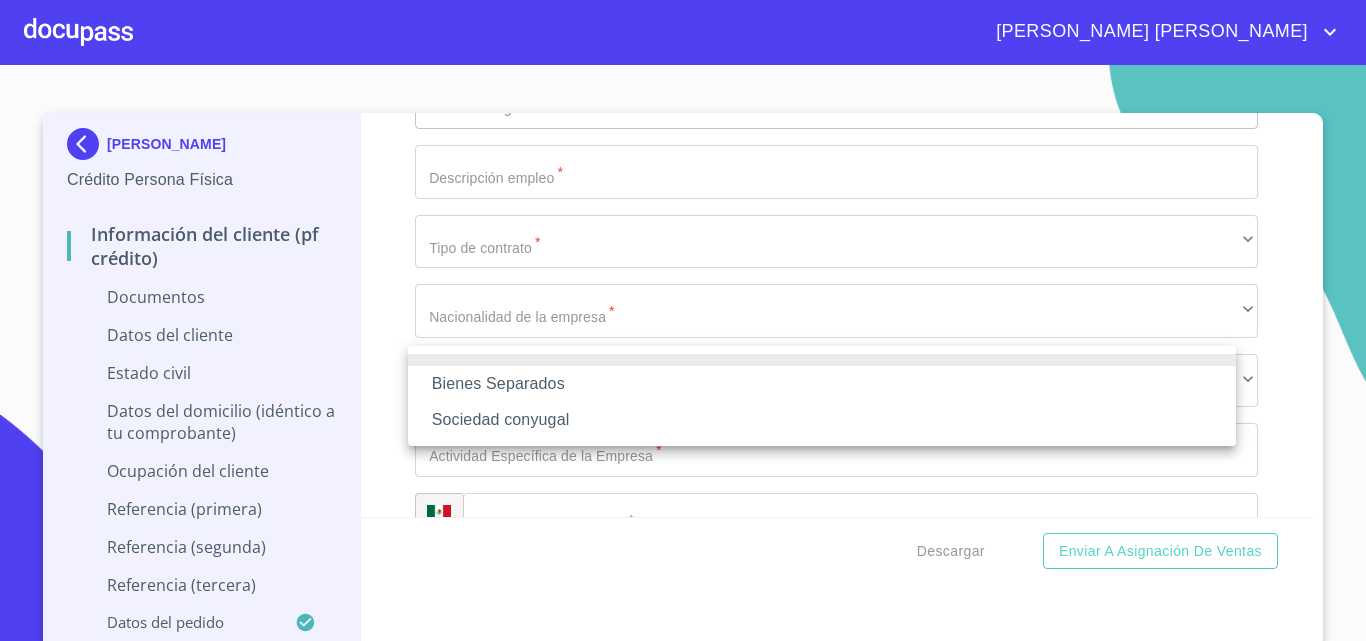 click on "Sociedad conyugal" at bounding box center [822, 420] 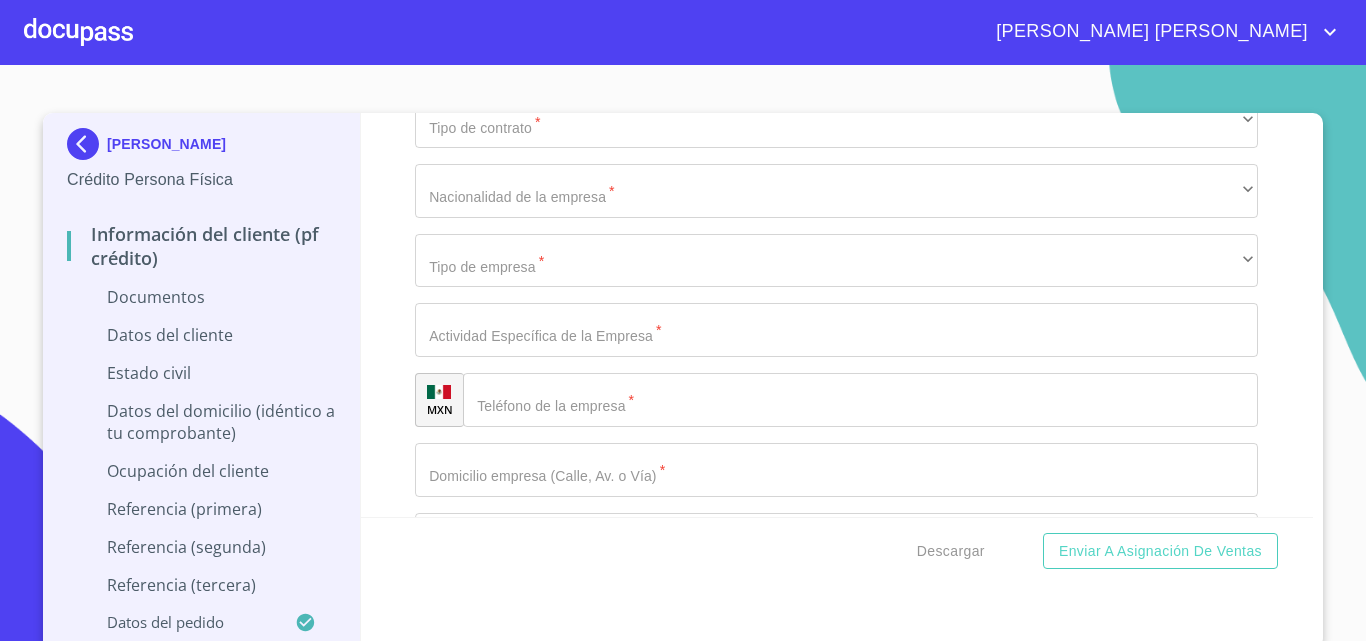scroll, scrollTop: 6000, scrollLeft: 0, axis: vertical 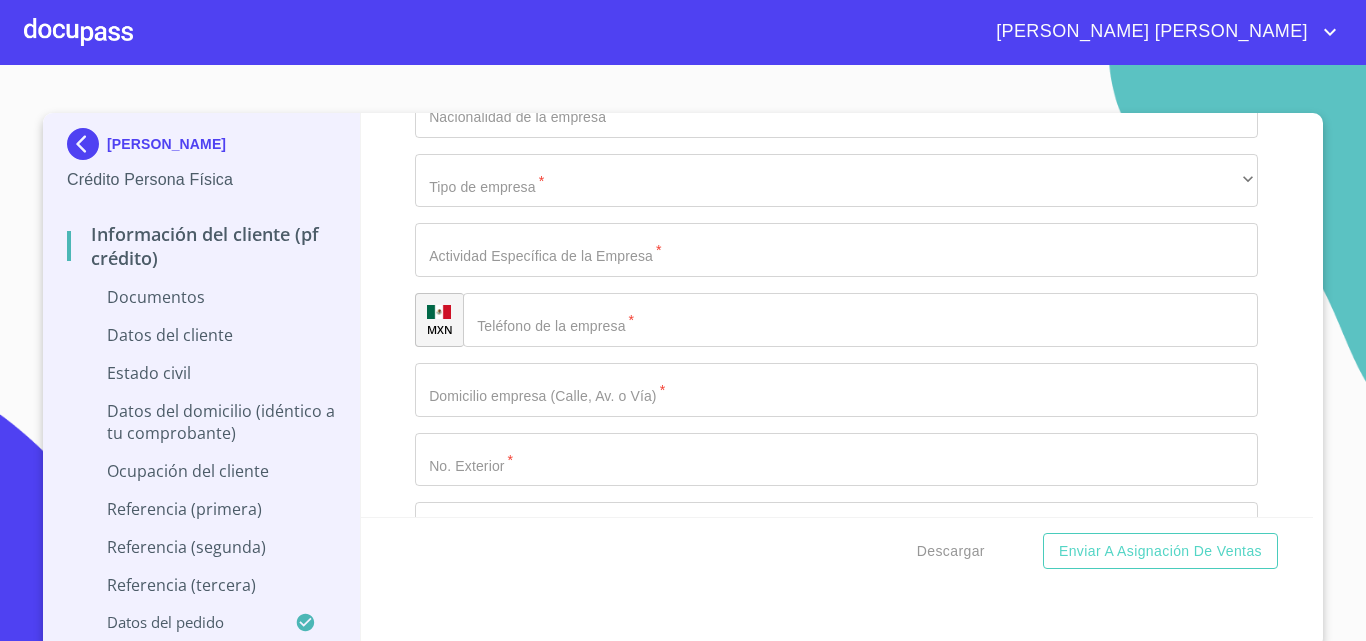 click on "Documento de identificación   *" at bounding box center [836, -1302] 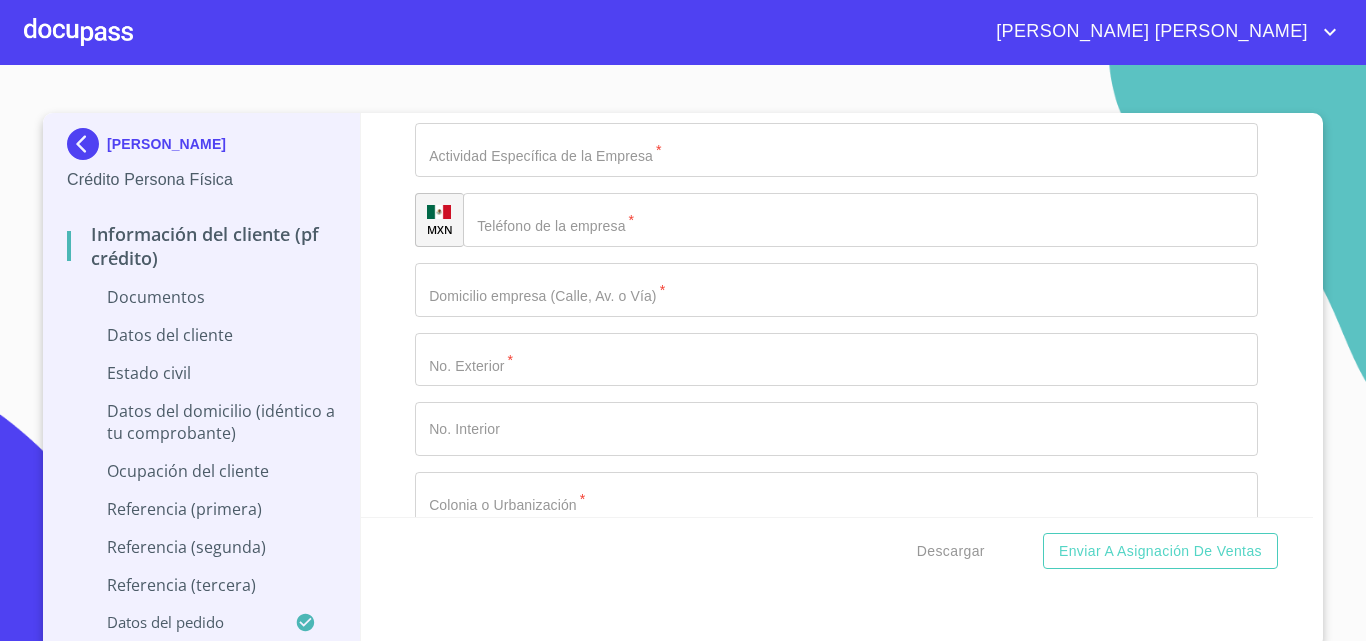 scroll, scrollTop: 6200, scrollLeft: 0, axis: vertical 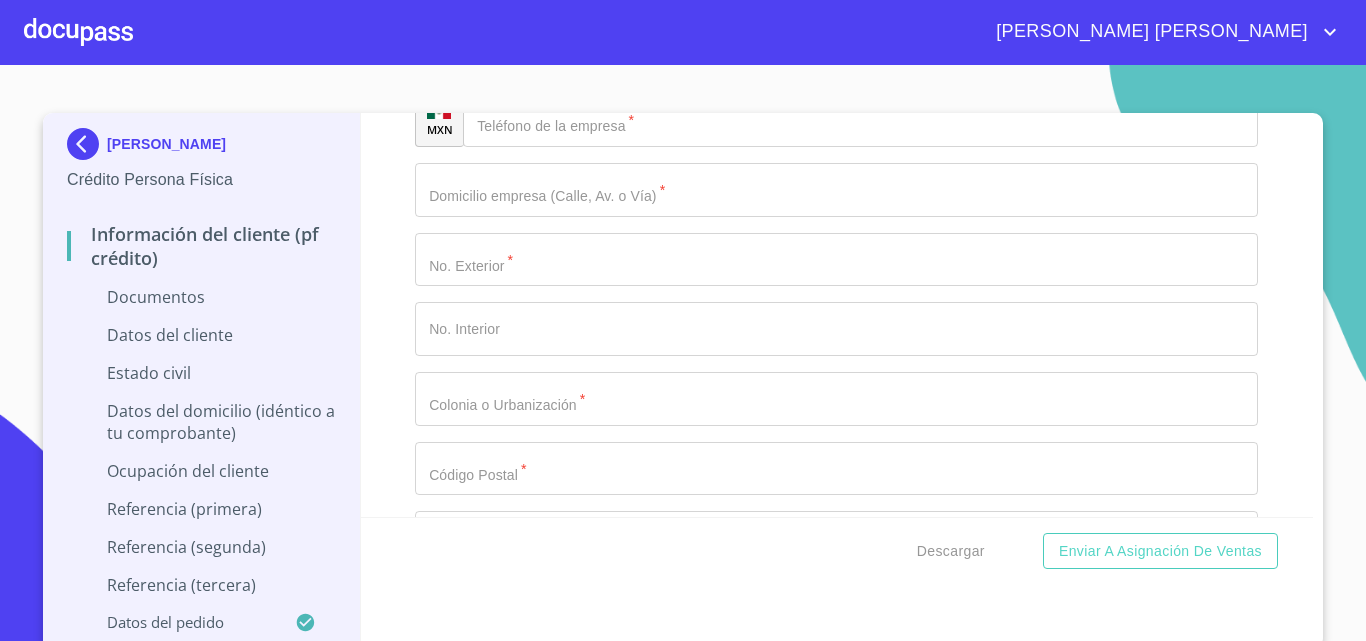 type on "0" 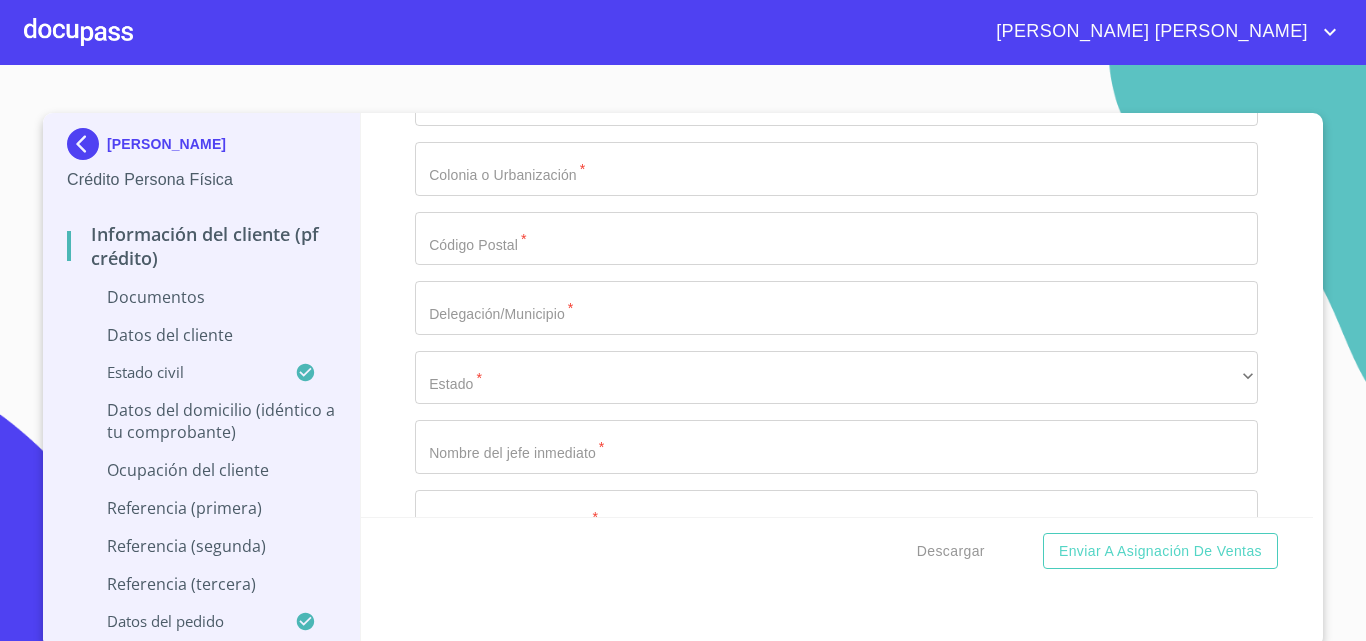 scroll, scrollTop: 6600, scrollLeft: 0, axis: vertical 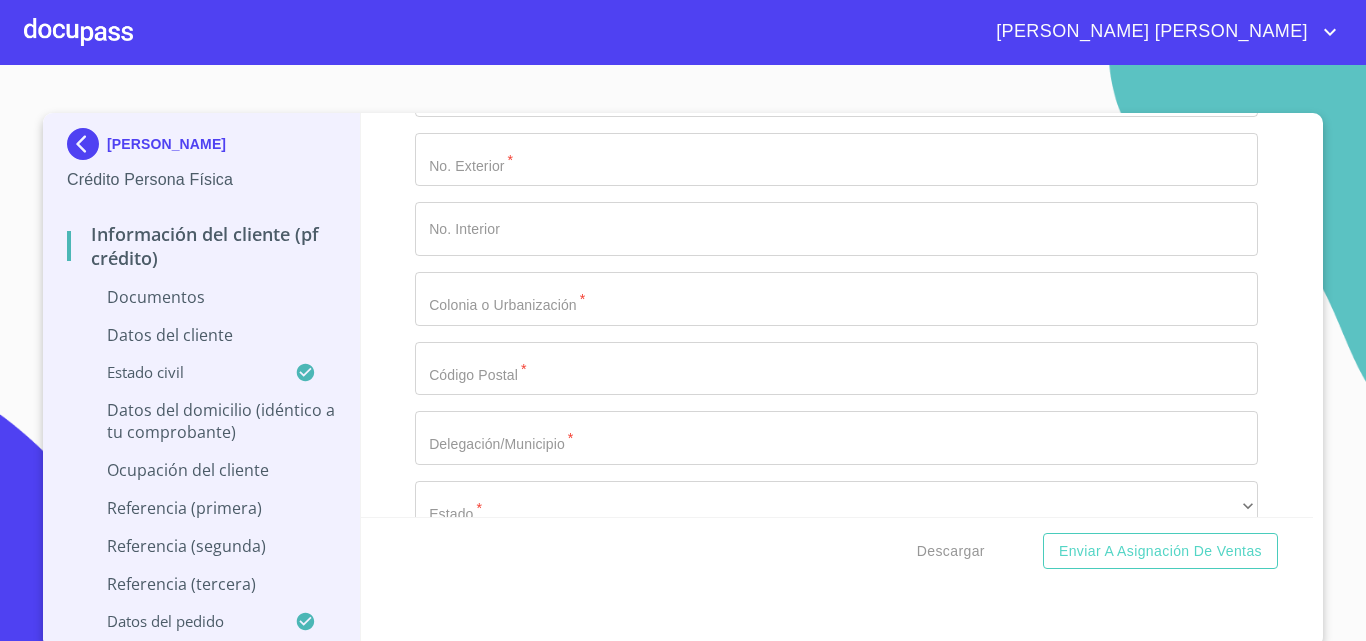 paste on "AV NVA GALICIA 1540 148" 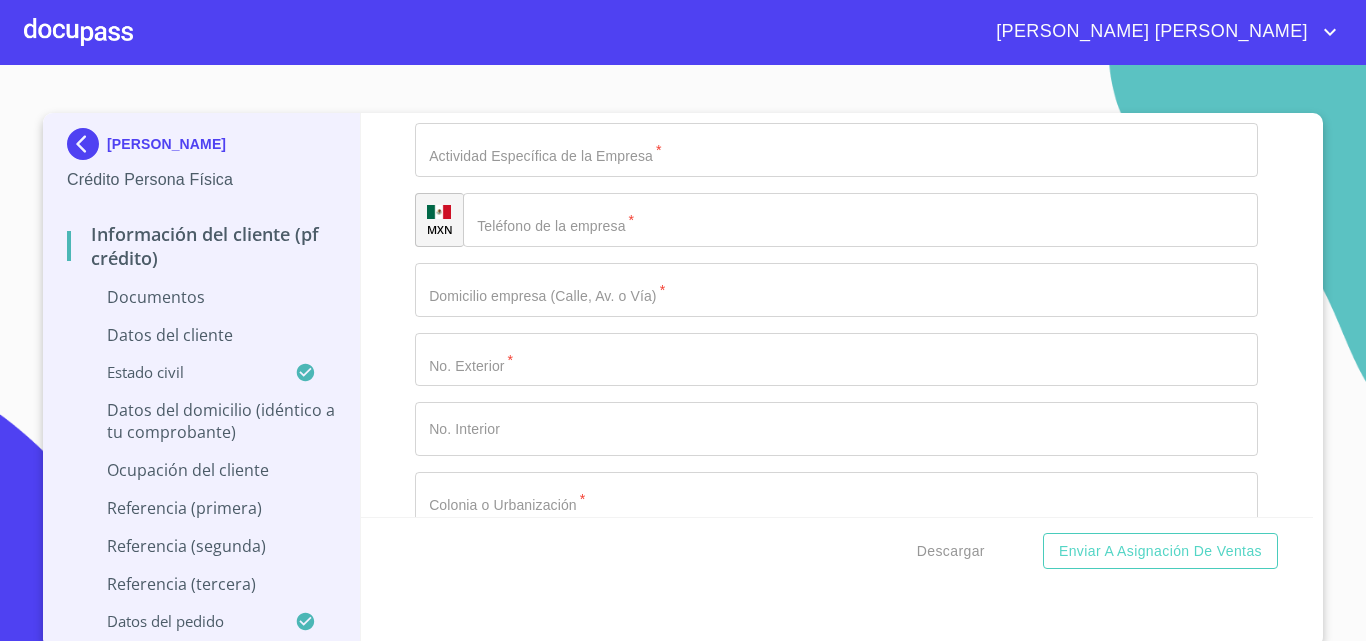 scroll, scrollTop: 6300, scrollLeft: 0, axis: vertical 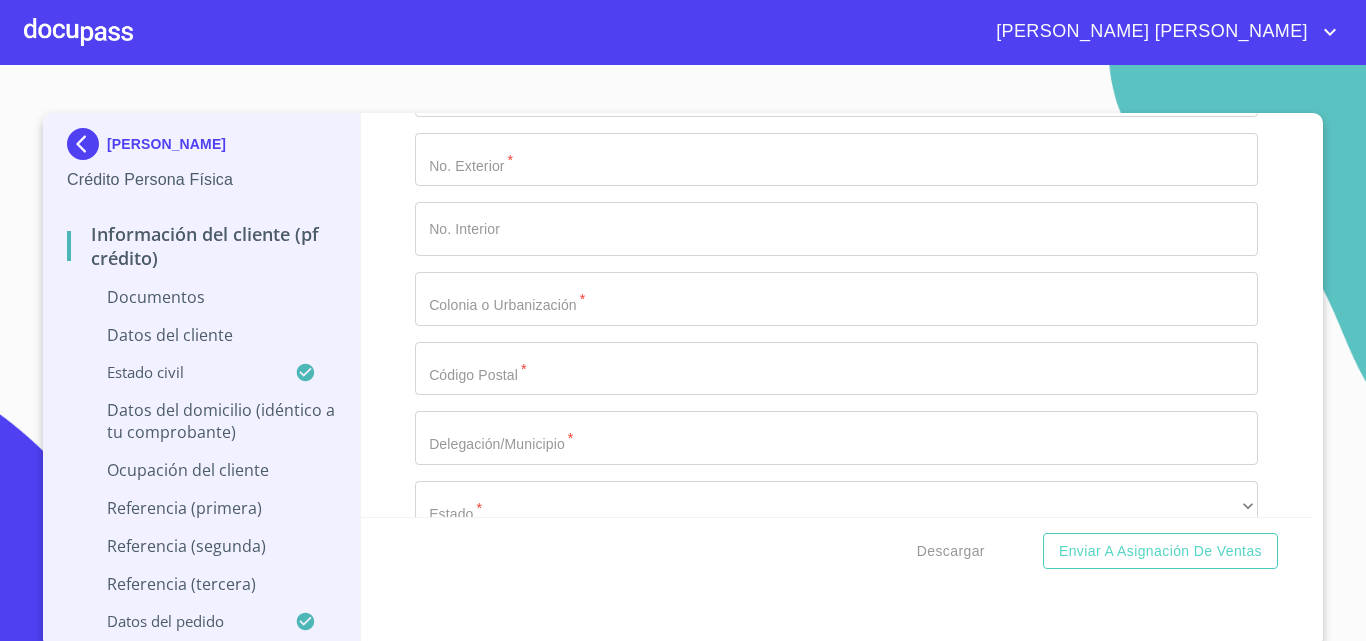 type on "AV NVA GALICIA" 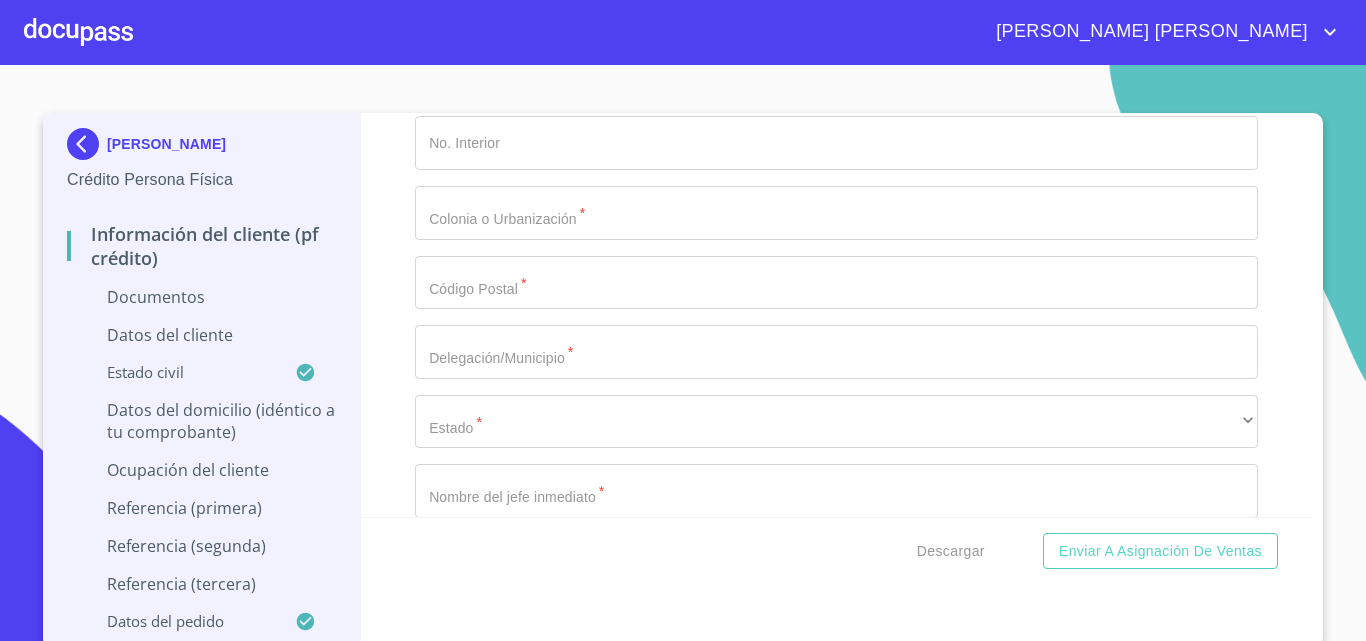 click on "me" at bounding box center (813, -1190) 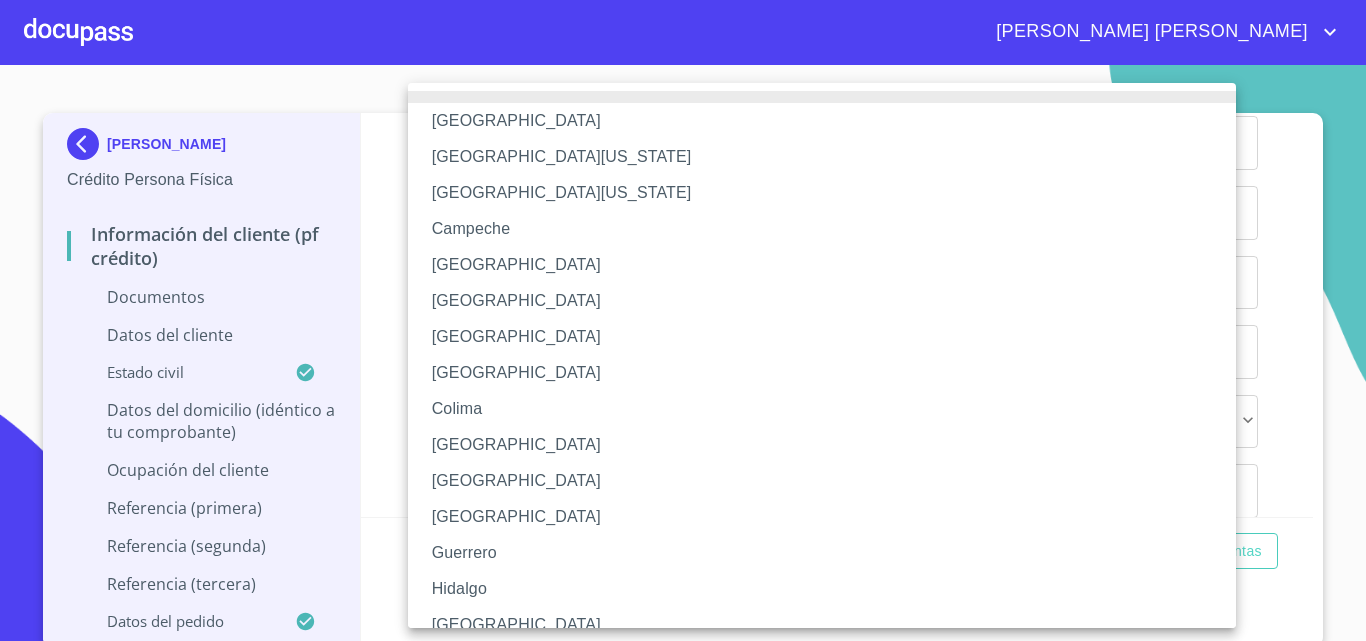 type 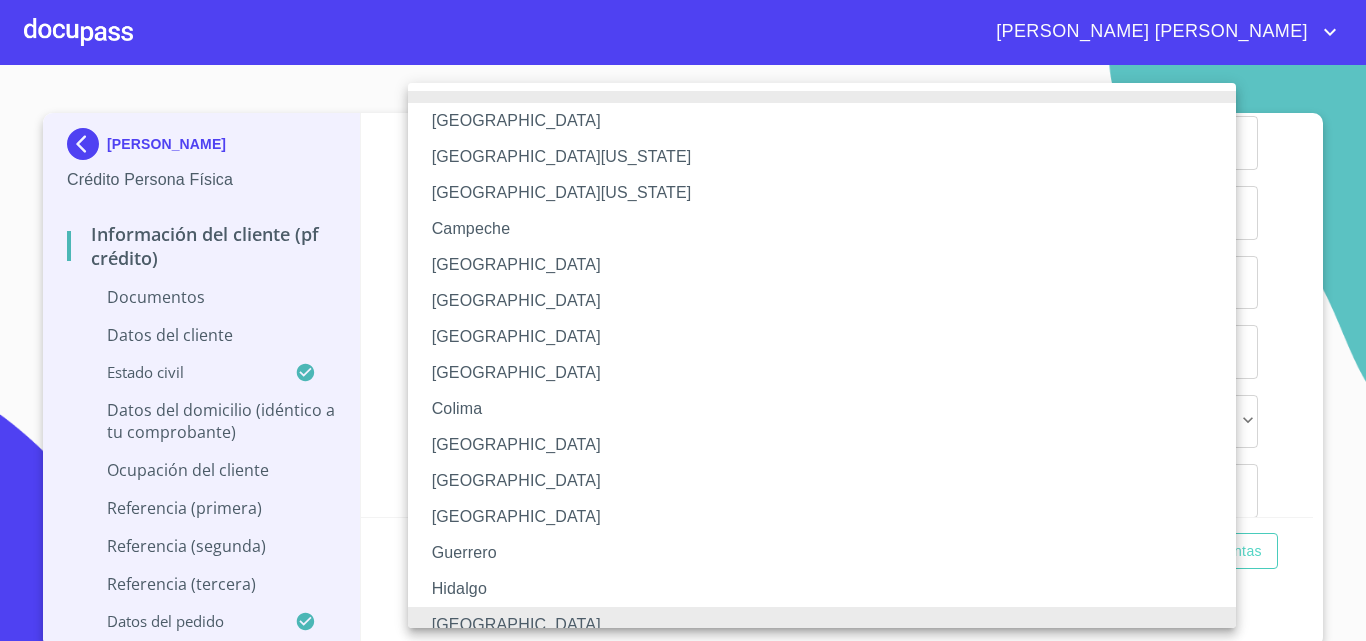 type 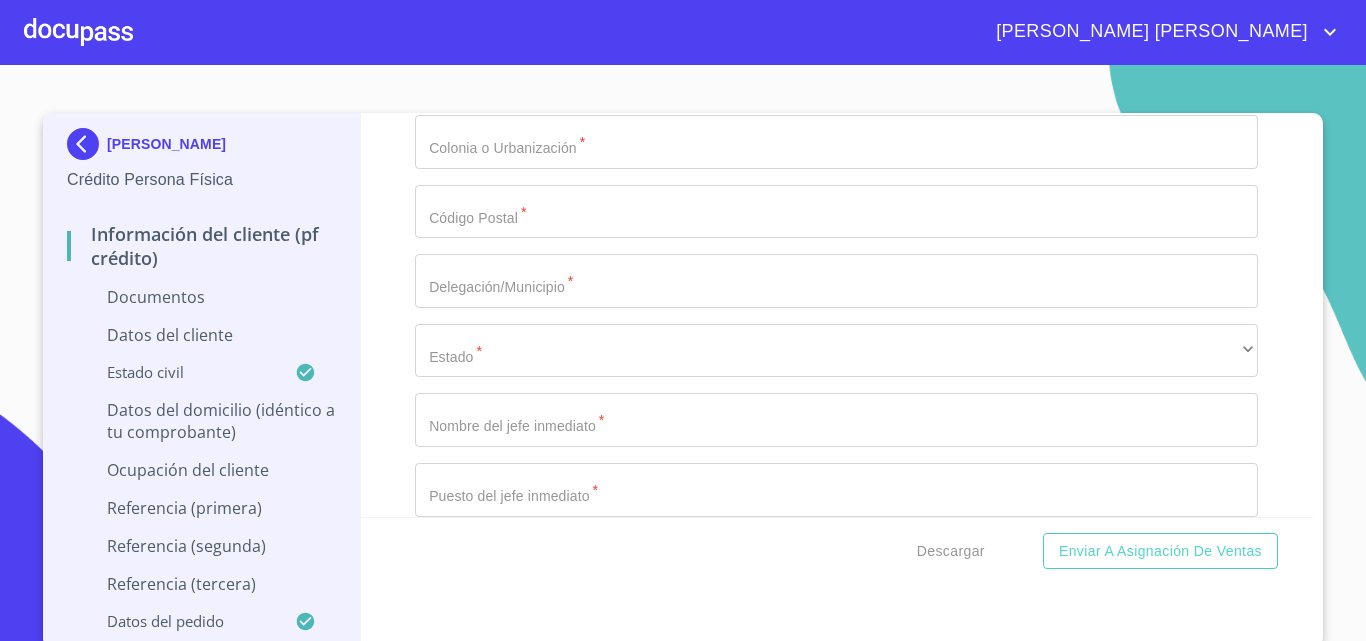 scroll, scrollTop: 6586, scrollLeft: 0, axis: vertical 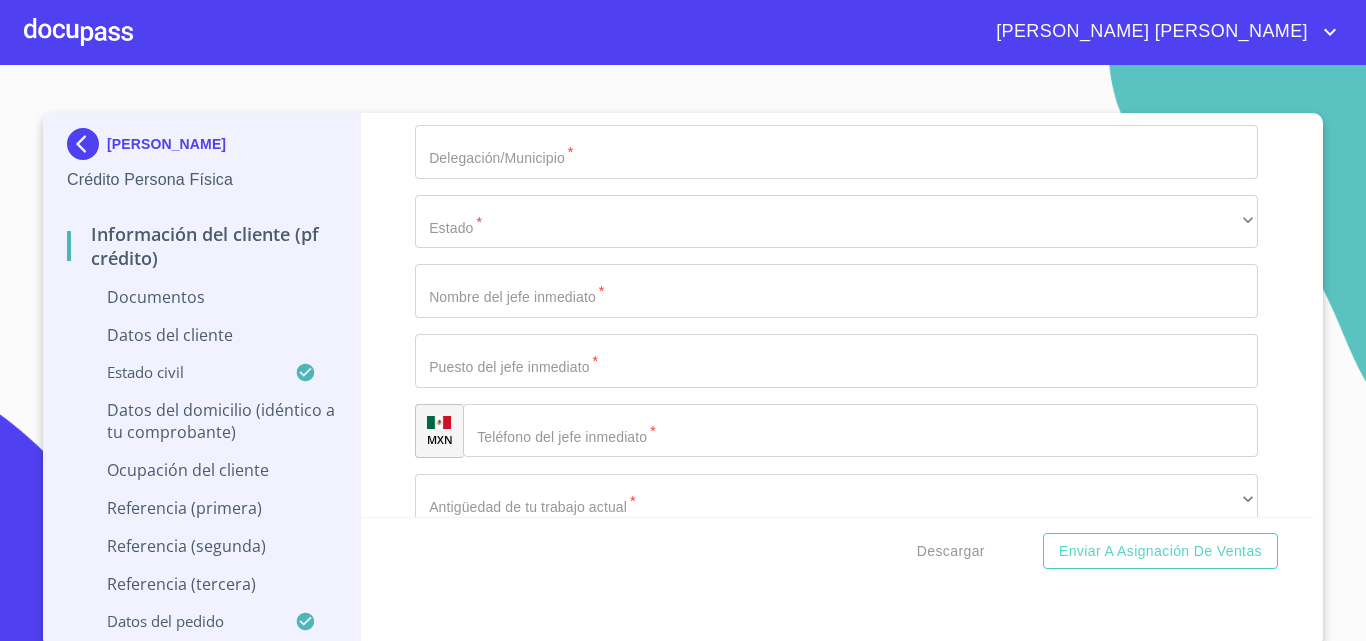 click on "Documento de identificación   *" at bounding box center (836, -1251) 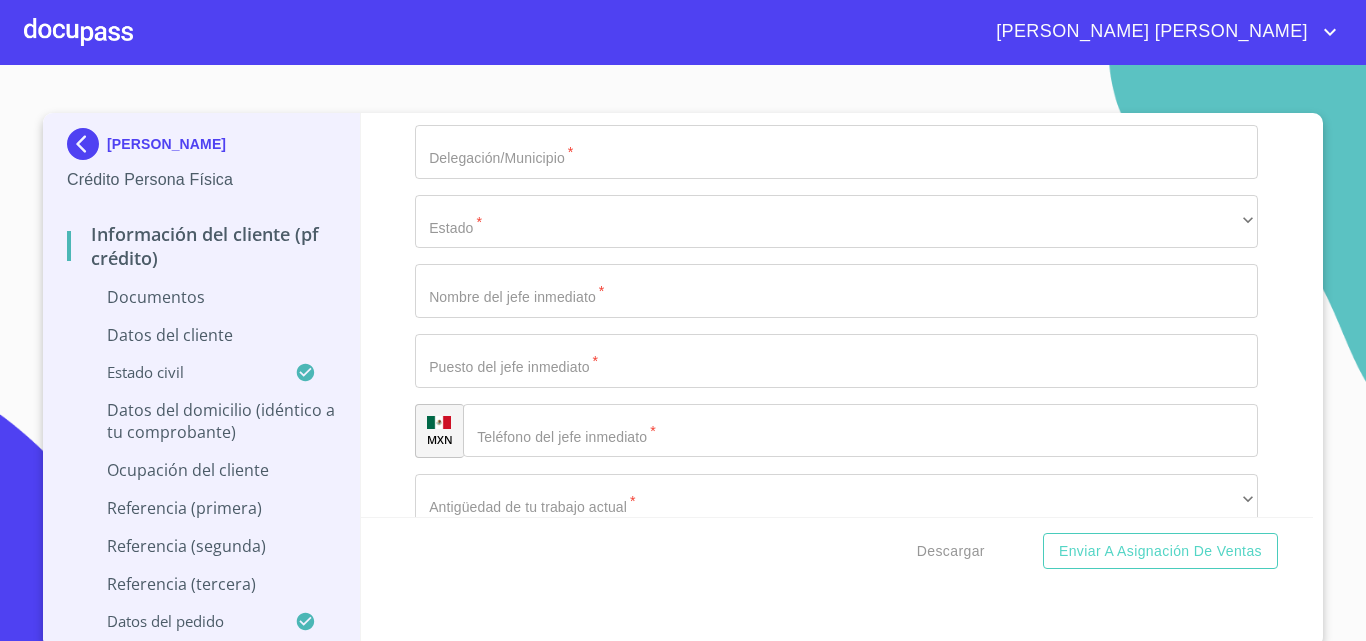 paste on "TLAJOMULCO [PERSON_NAME]," 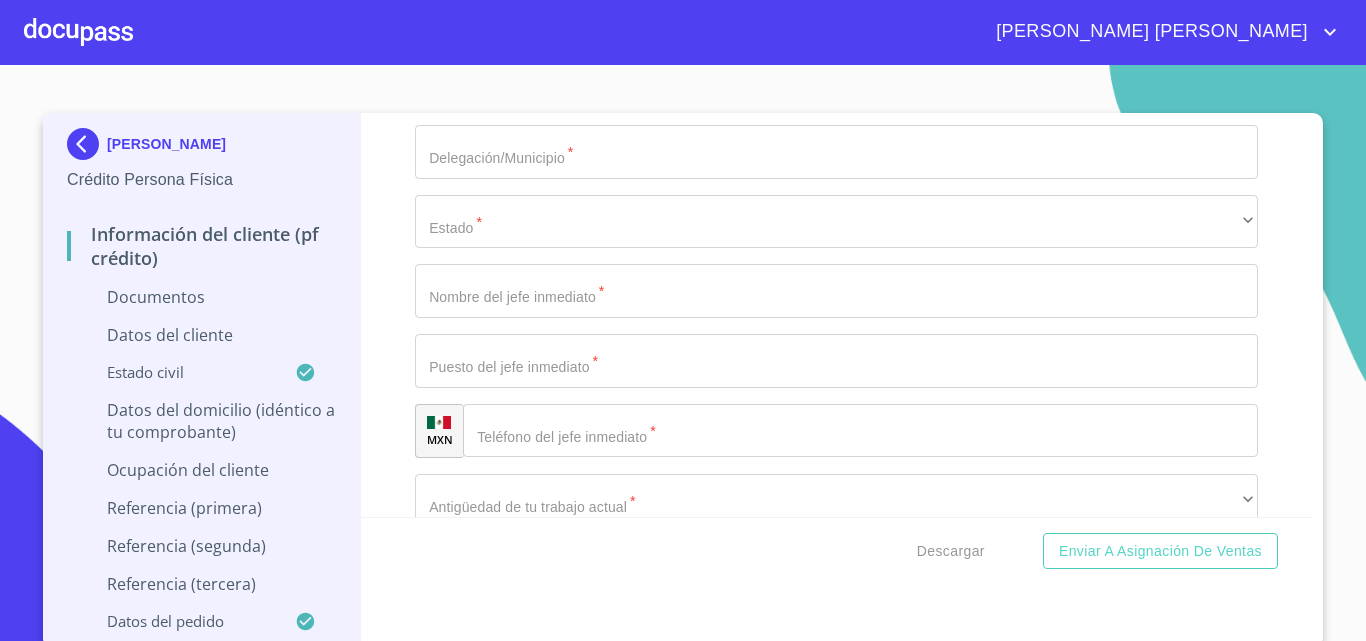 type on "TLAJOMULCO DE ZUÑIGA" 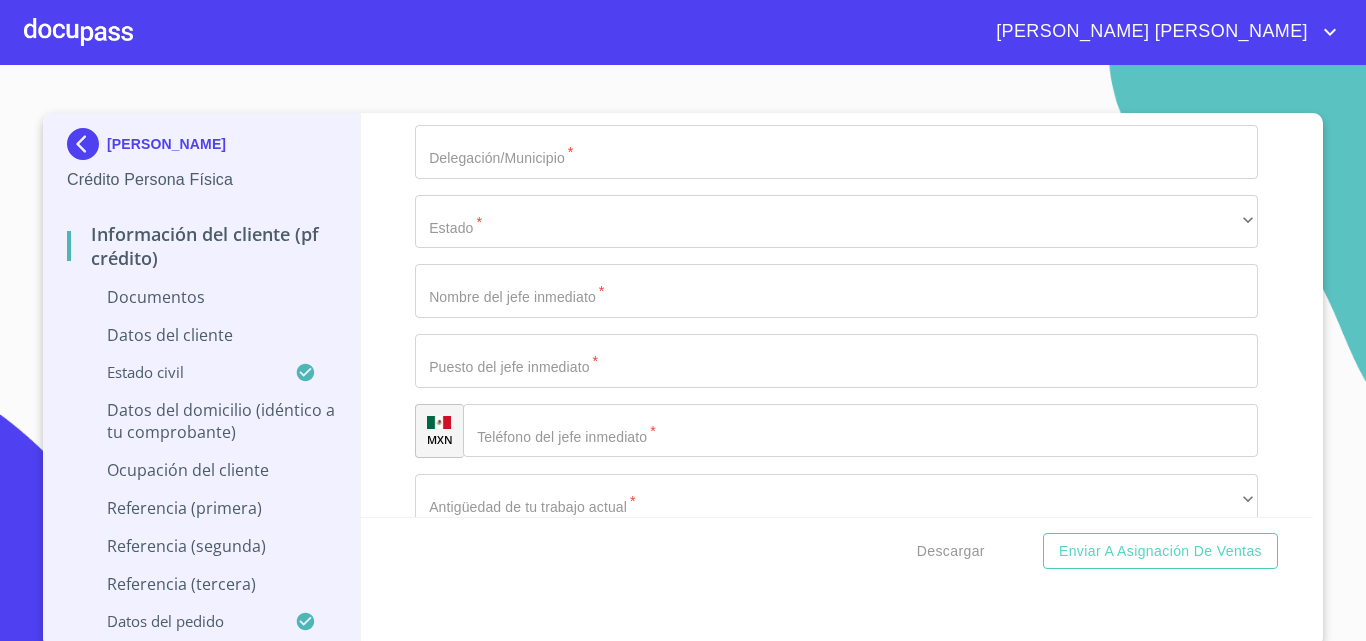 paste on "[GEOGRAPHIC_DATA]" 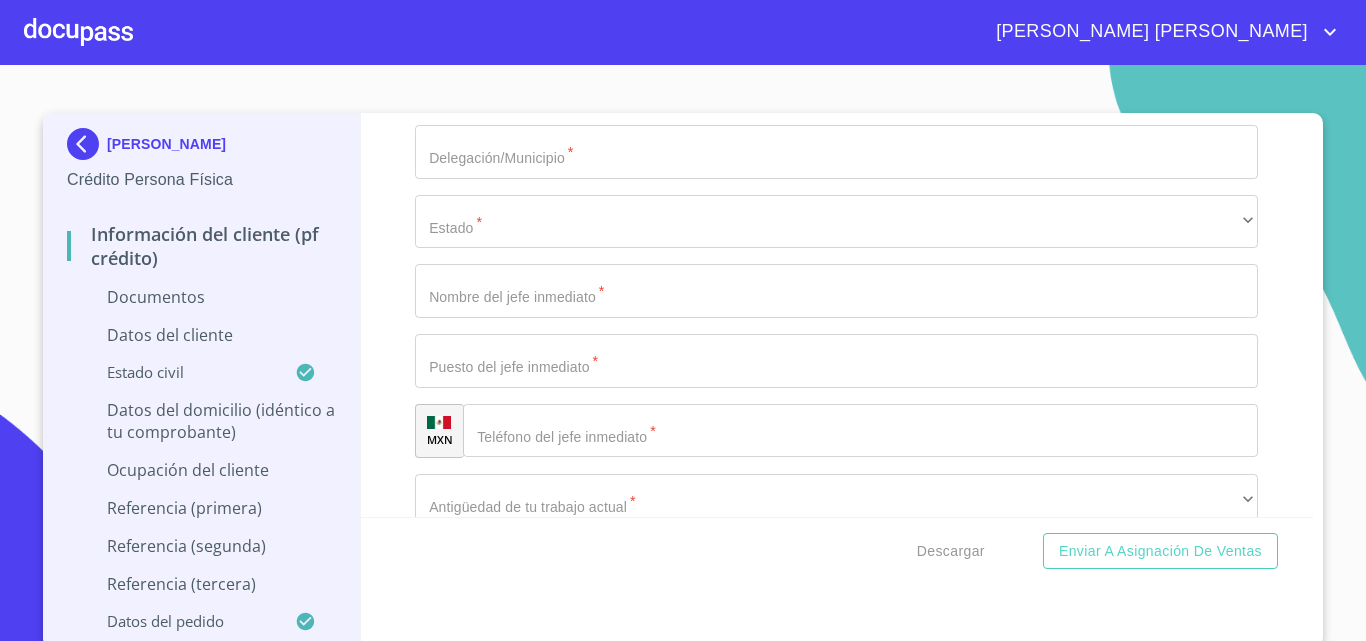 type on "[GEOGRAPHIC_DATA]" 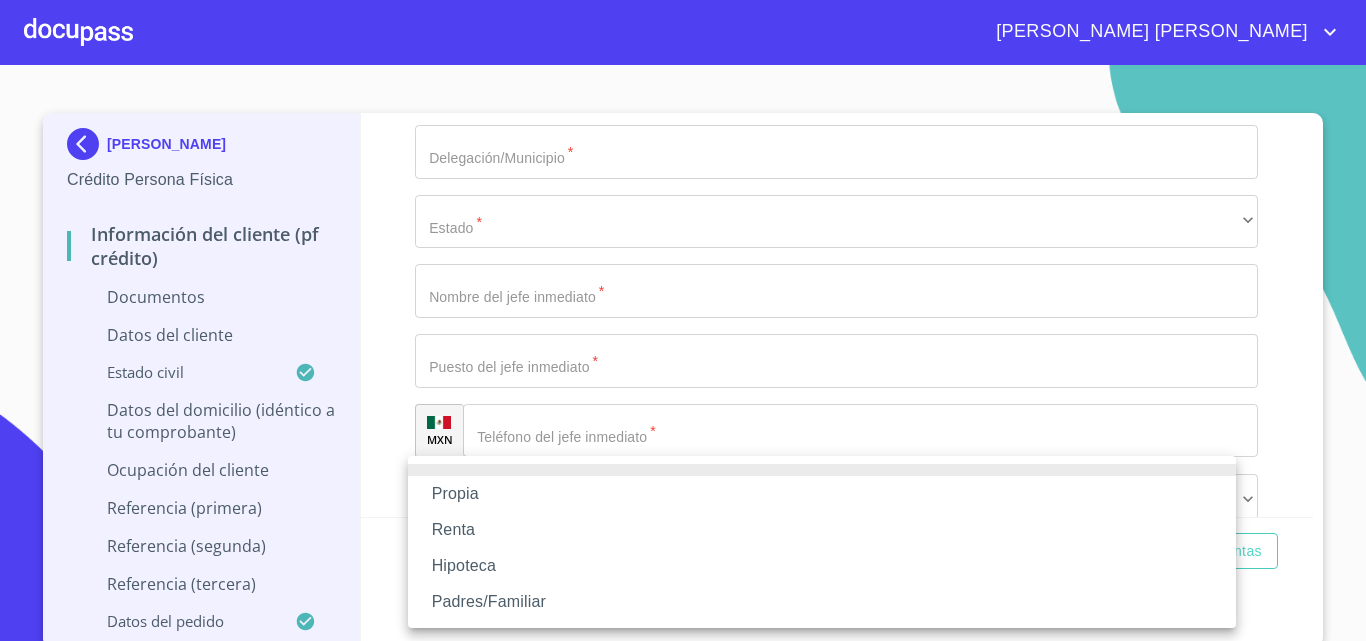 click on "Propia" at bounding box center (822, 494) 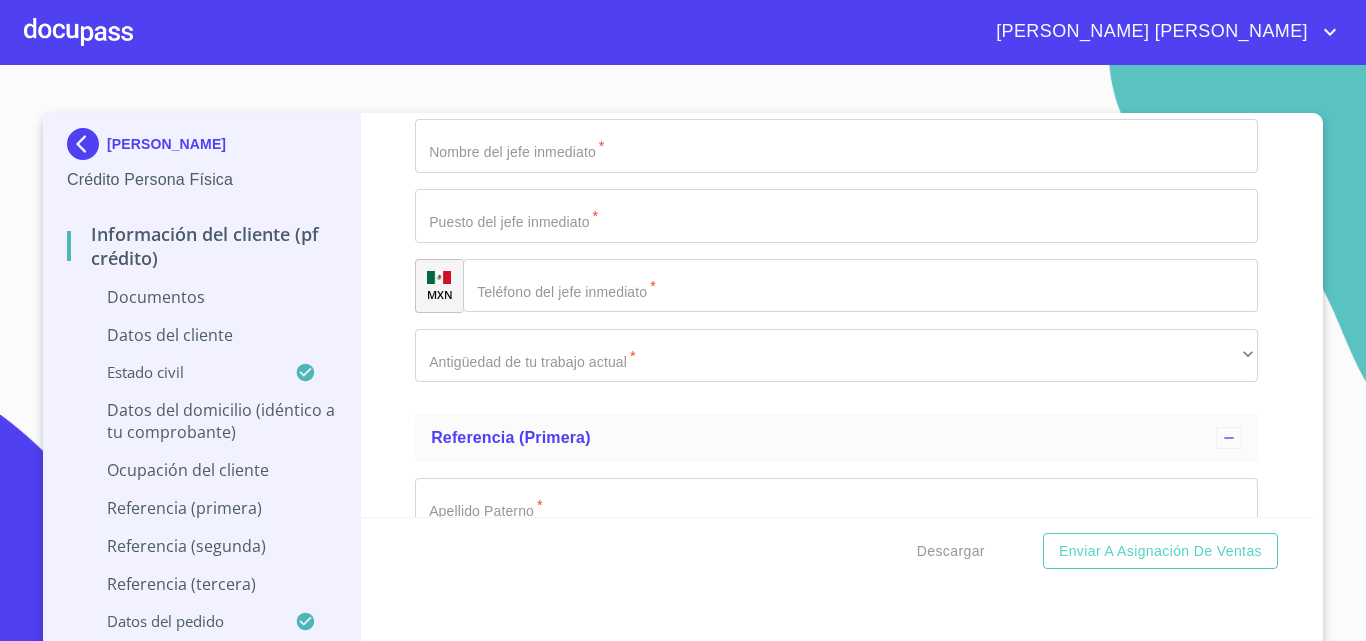 scroll, scrollTop: 6795, scrollLeft: 0, axis: vertical 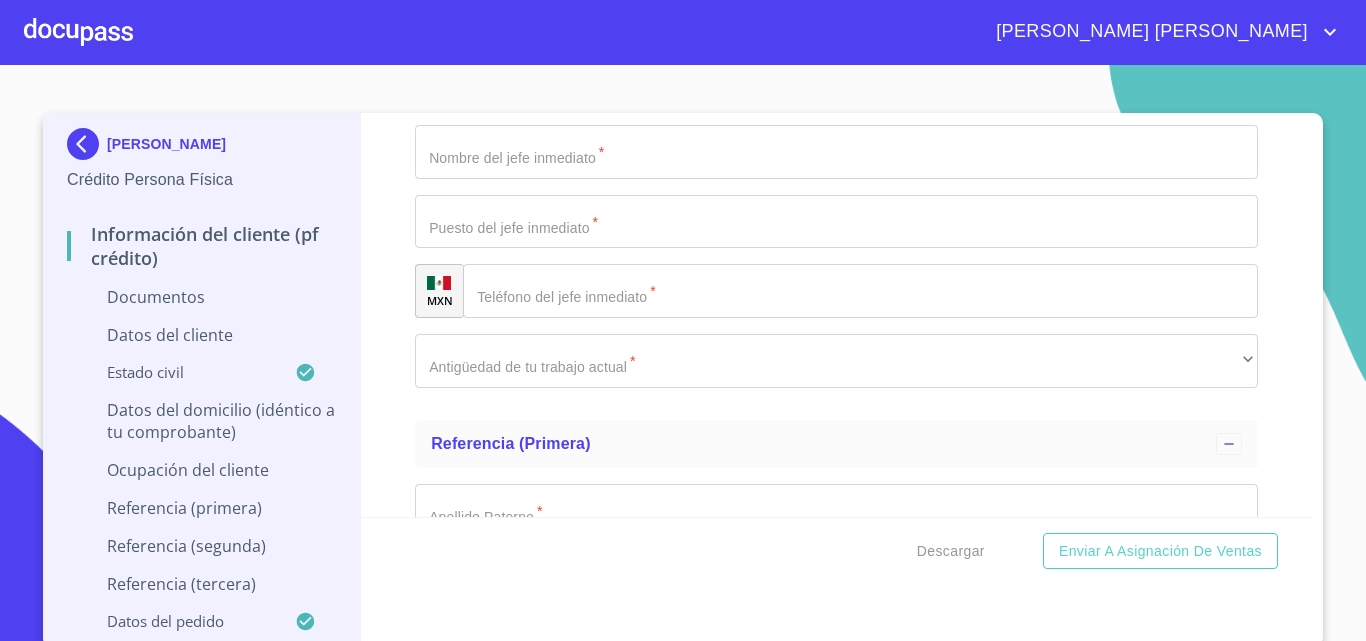 click on "Documento de identificación   *" at bounding box center [813, -3500] 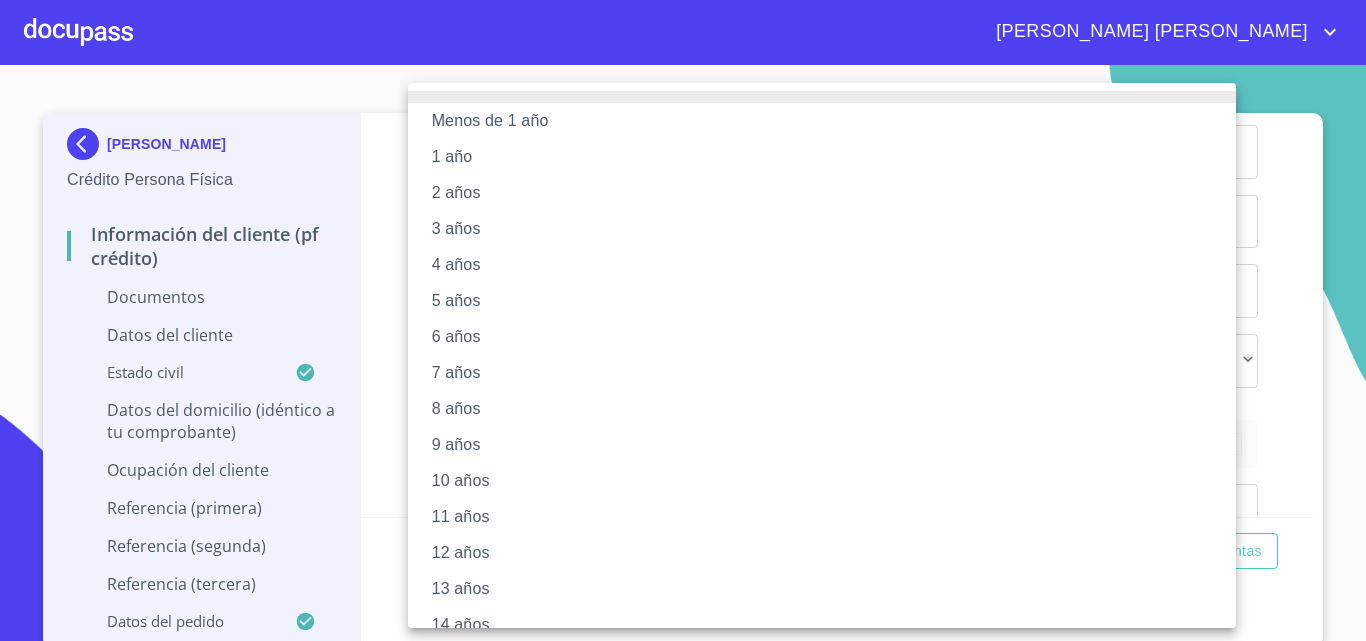 type 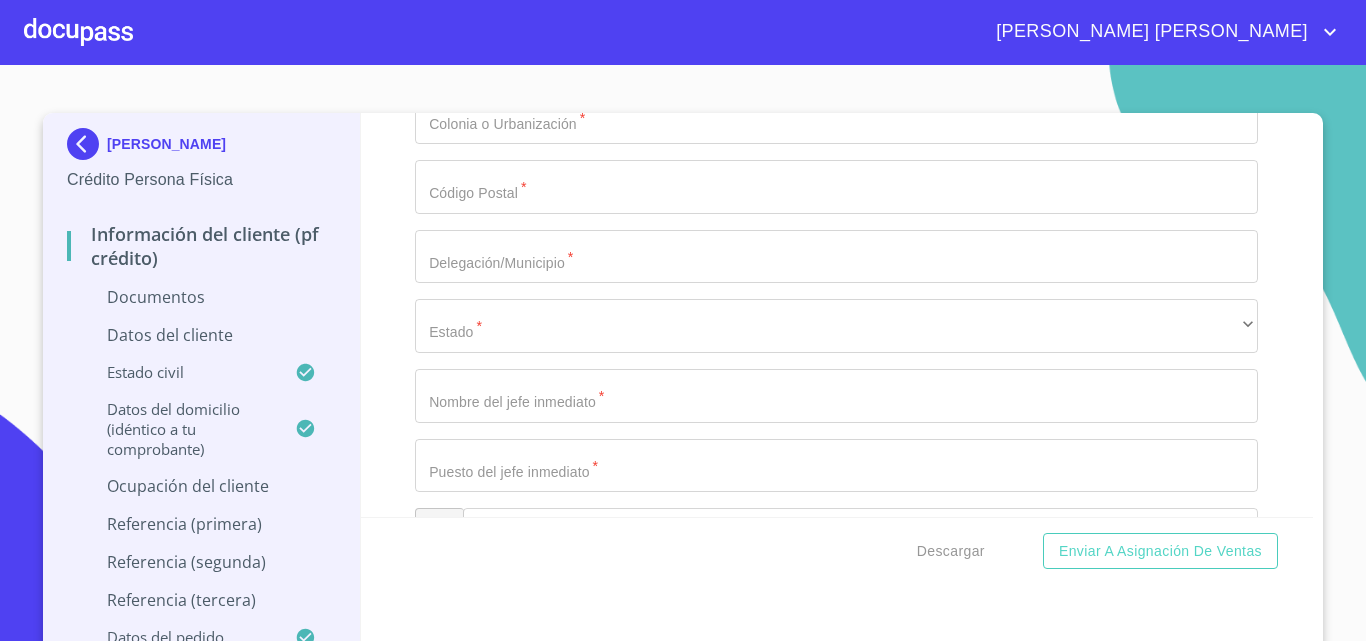 scroll, scrollTop: 6695, scrollLeft: 0, axis: vertical 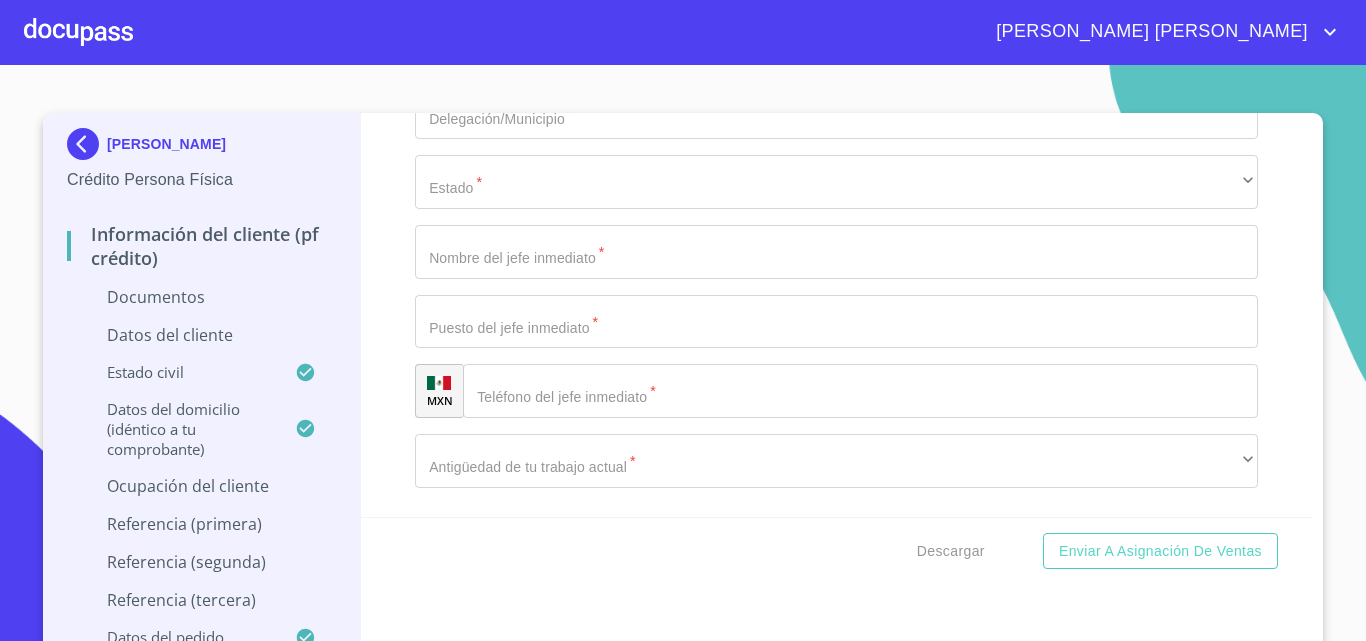 click on "[GEOGRAPHIC_DATA]" at bounding box center [813, -3400] 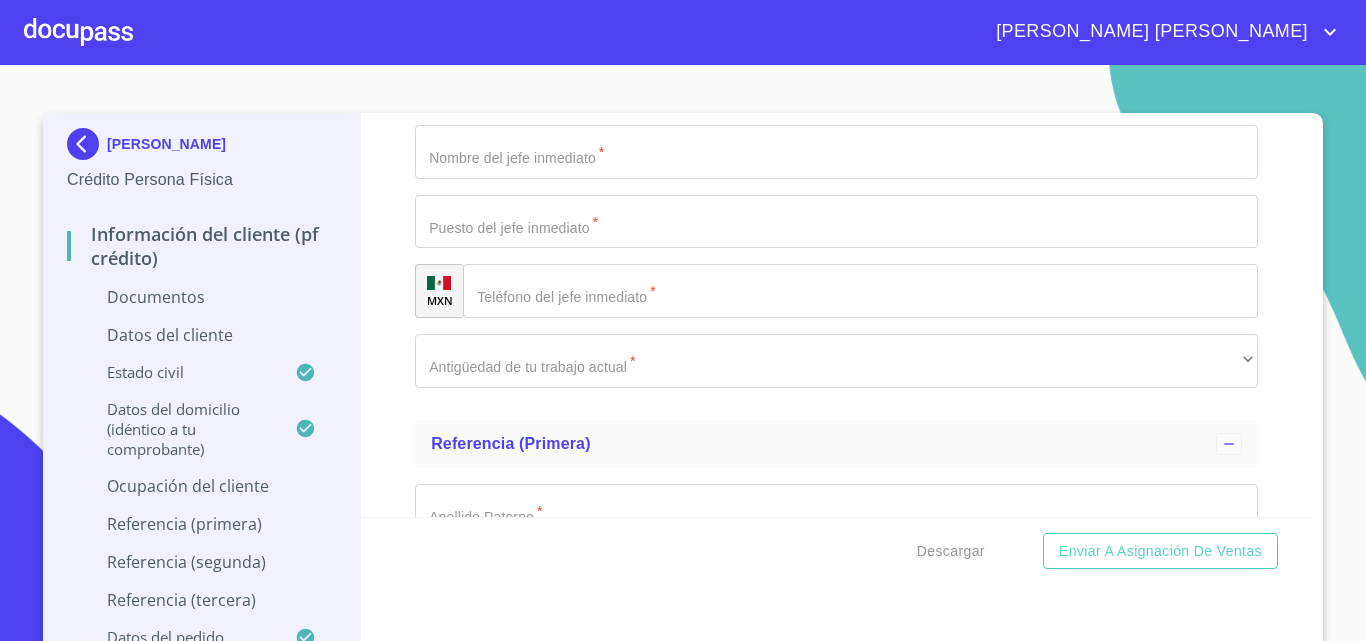 scroll, scrollTop: 7095, scrollLeft: 0, axis: vertical 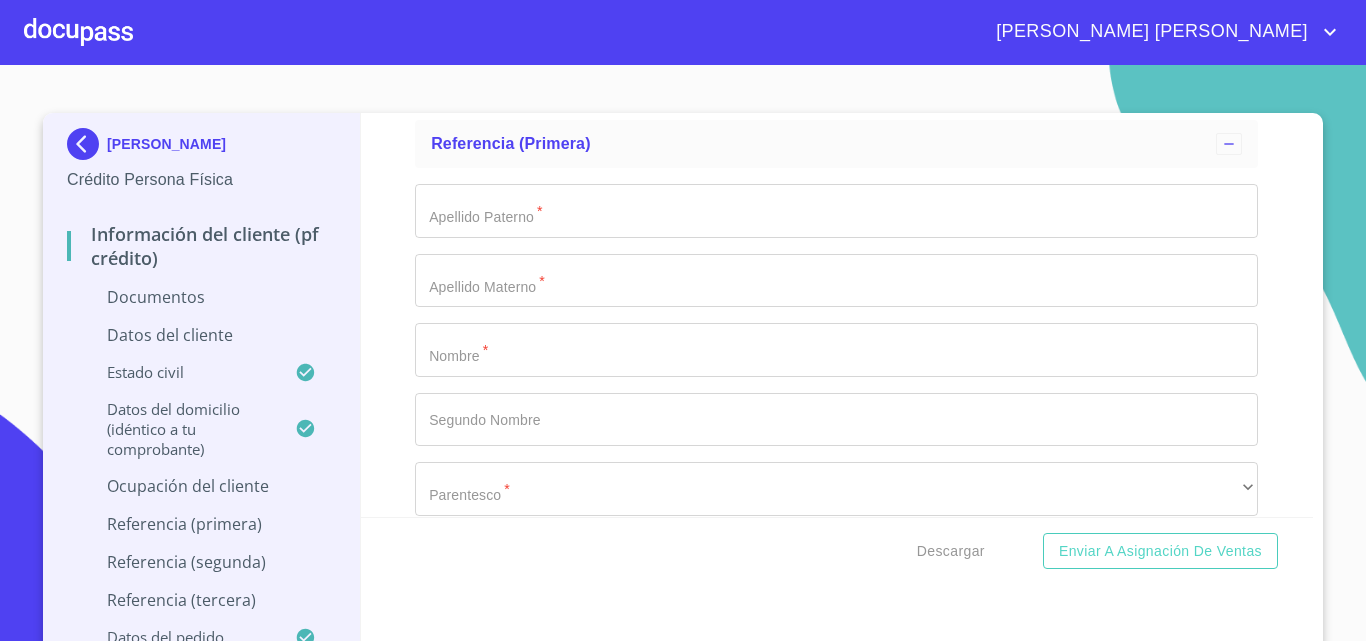 click on "​" at bounding box center (836, -1262) 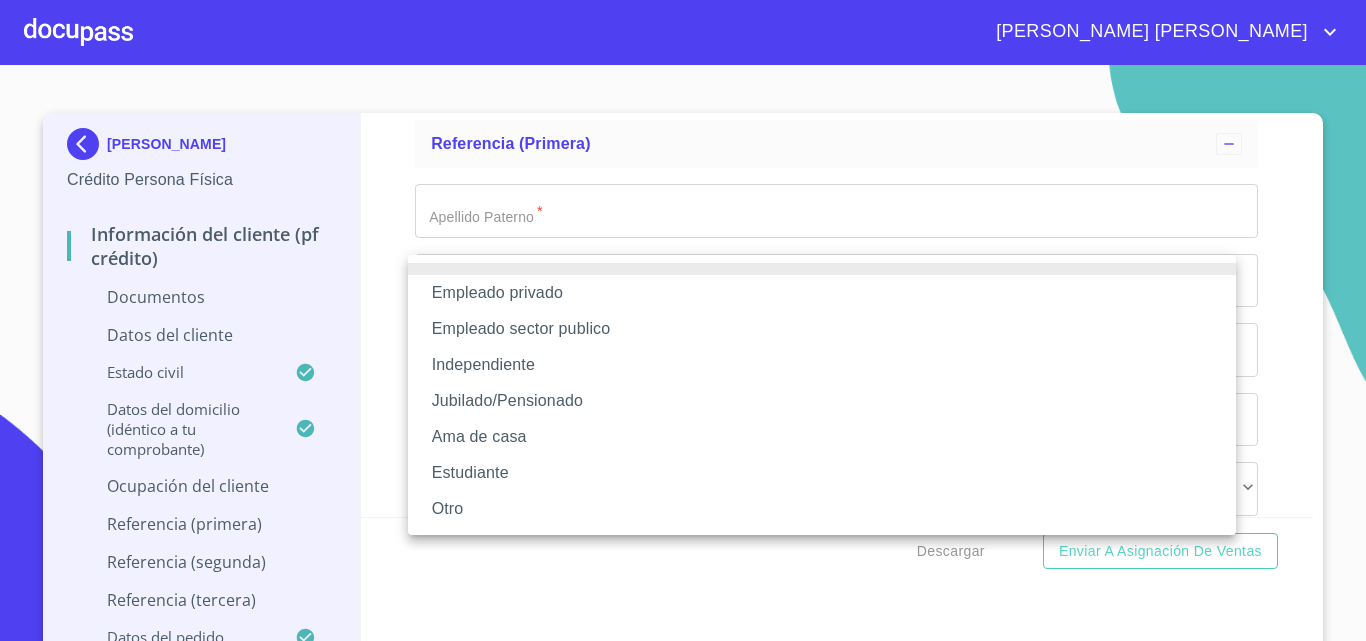 click on "Jubilado/Pensionado" at bounding box center [822, 401] 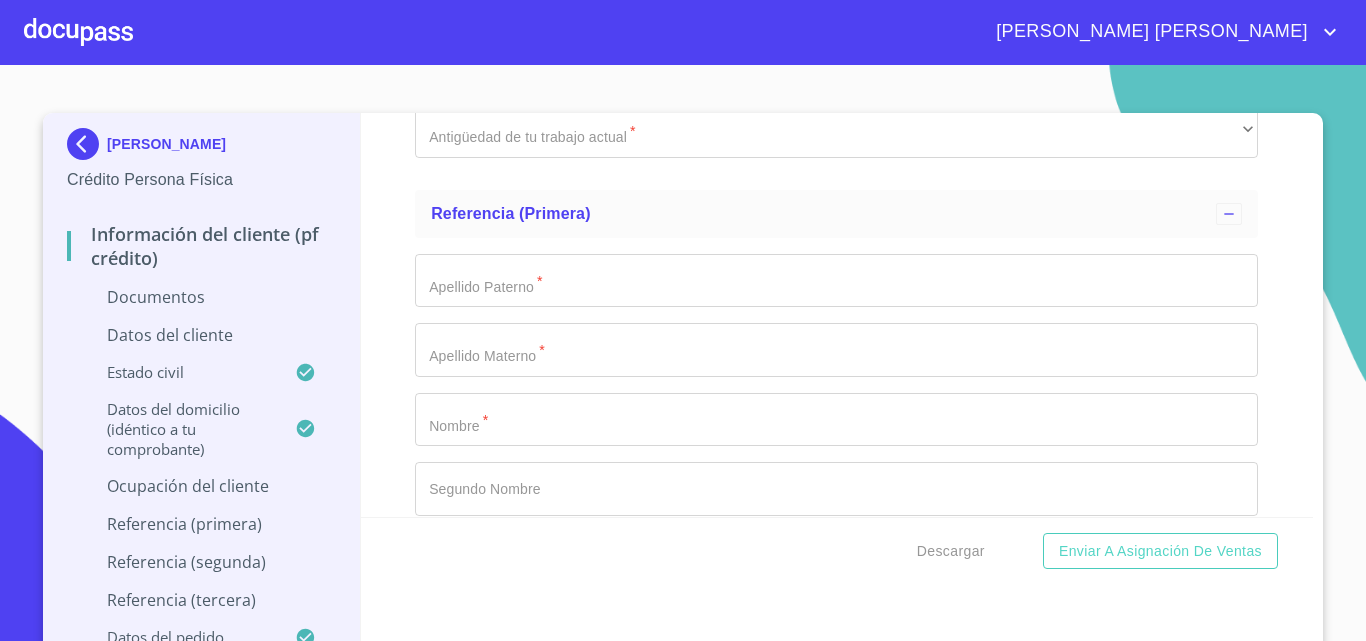 type on "a" 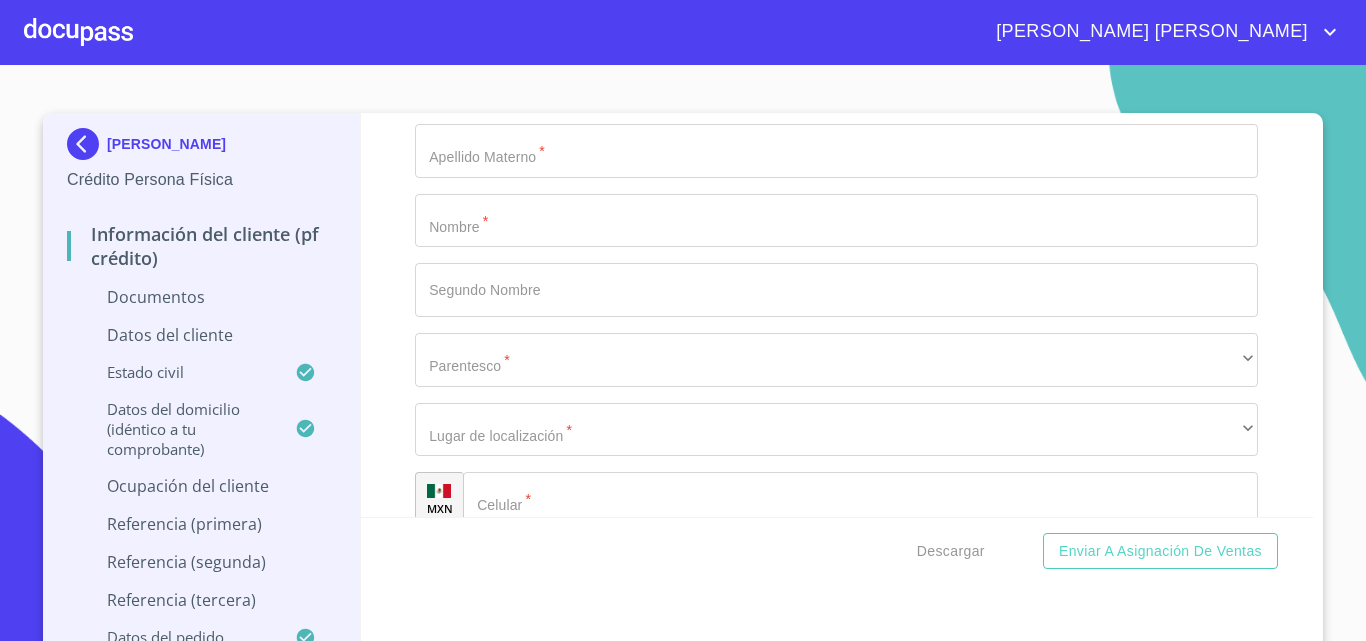scroll, scrollTop: 7295, scrollLeft: 0, axis: vertical 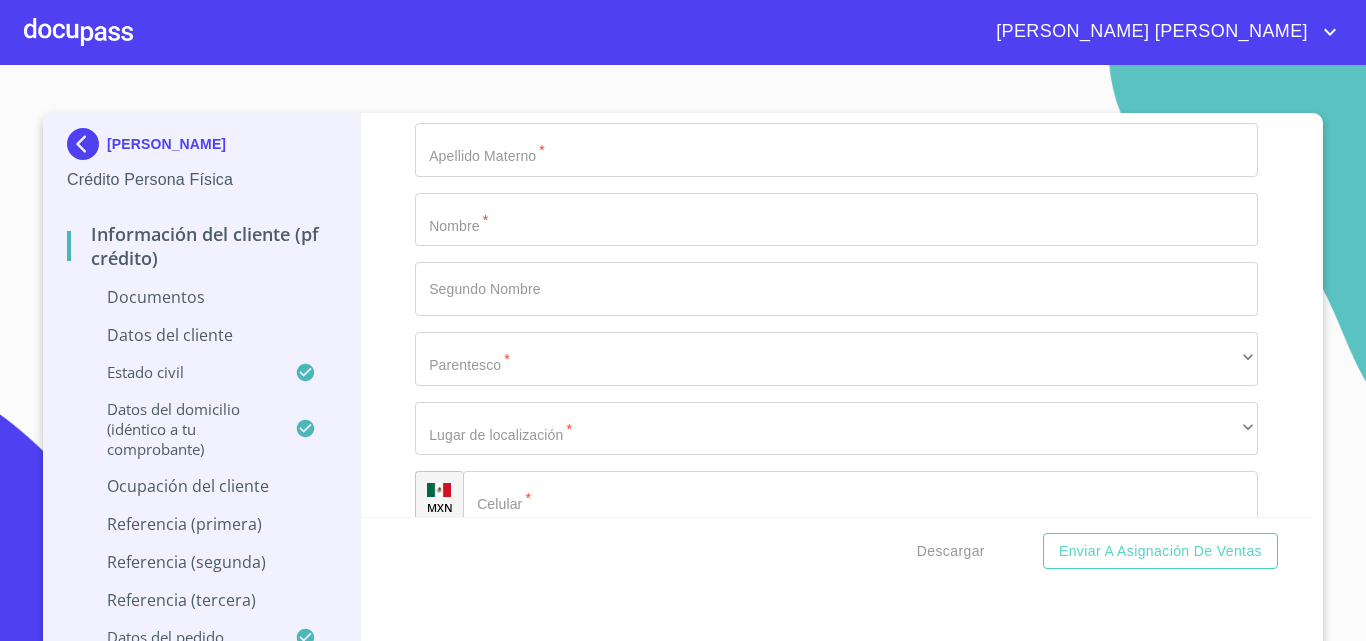 click 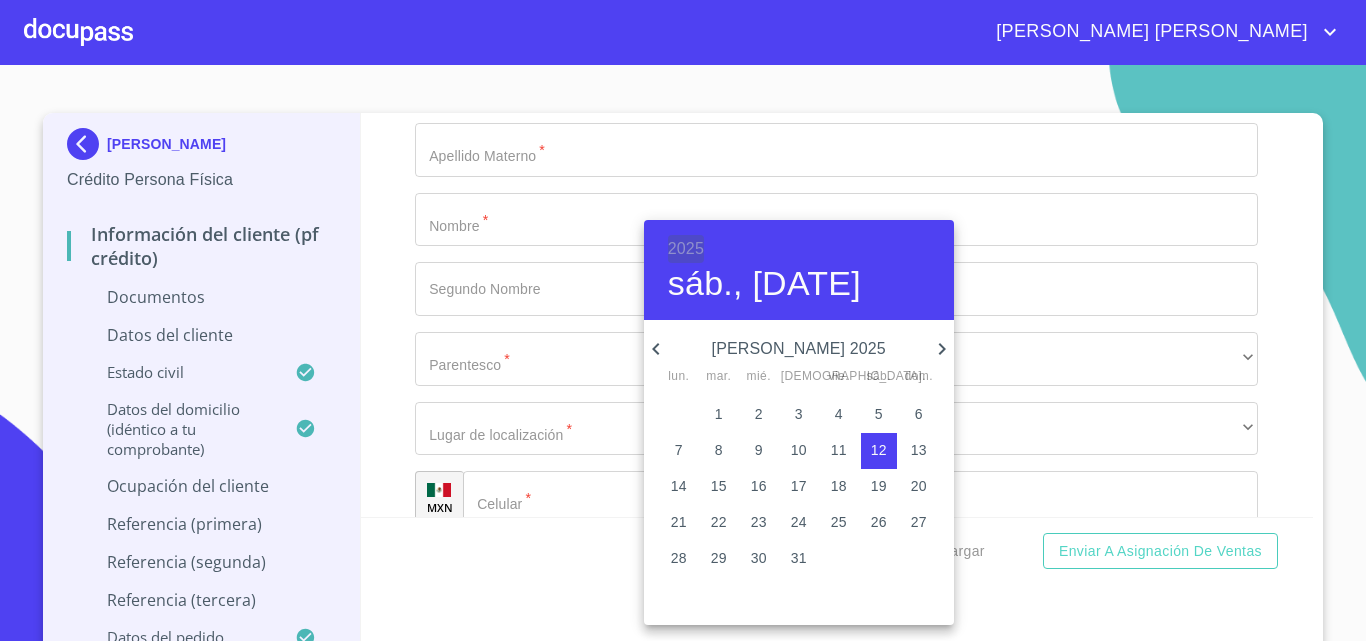 click on "2025" at bounding box center [686, 249] 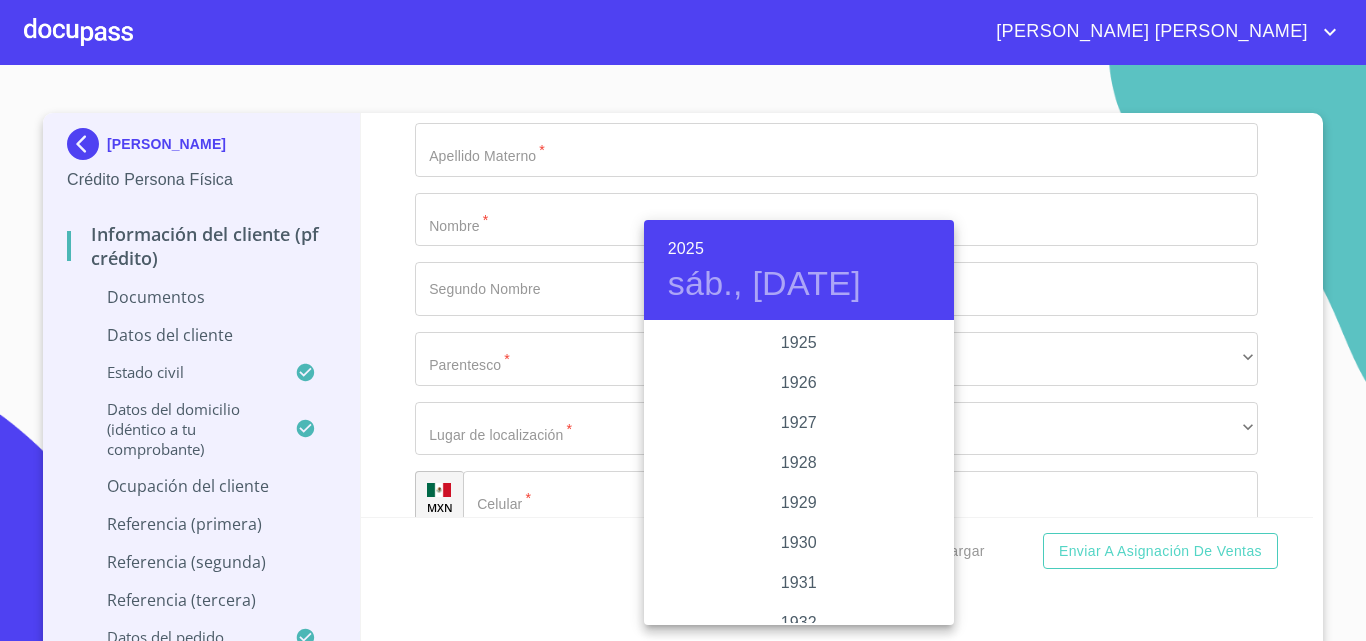scroll, scrollTop: 3880, scrollLeft: 0, axis: vertical 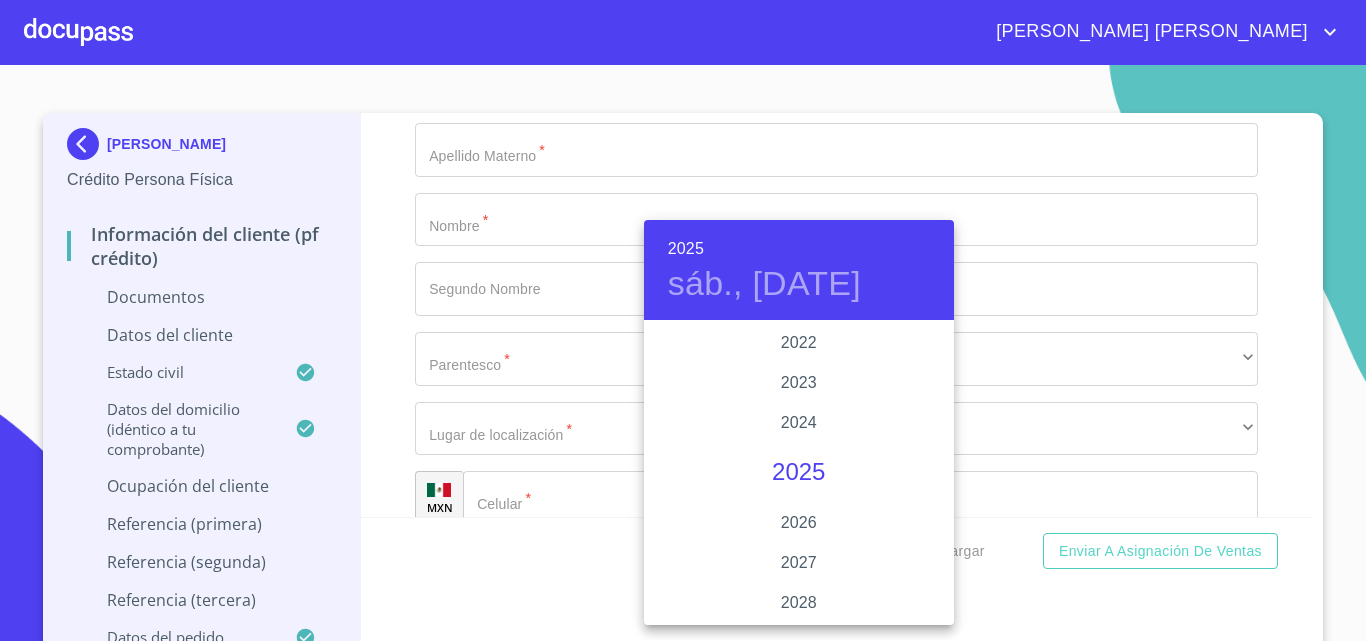 type 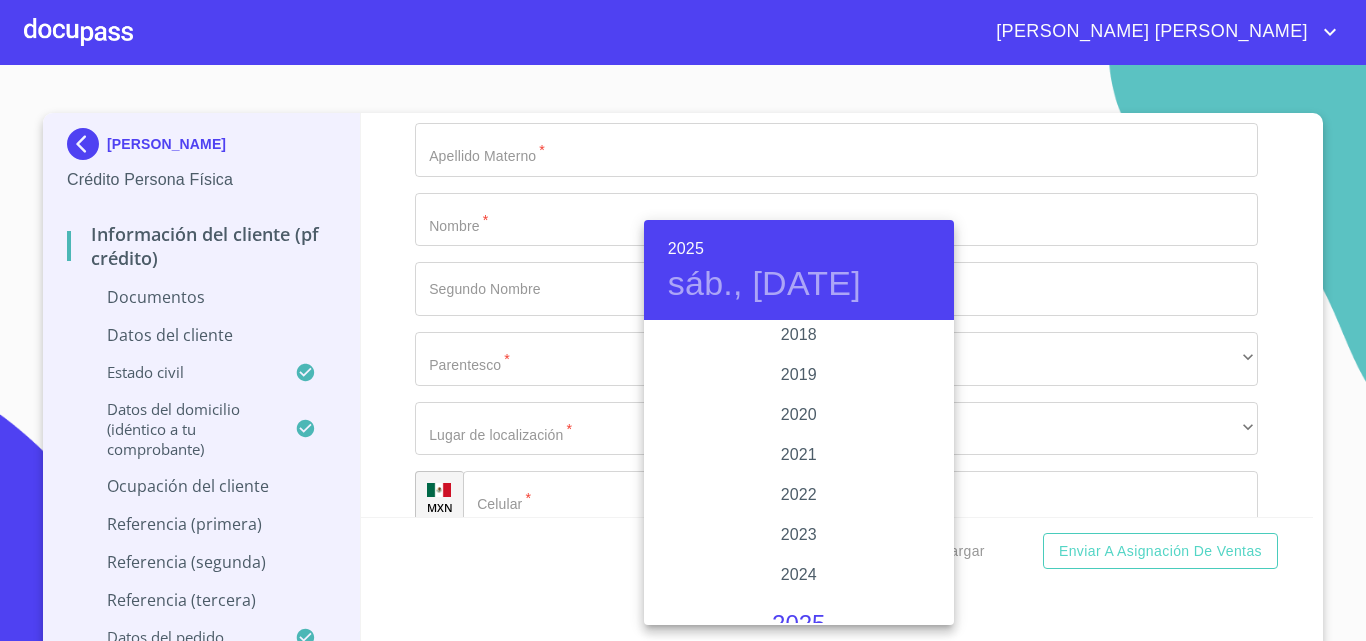 scroll, scrollTop: 3680, scrollLeft: 0, axis: vertical 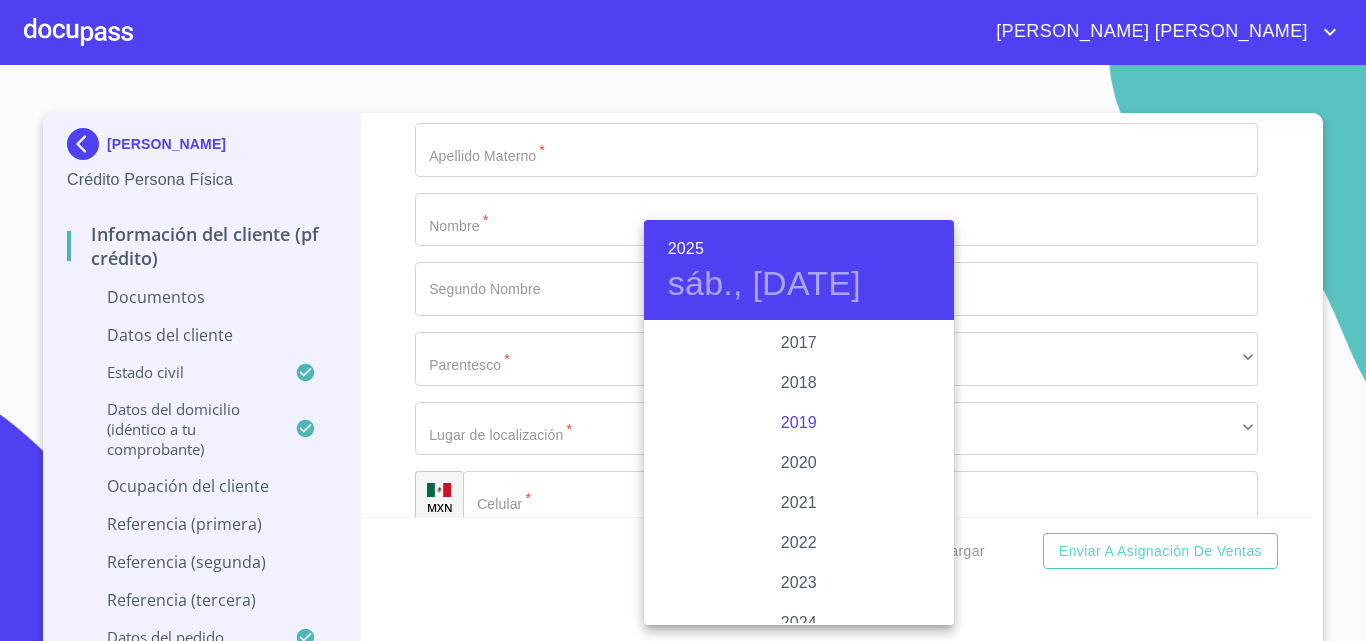 click on "2019" at bounding box center (799, 423) 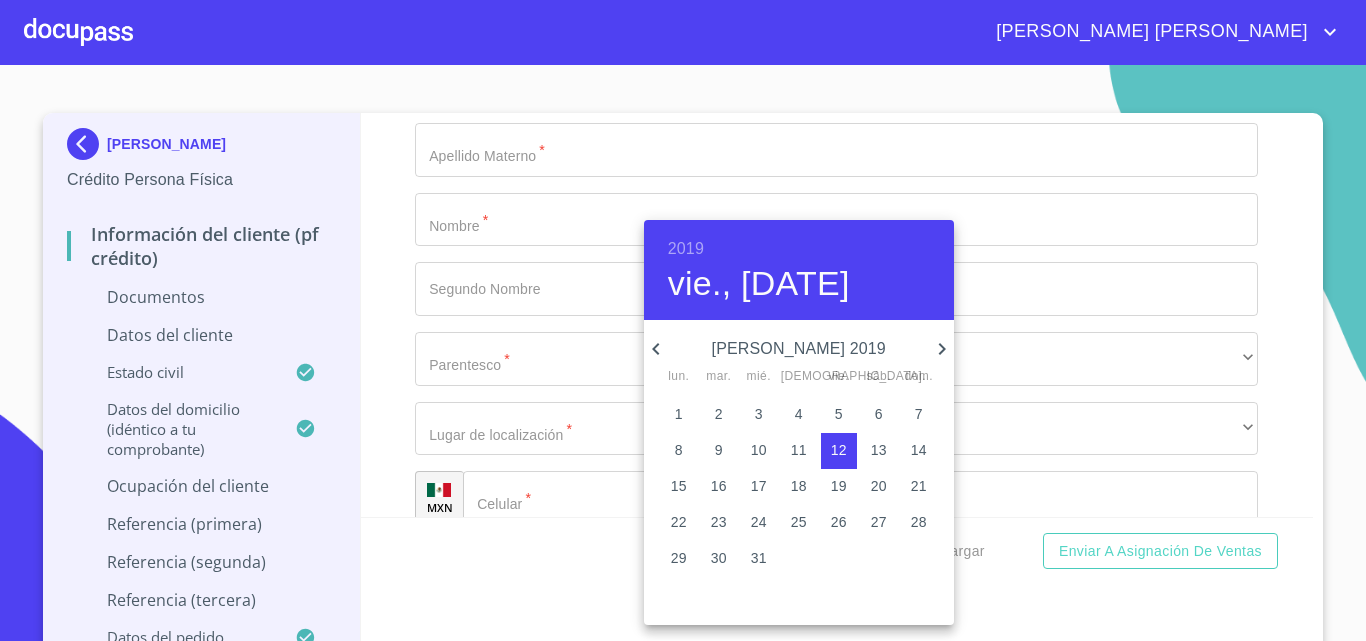 click on "vie., [DATE]" at bounding box center [759, 284] 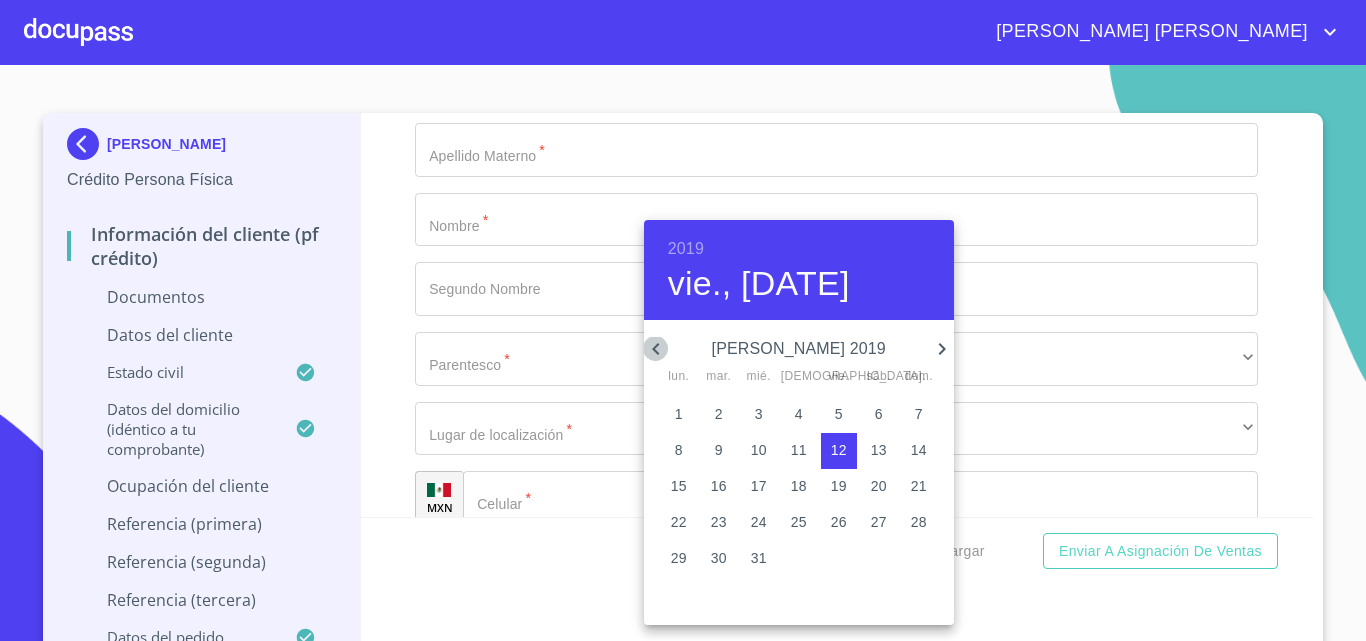 click 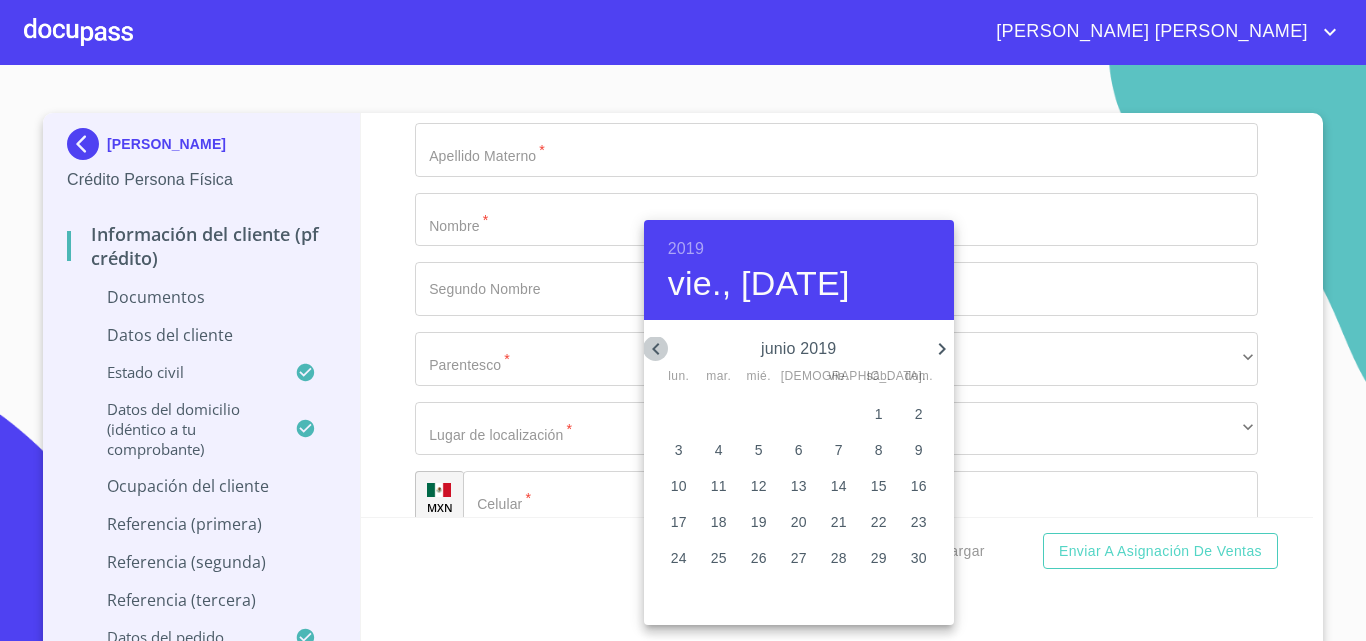 click 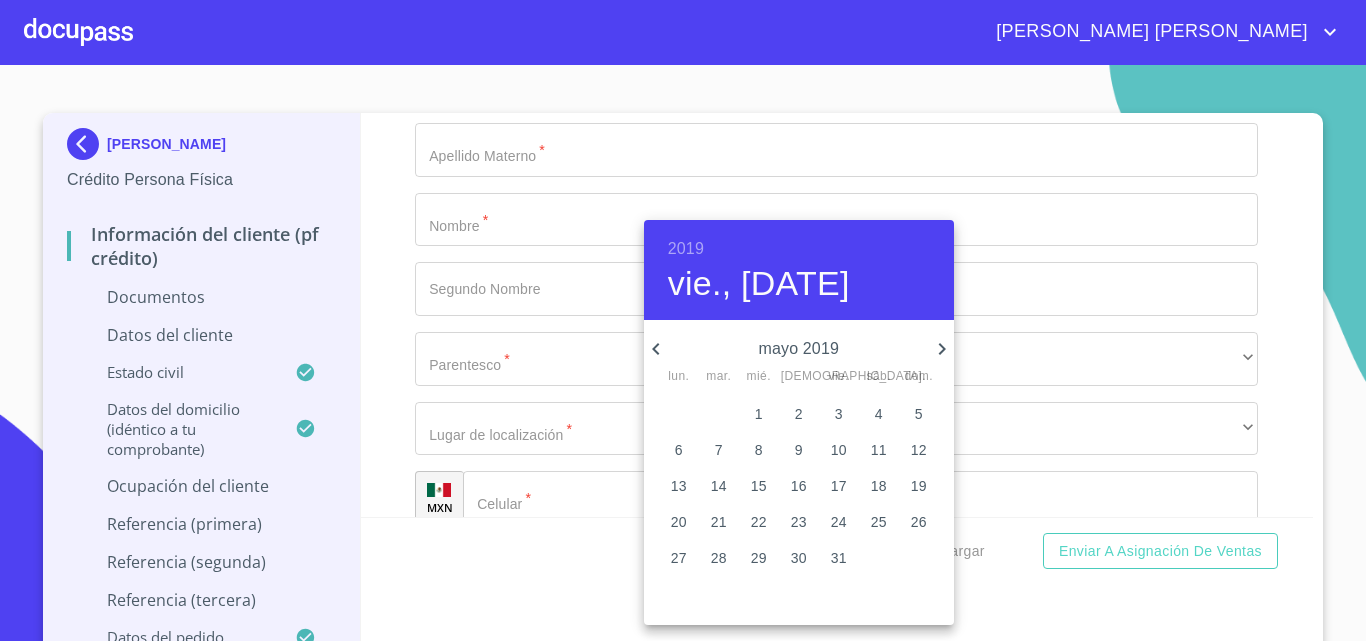 click 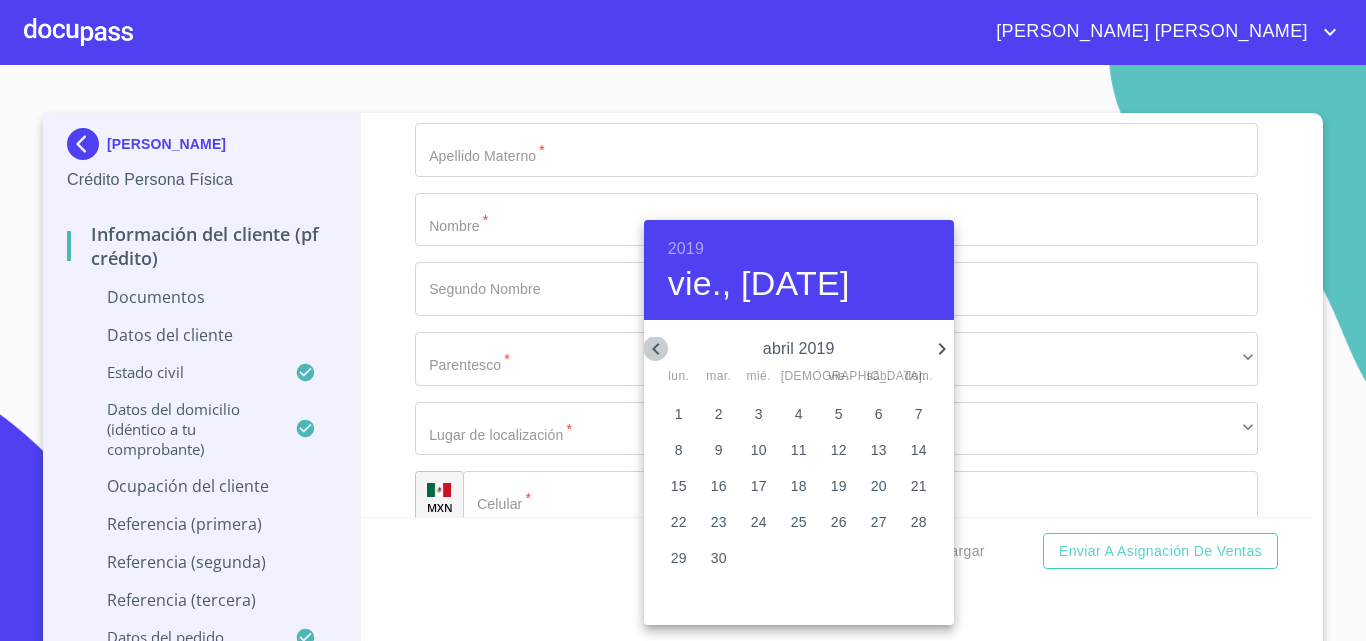 click 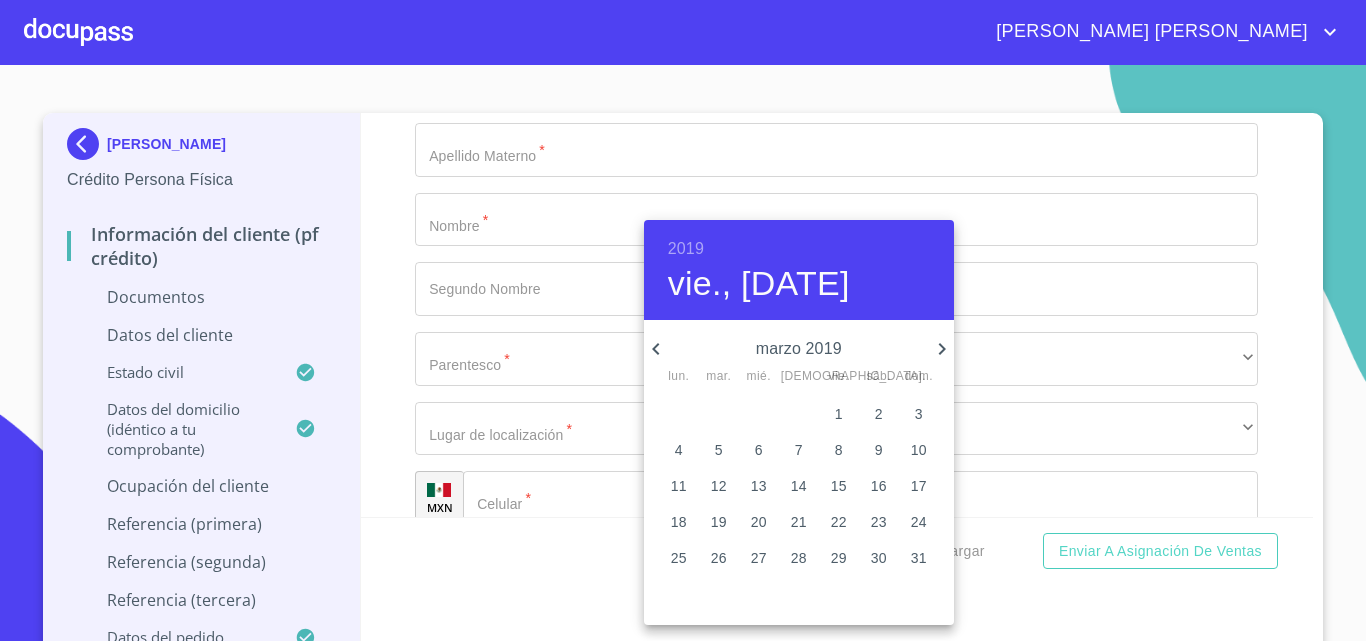 click 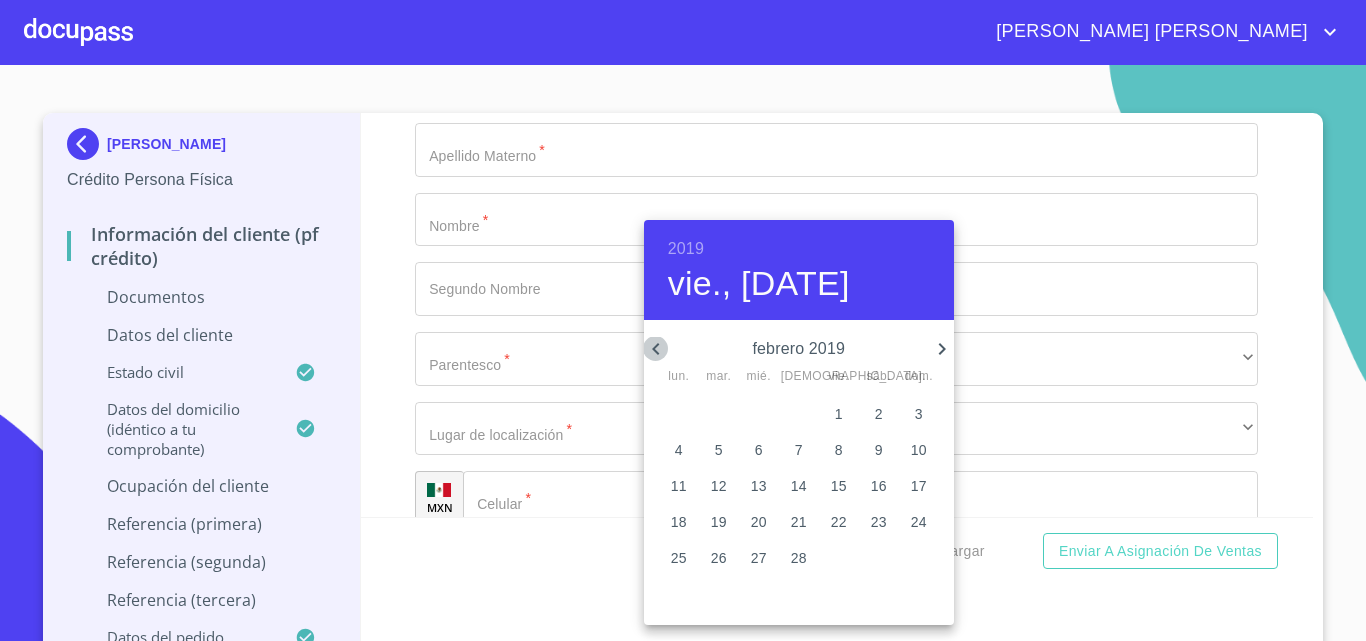 click 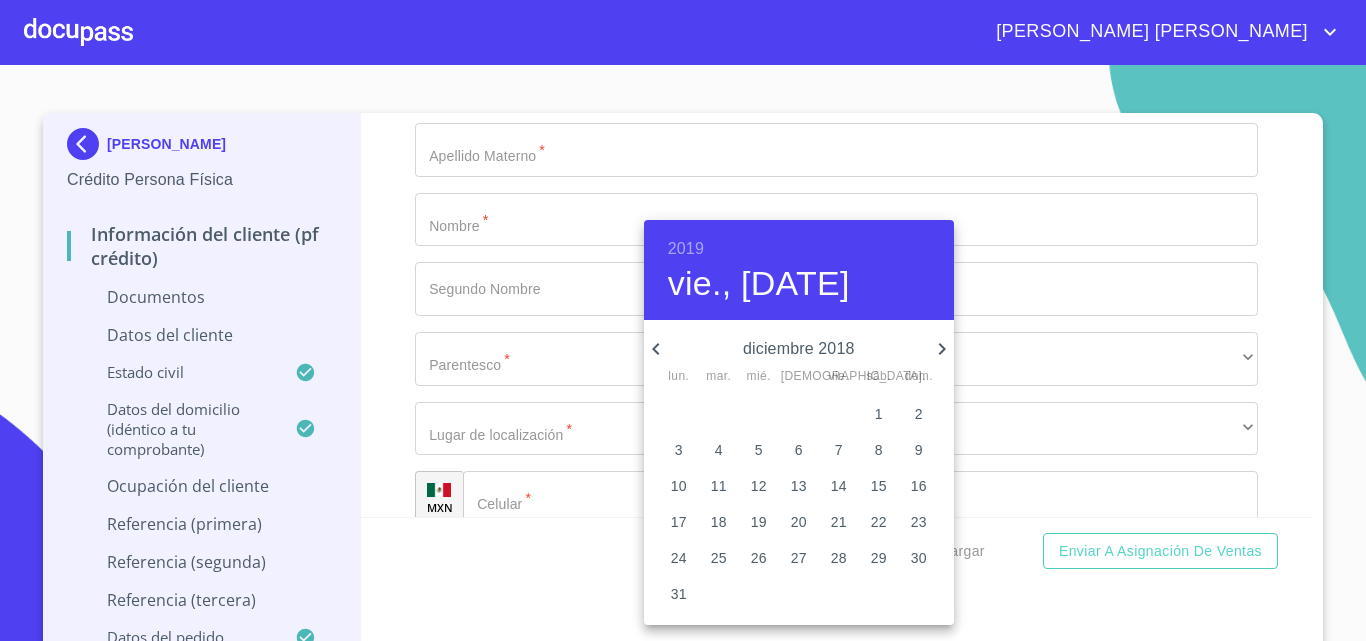 click 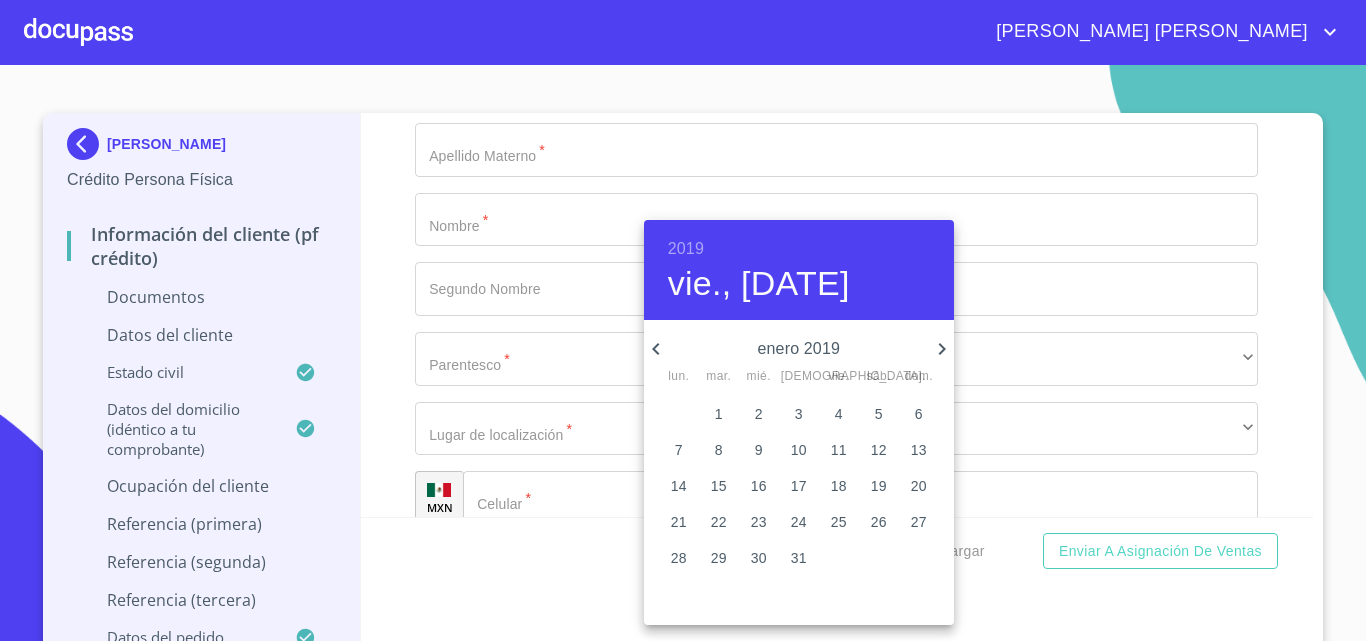 click on "1" at bounding box center (719, 414) 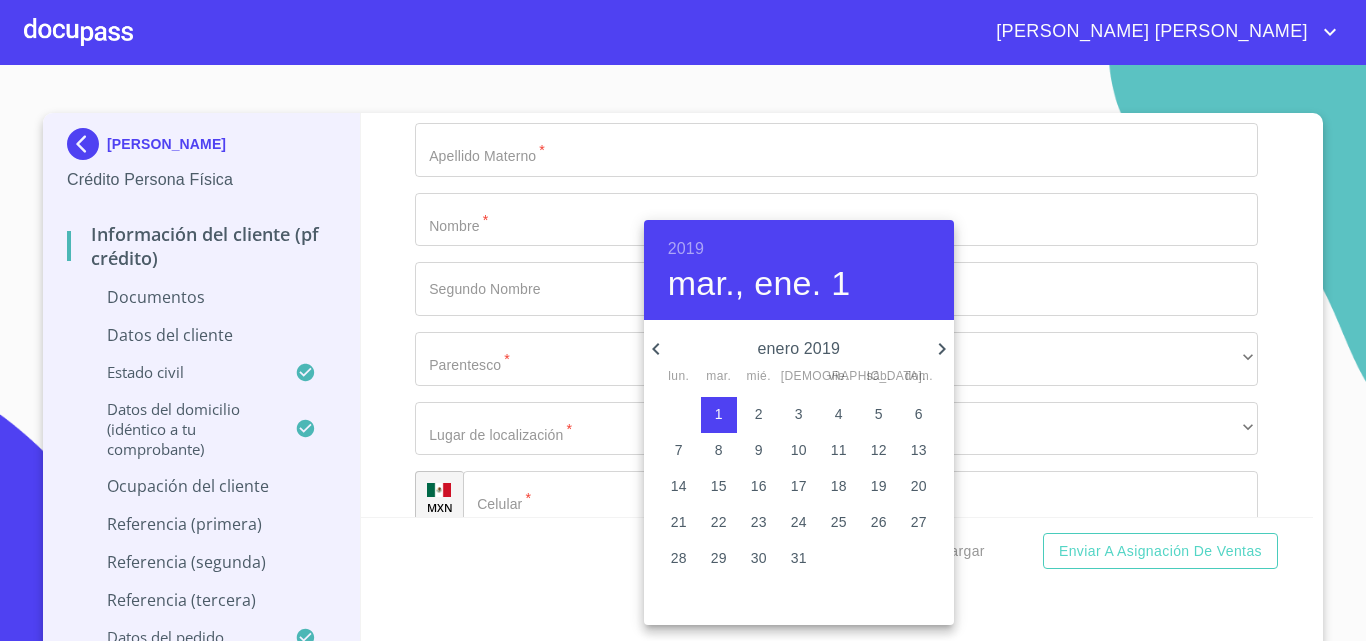 click at bounding box center (683, 320) 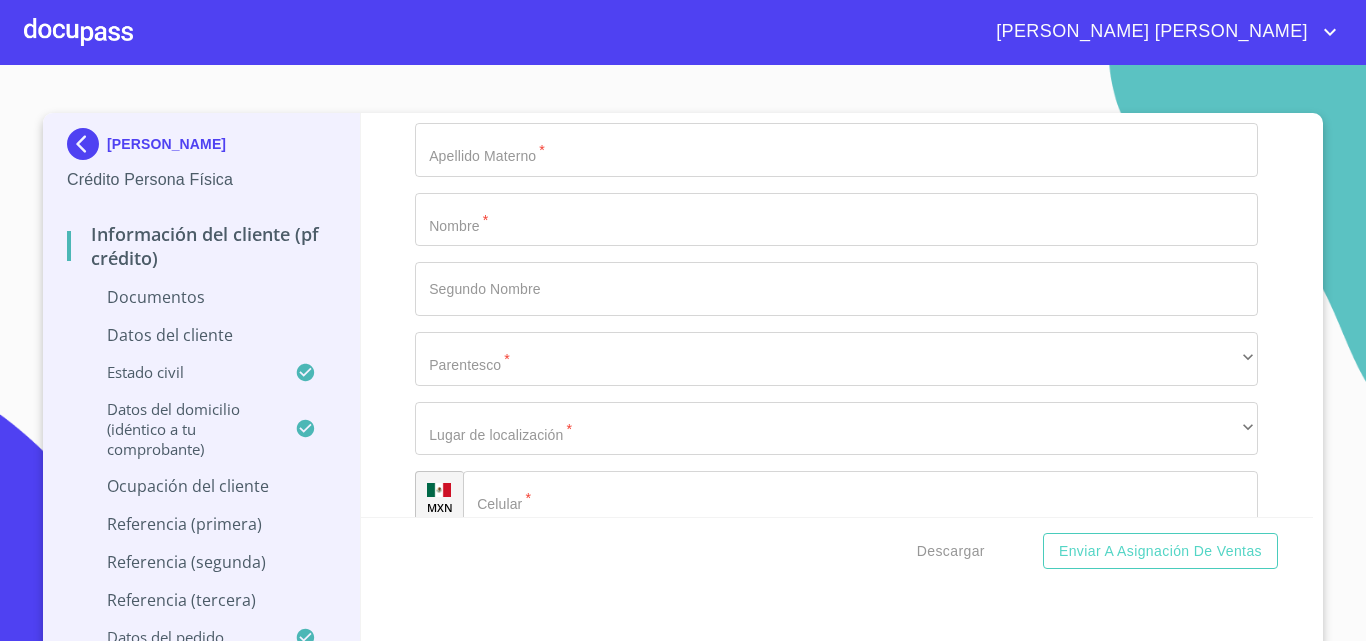 click on "Documento de identificación   *" at bounding box center (813, -4000) 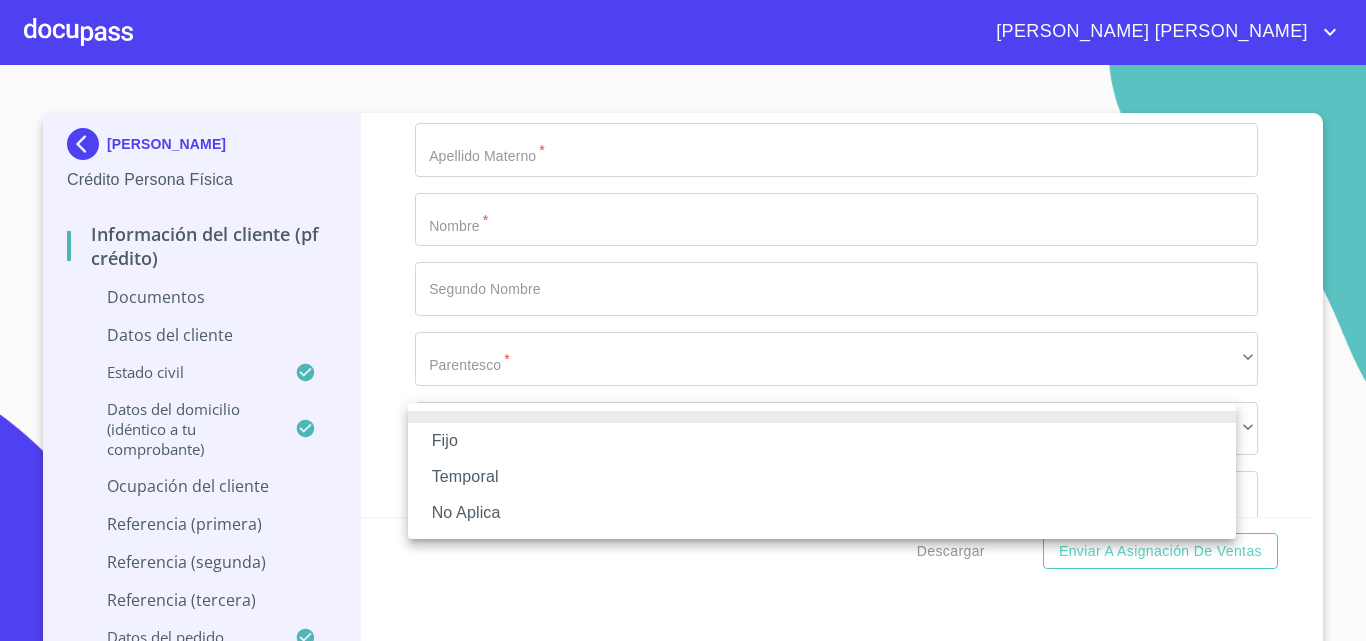 click on "Fijo" at bounding box center (822, 441) 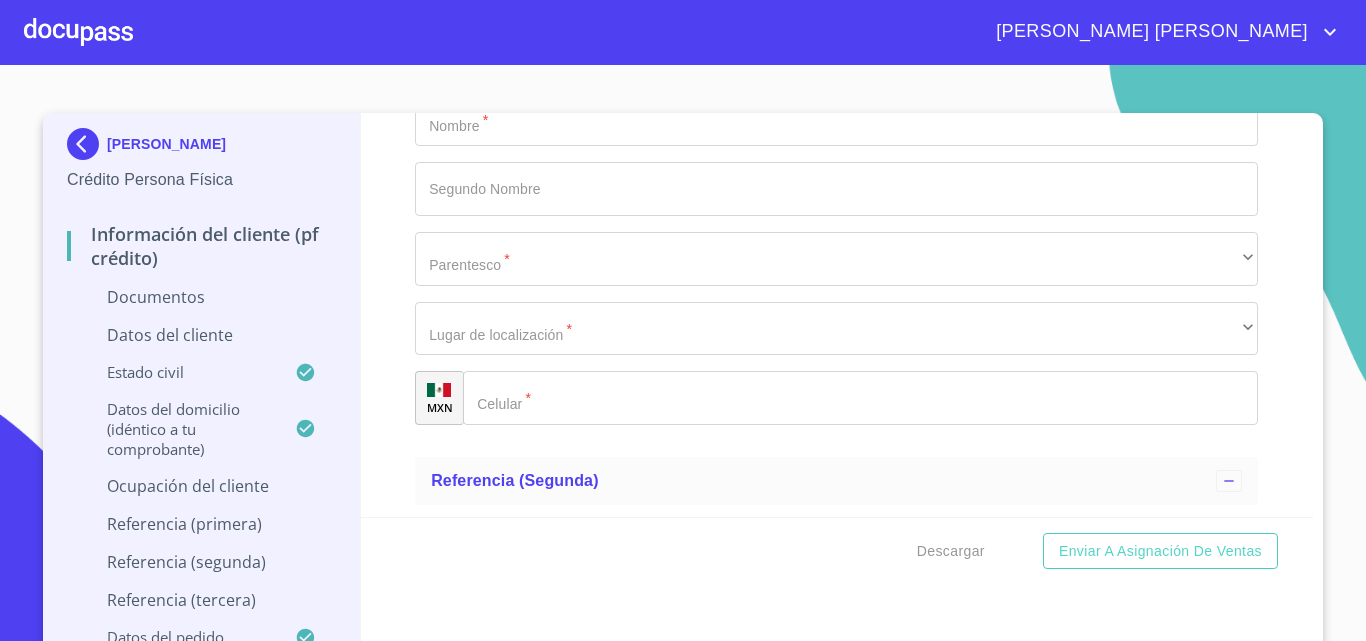 scroll, scrollTop: 7495, scrollLeft: 0, axis: vertical 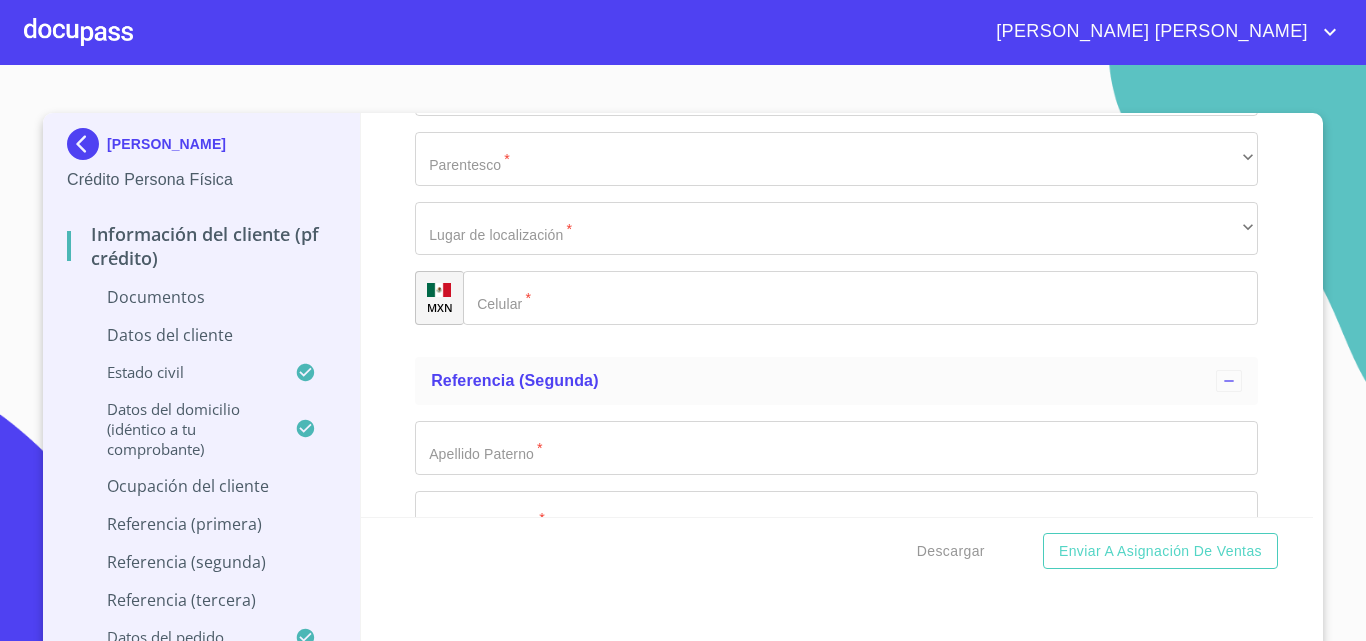 click on "​" at bounding box center (836, -1245) 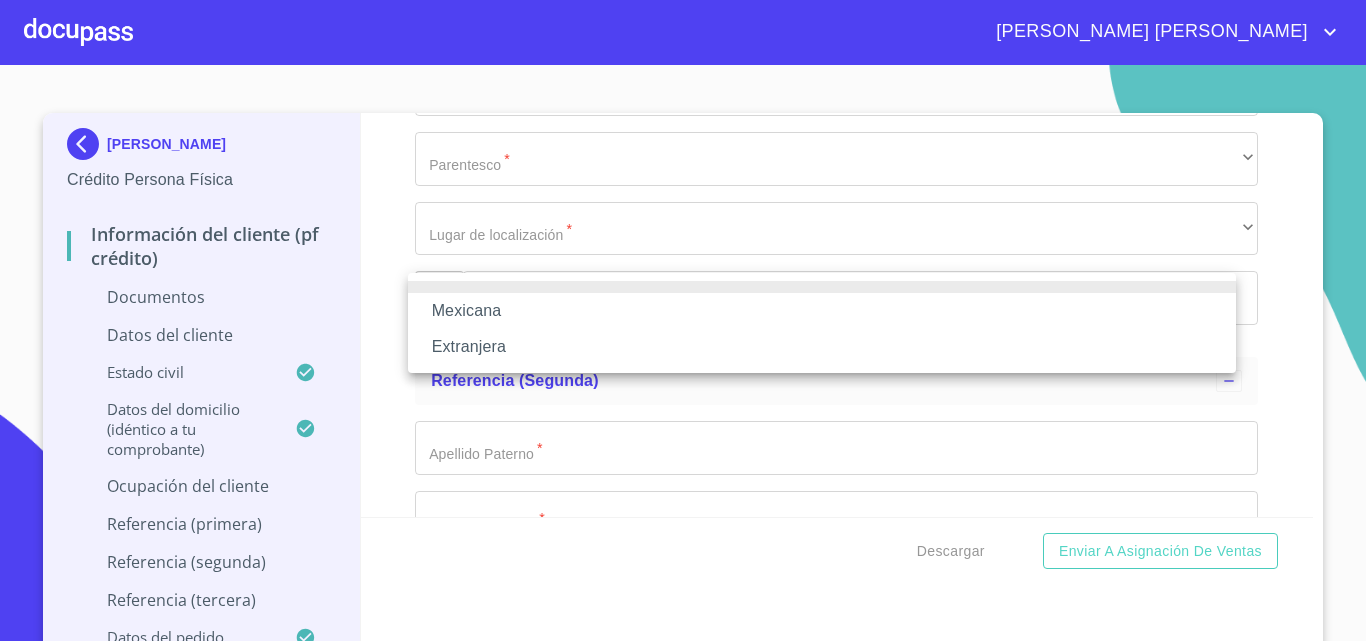 click on "Mexicana" at bounding box center [822, 311] 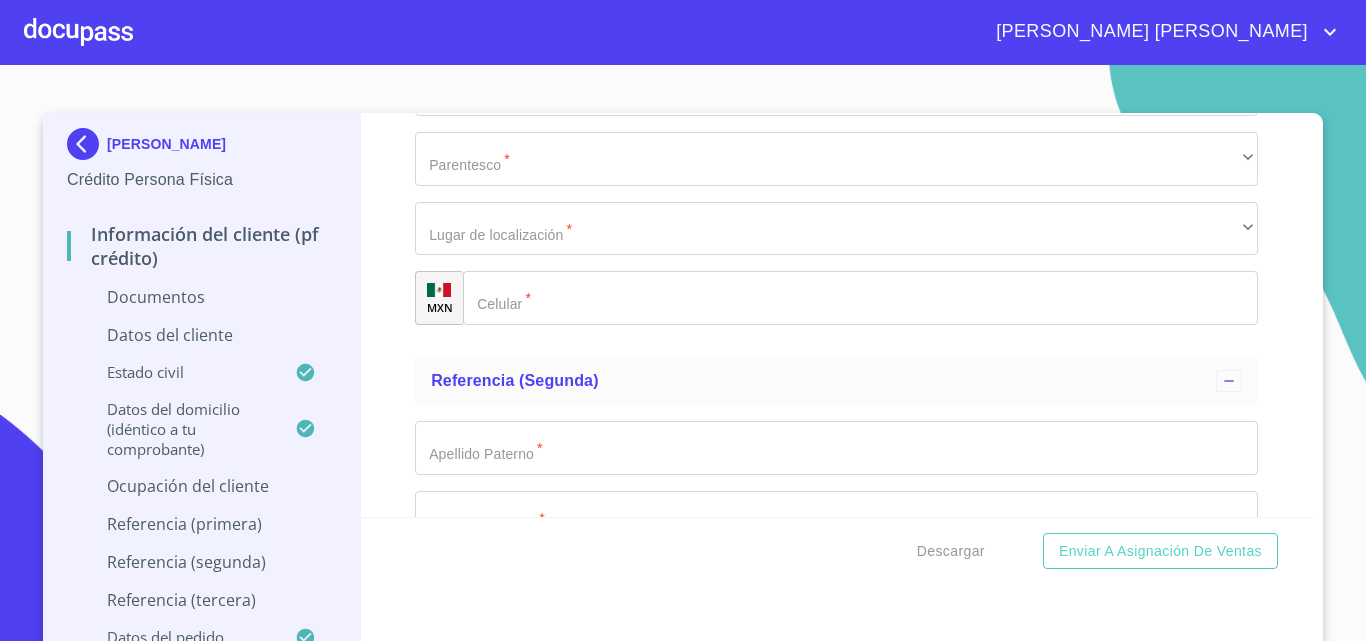 click on "​" at bounding box center (836, -1175) 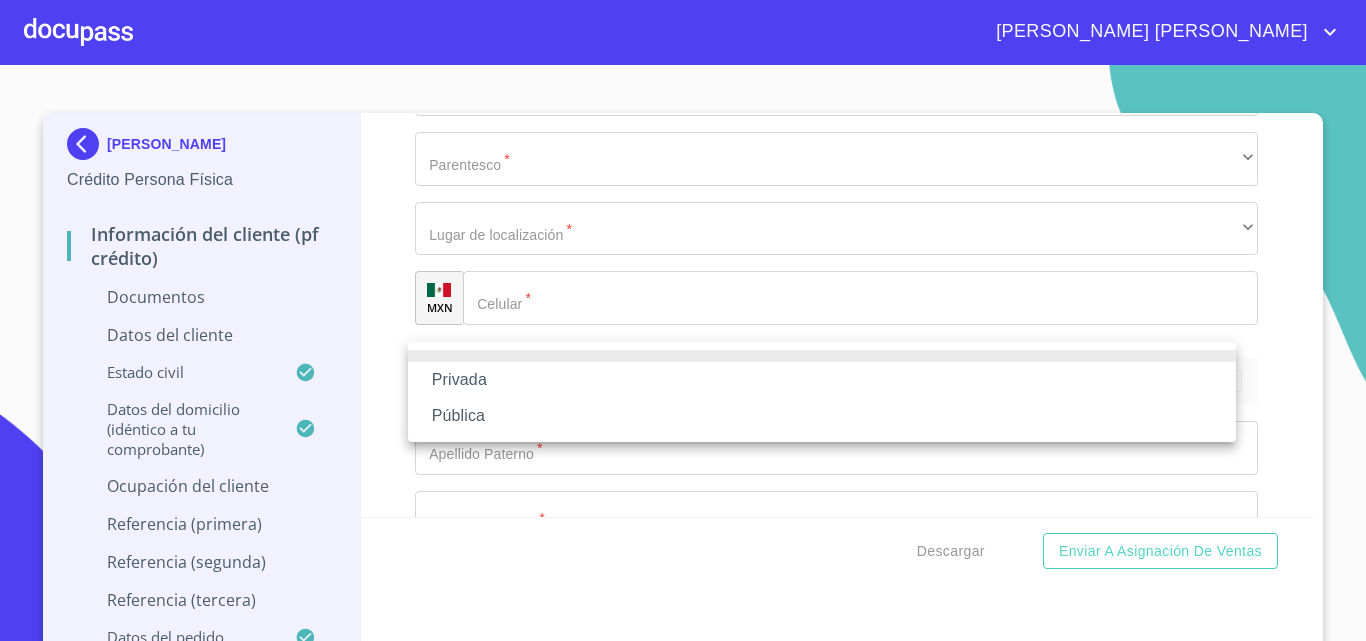 click on "Privada" at bounding box center (822, 380) 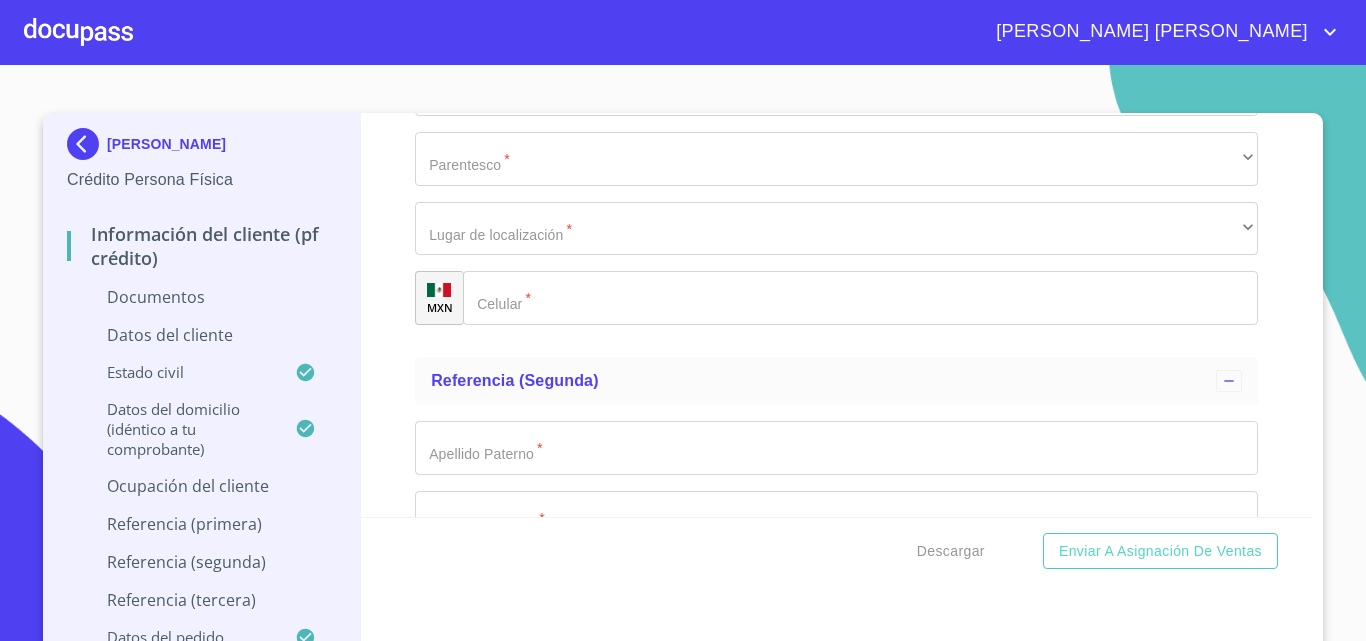 click on "Privada" at bounding box center (836, -1175) 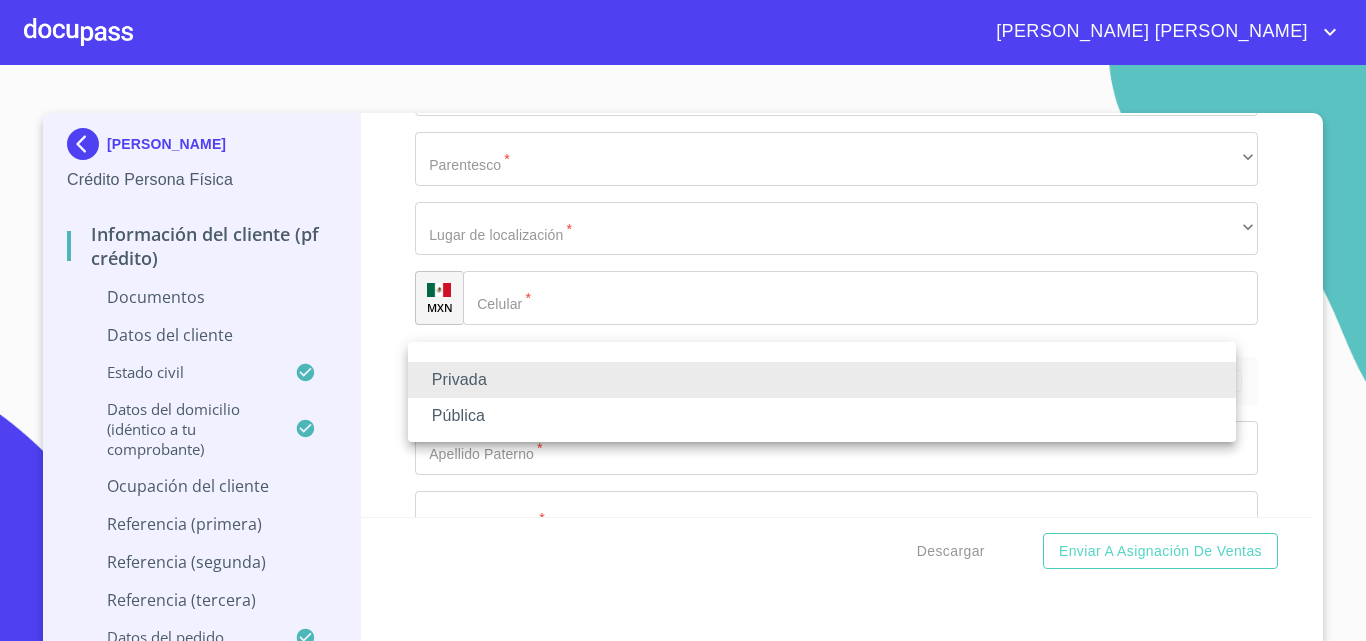 click on "Pública" at bounding box center (822, 416) 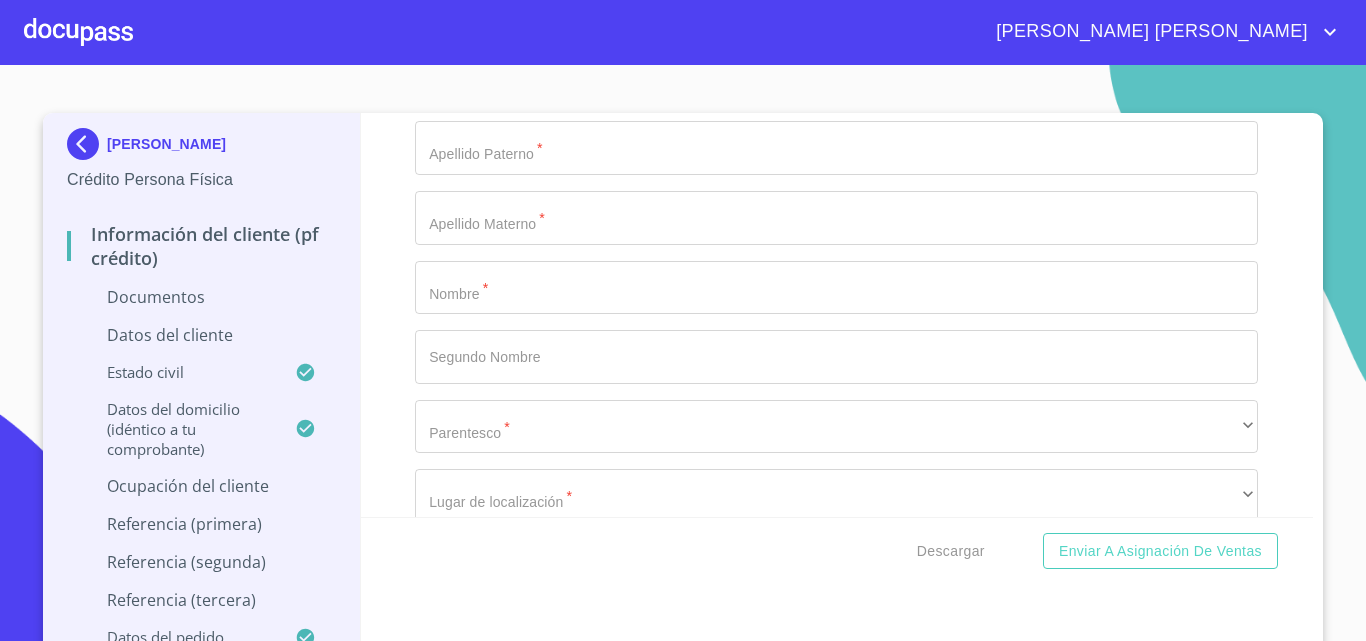 scroll, scrollTop: 7695, scrollLeft: 0, axis: vertical 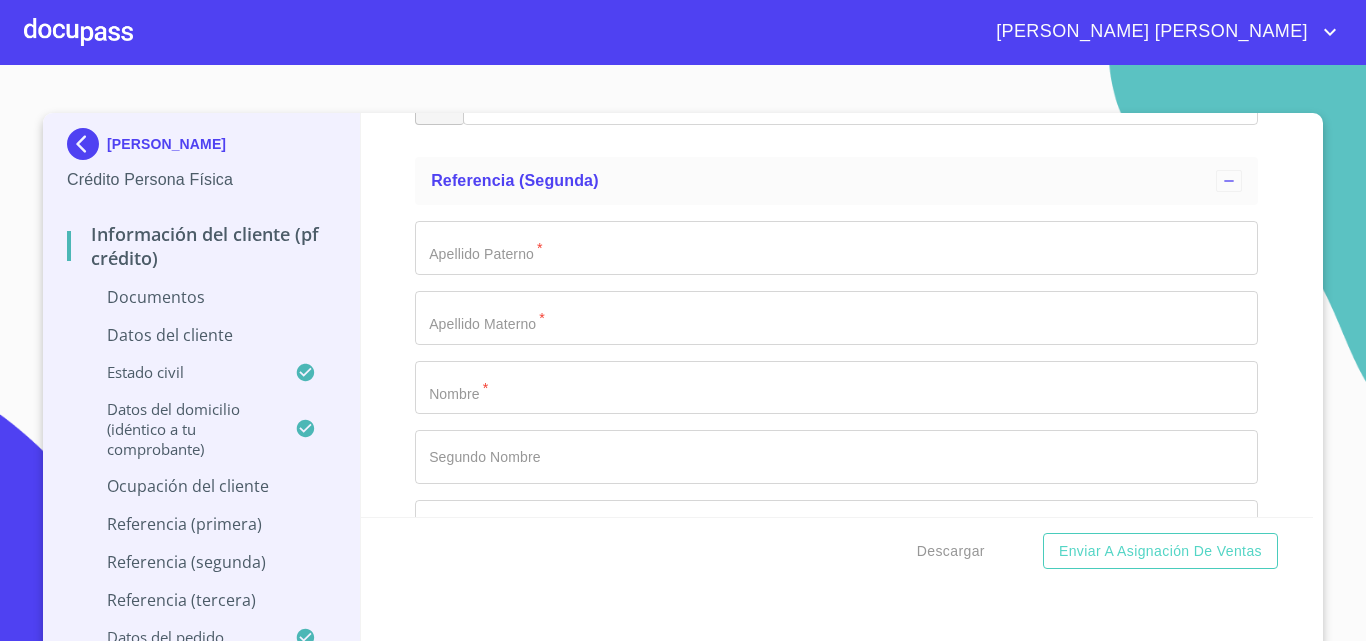 click on "Documento de identificación   *" at bounding box center (836, -1305) 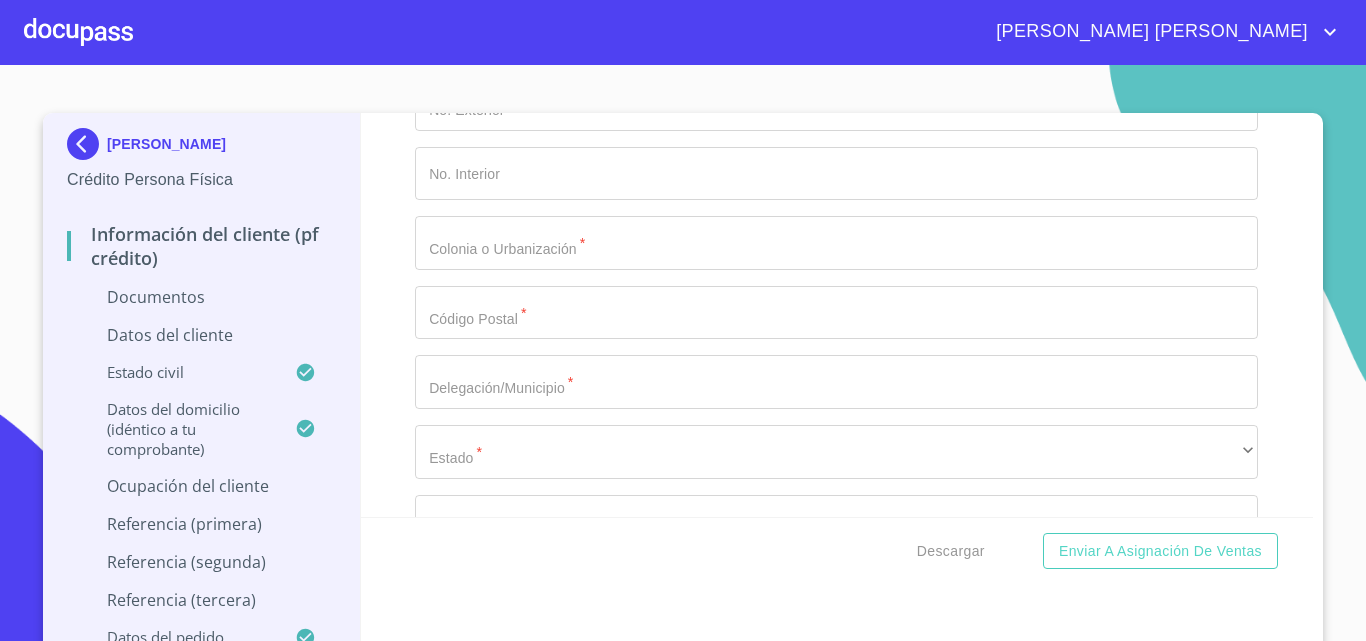 scroll, scrollTop: 6095, scrollLeft: 0, axis: vertical 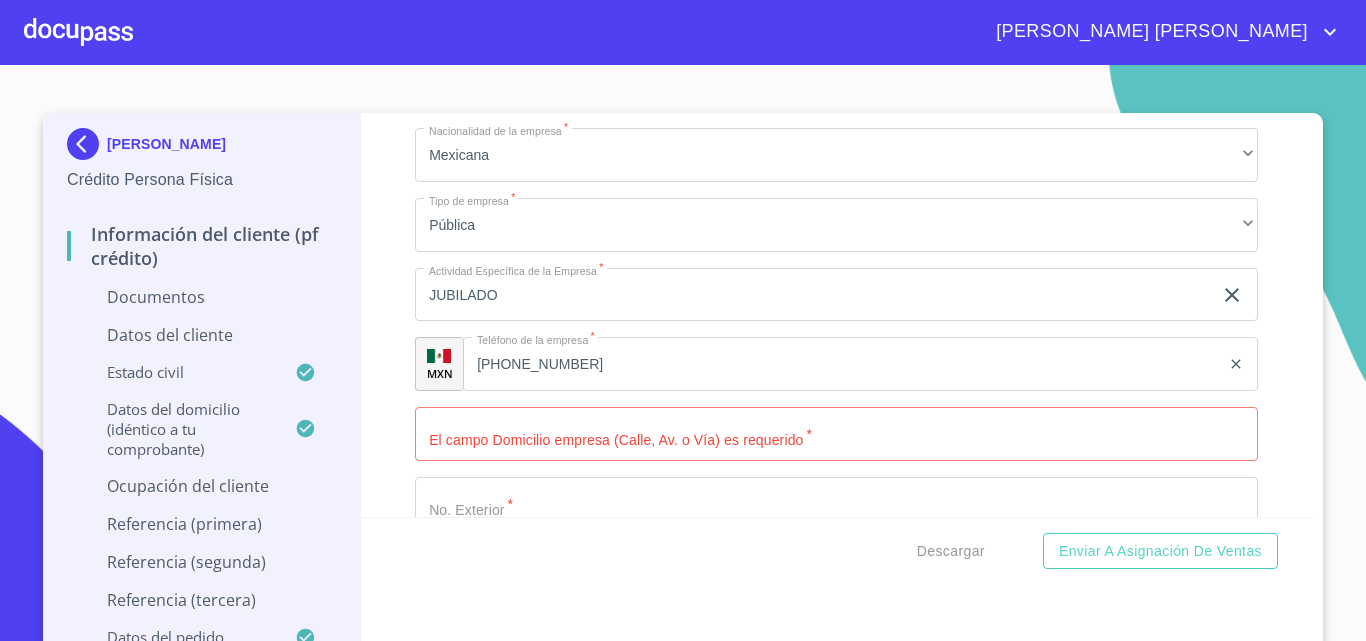click on "AV NVA GALICIA" at bounding box center [813, -1178] 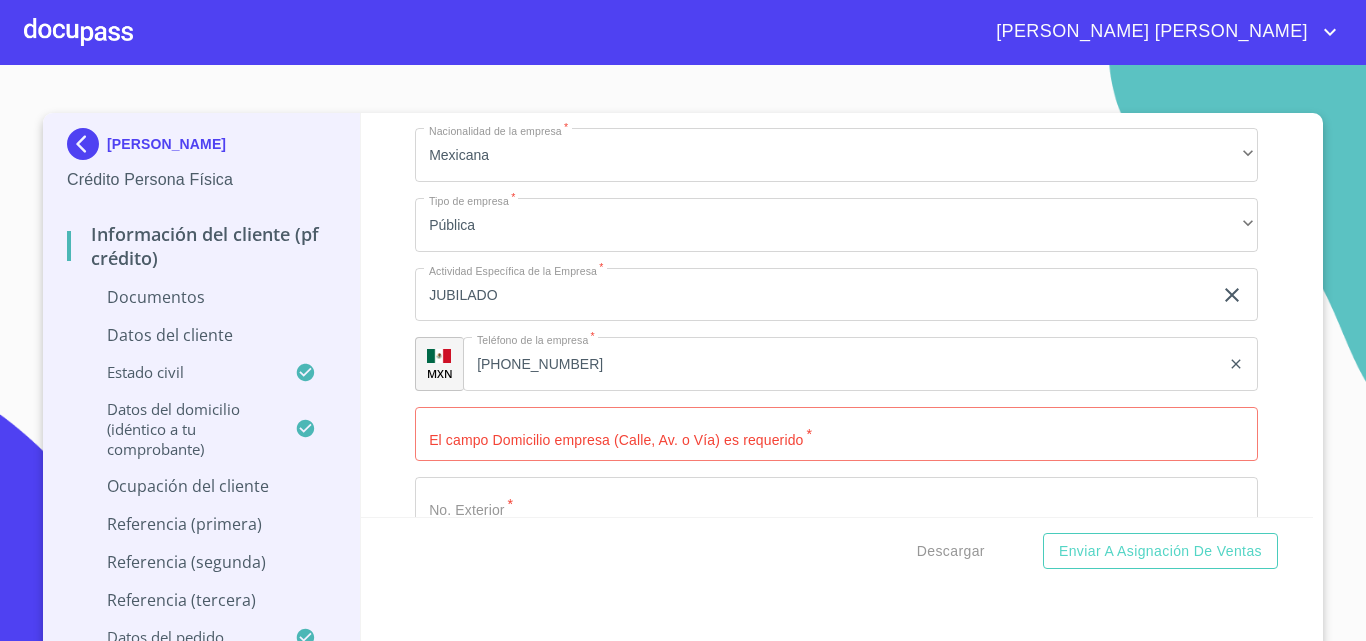 click on "AV NVA GALICIA" at bounding box center (813, -1178) 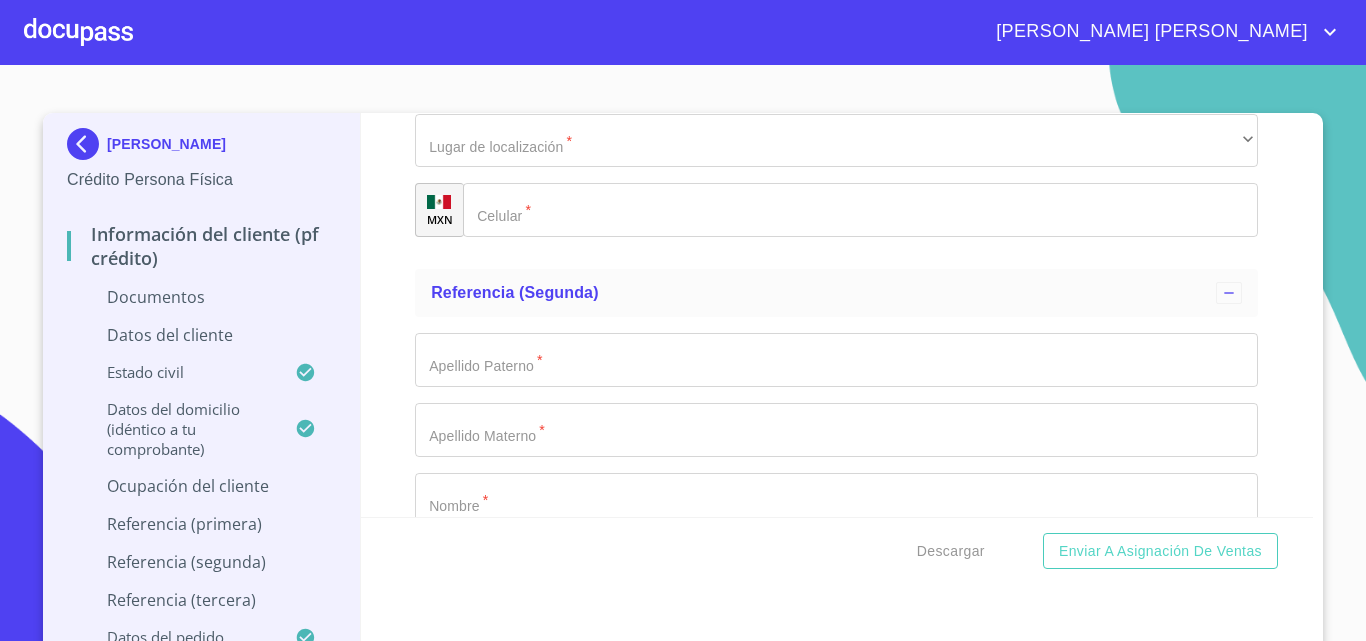scroll, scrollTop: 7695, scrollLeft: 0, axis: vertical 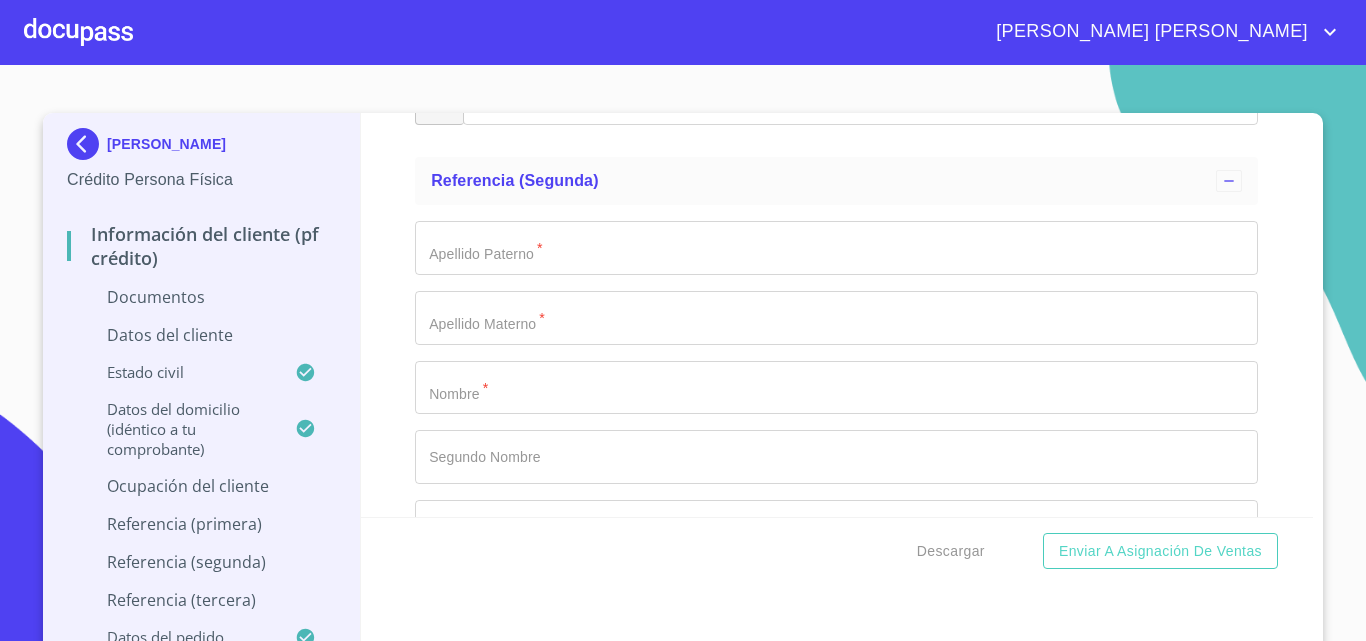 click on "Documento de identificación   *" at bounding box center [836, -1166] 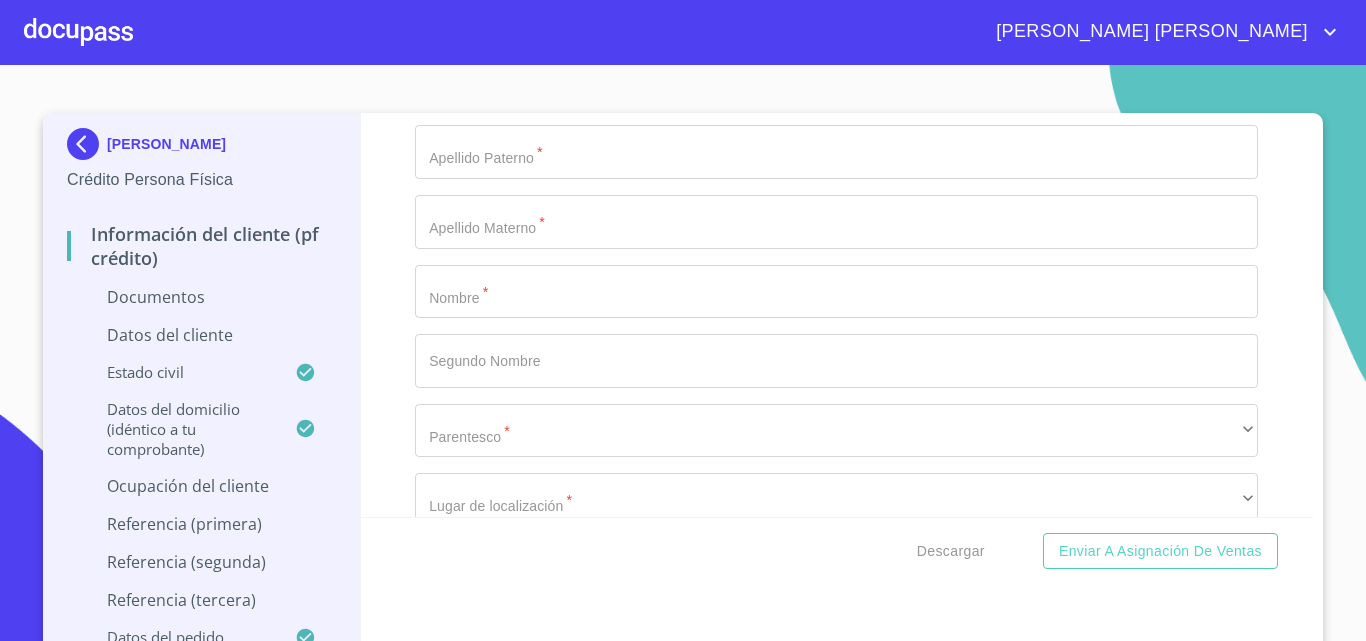 scroll, scrollTop: 7895, scrollLeft: 0, axis: vertical 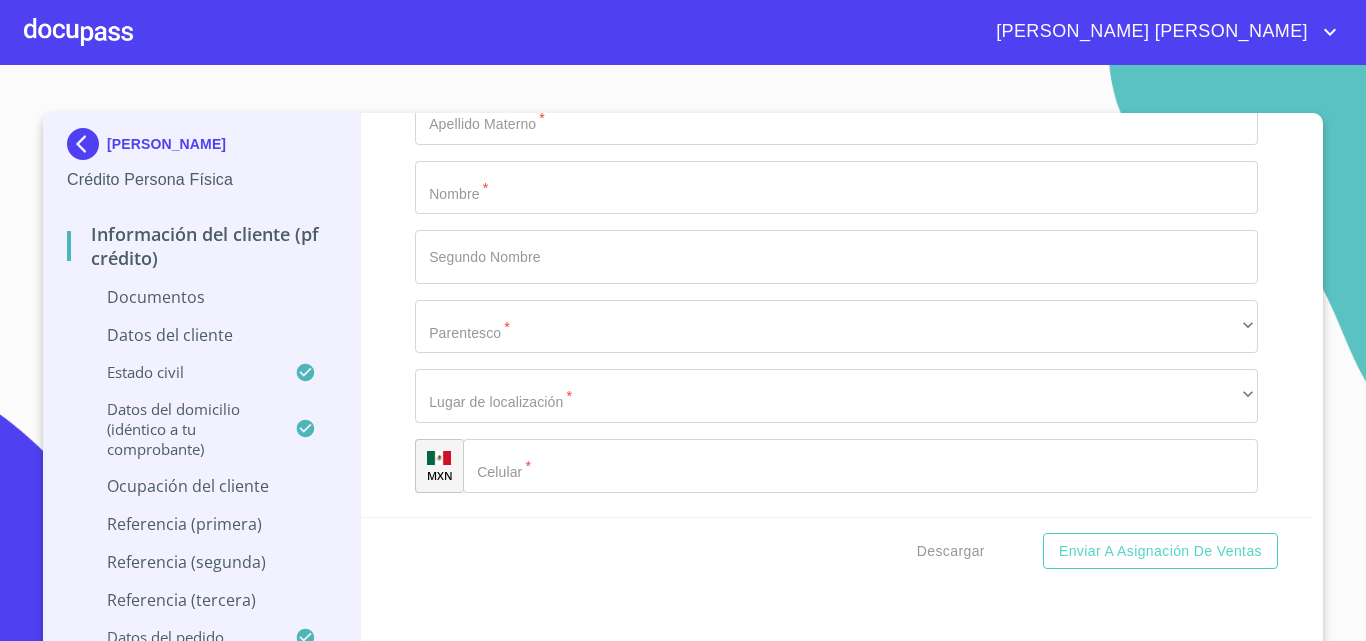 type on "1540" 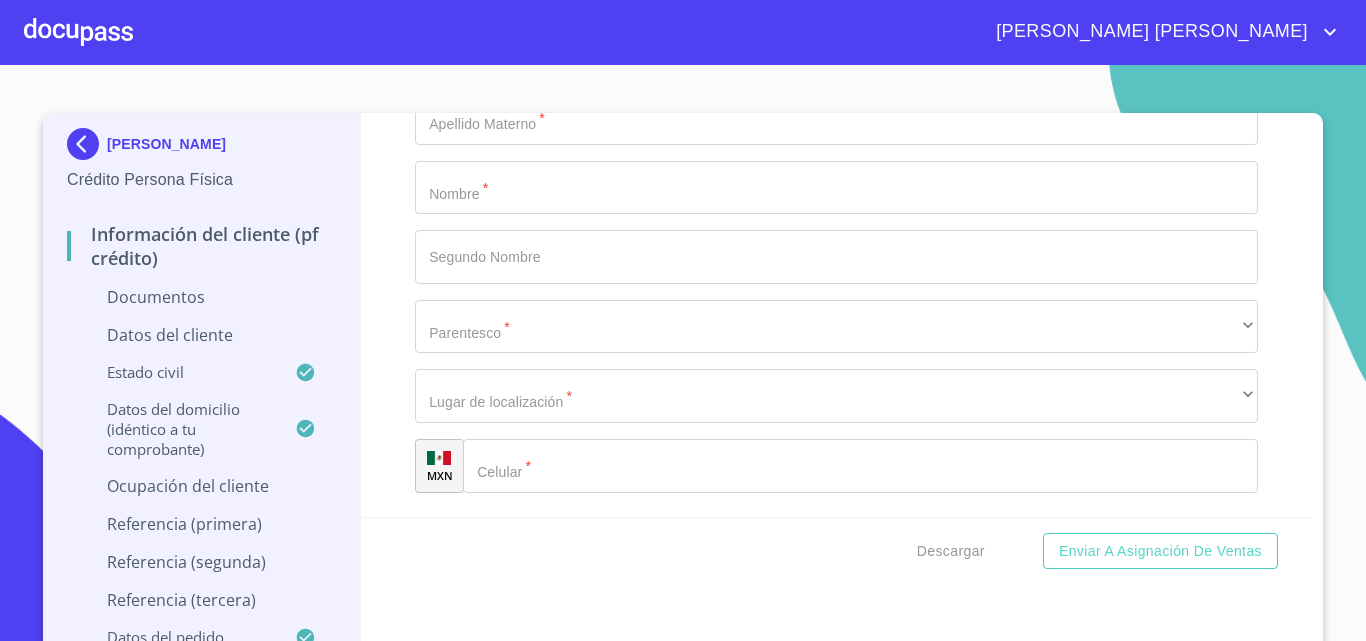 paste on "NVA [GEOGRAPHIC_DATA]" 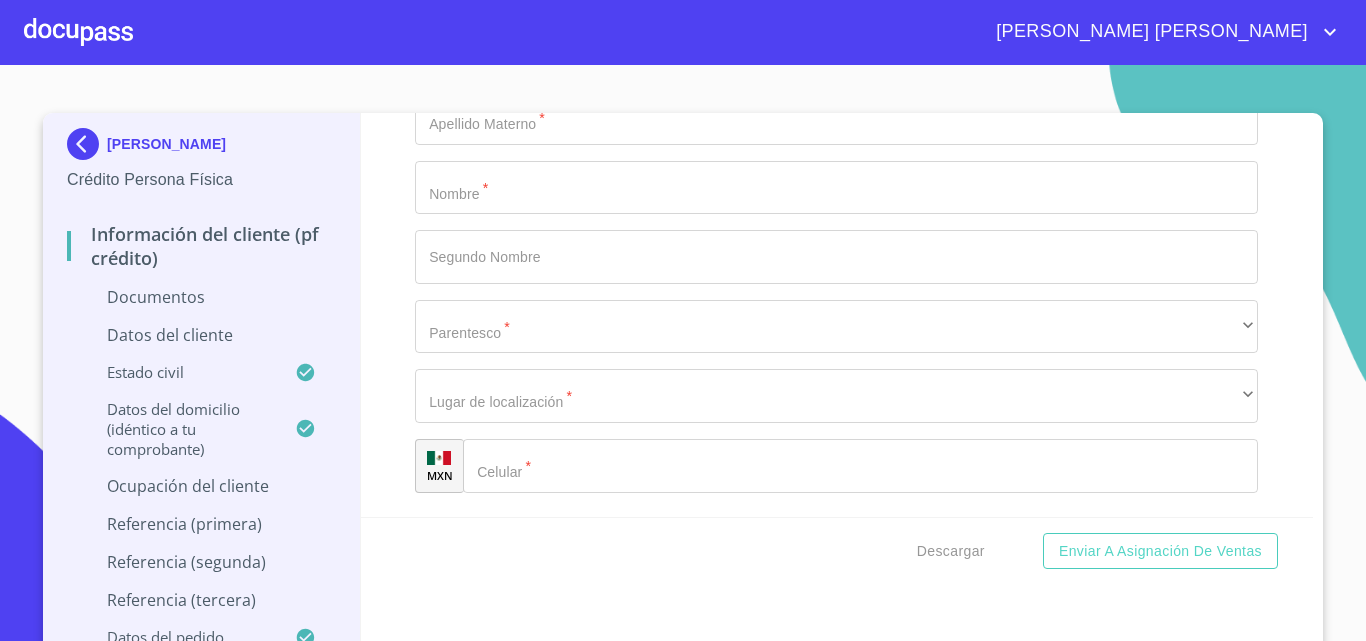 type on "NVA [GEOGRAPHIC_DATA]" 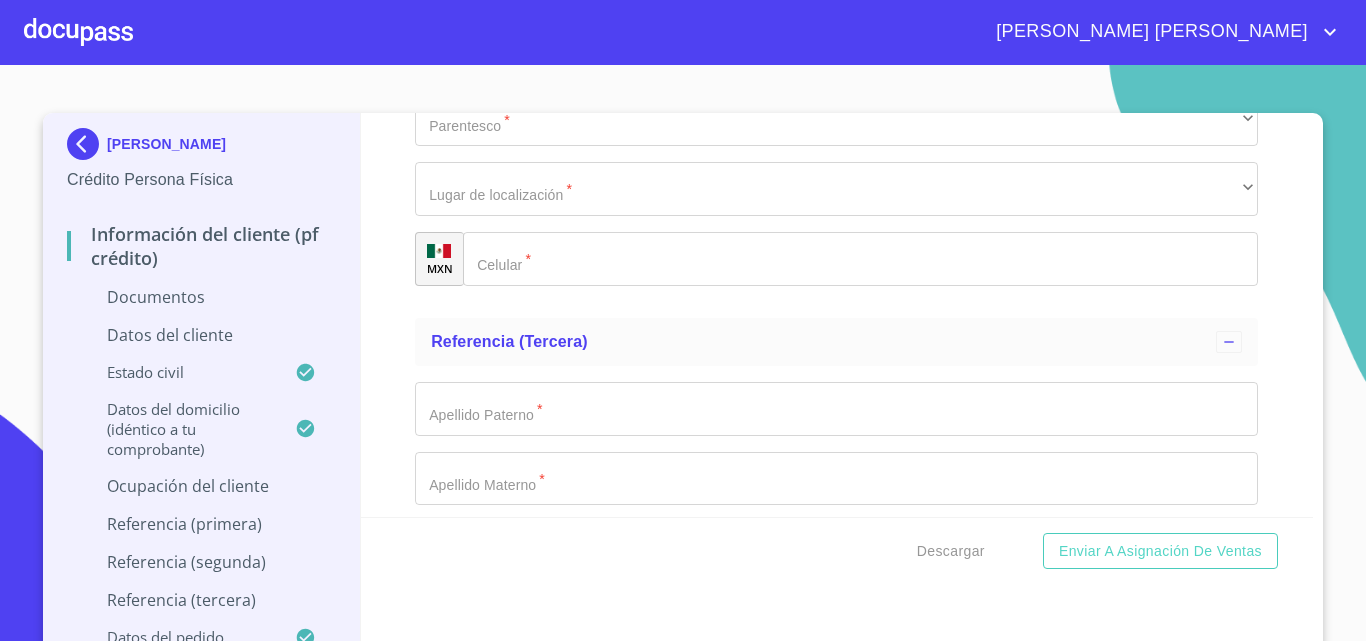 scroll, scrollTop: 8195, scrollLeft: 0, axis: vertical 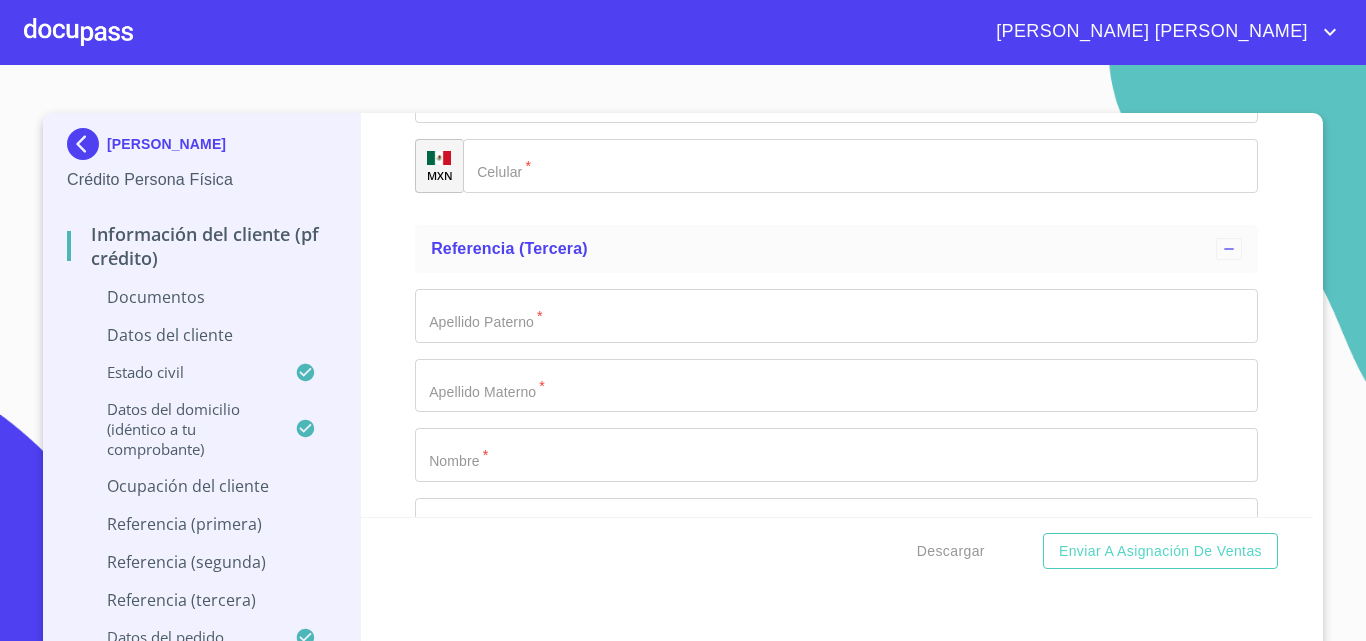 type on "45645" 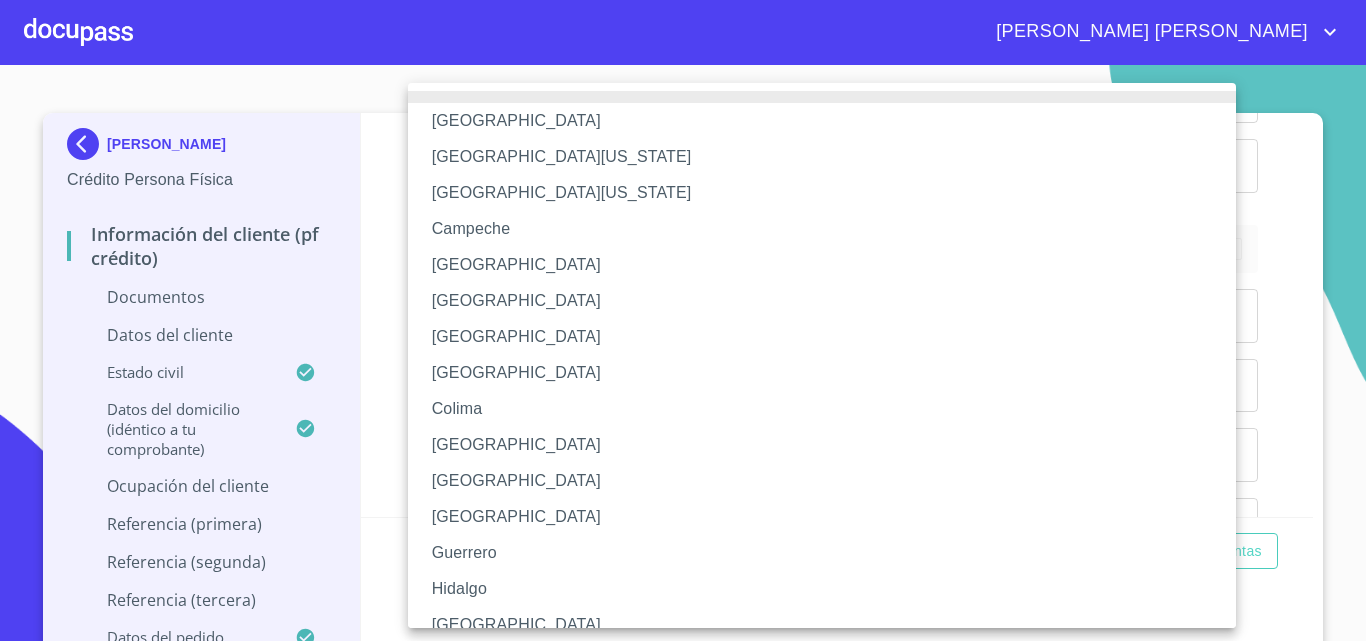 type 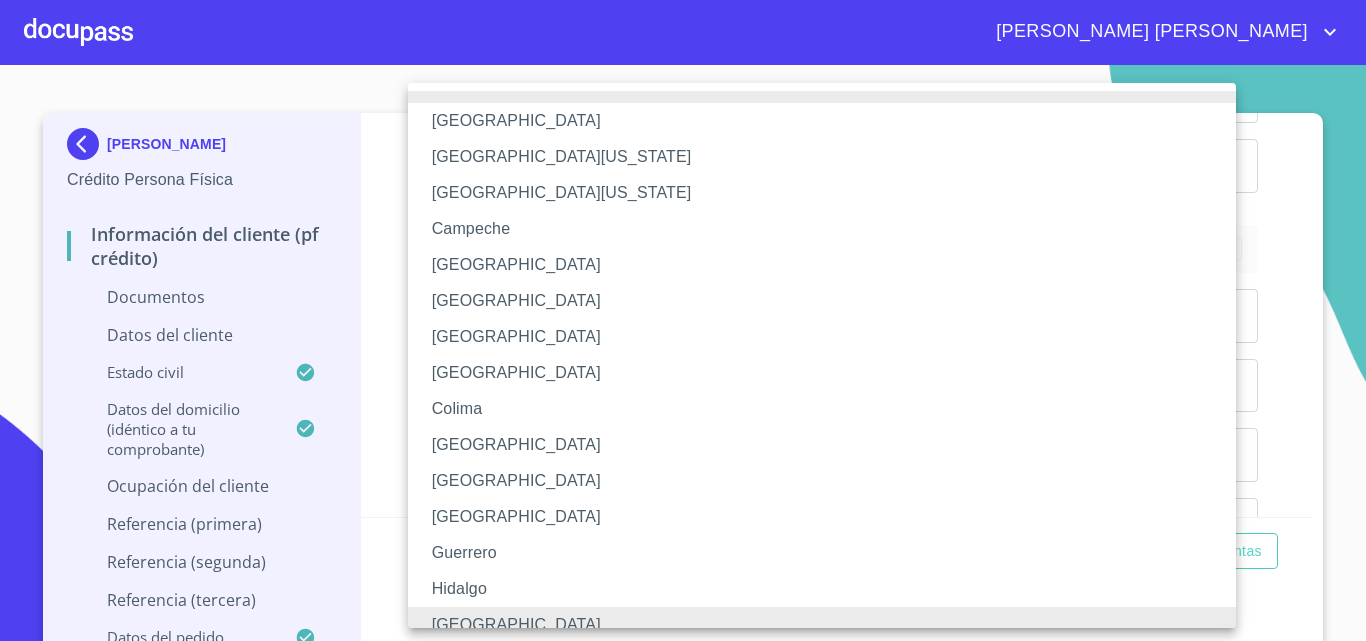 scroll, scrollTop: 15, scrollLeft: 0, axis: vertical 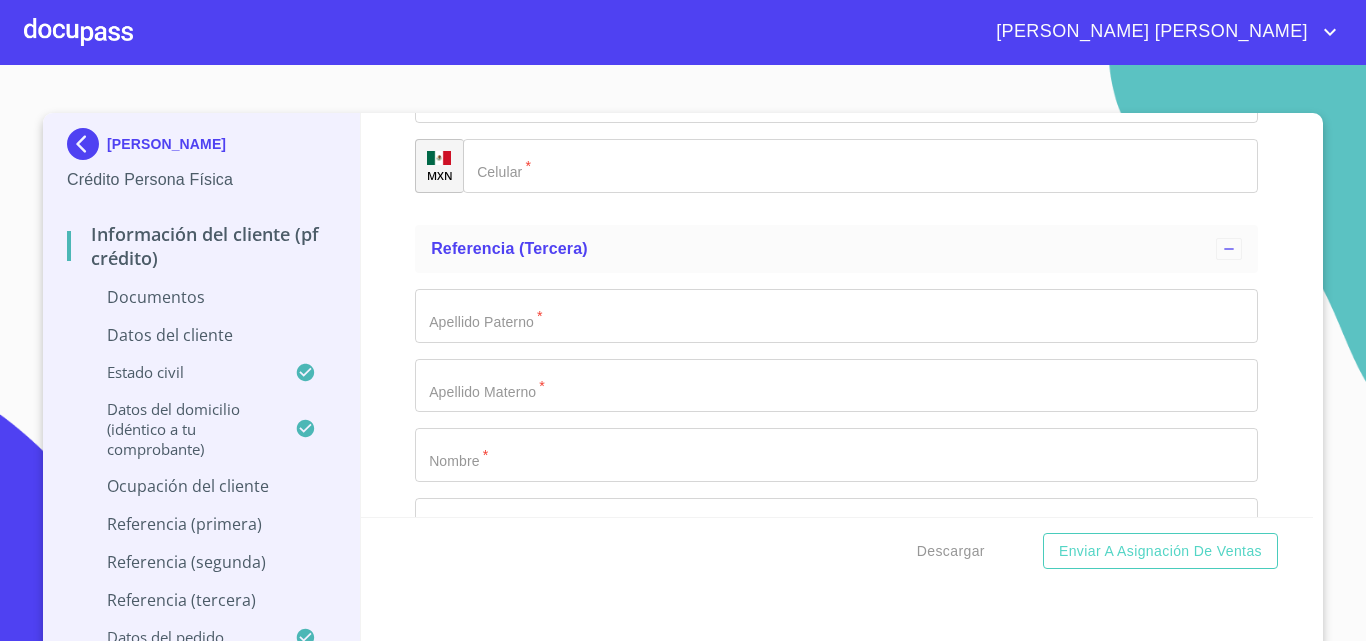 click on "Documento de identificación   *" at bounding box center [813, -4900] 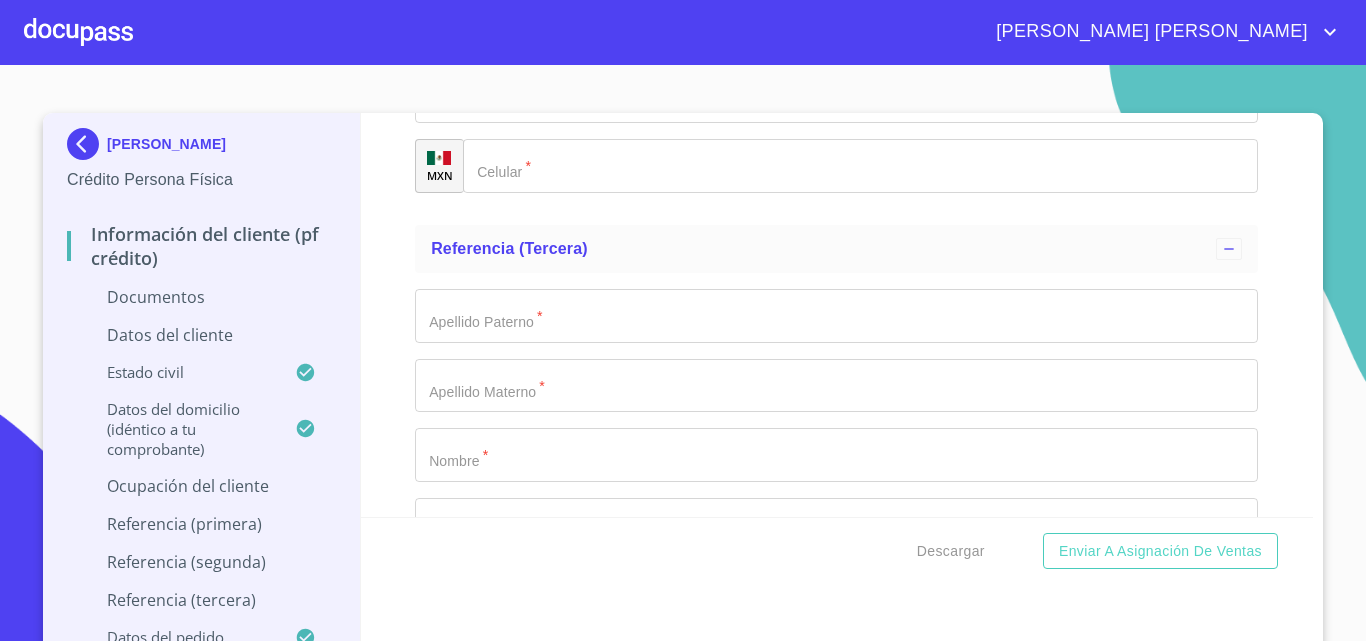 type on "[PERSON_NAME]" 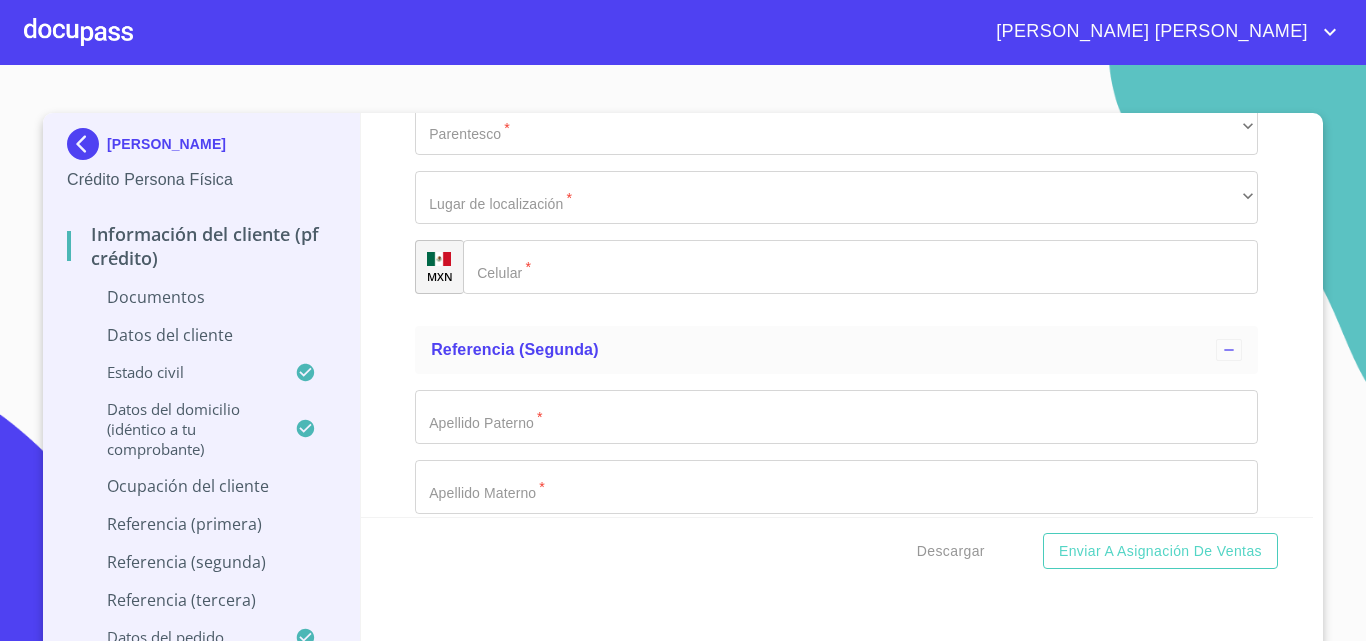 scroll, scrollTop: 7695, scrollLeft: 0, axis: vertical 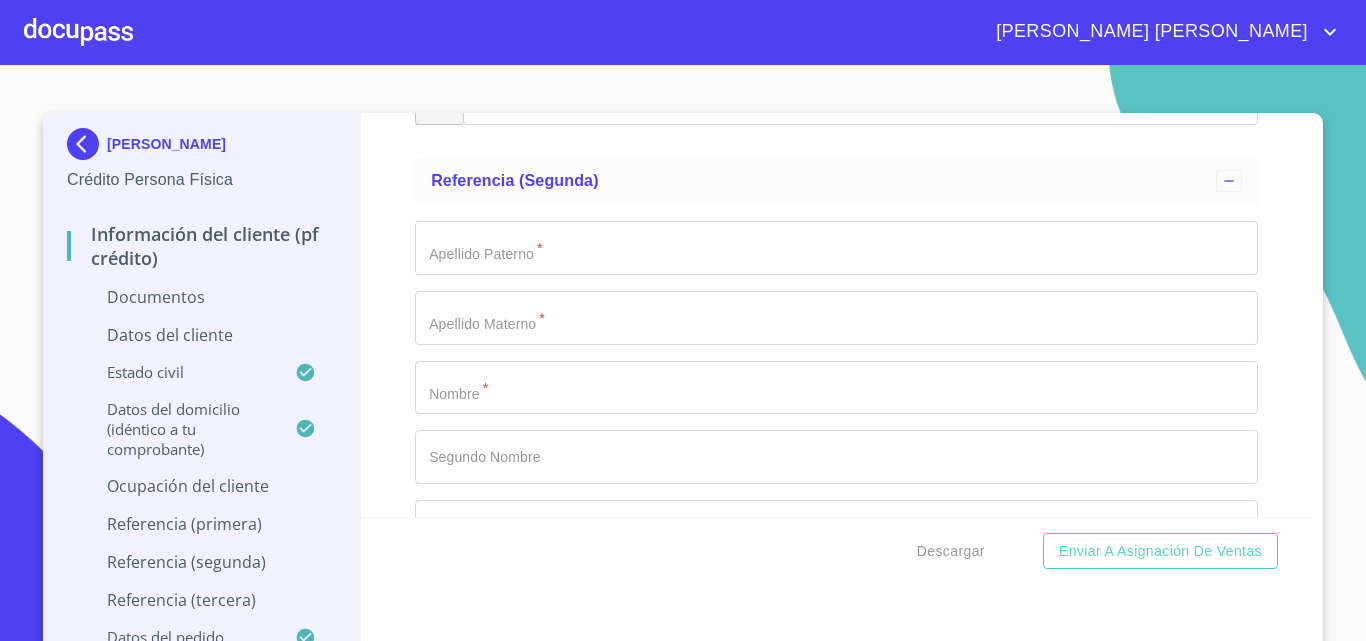 type on "JUBILADO" 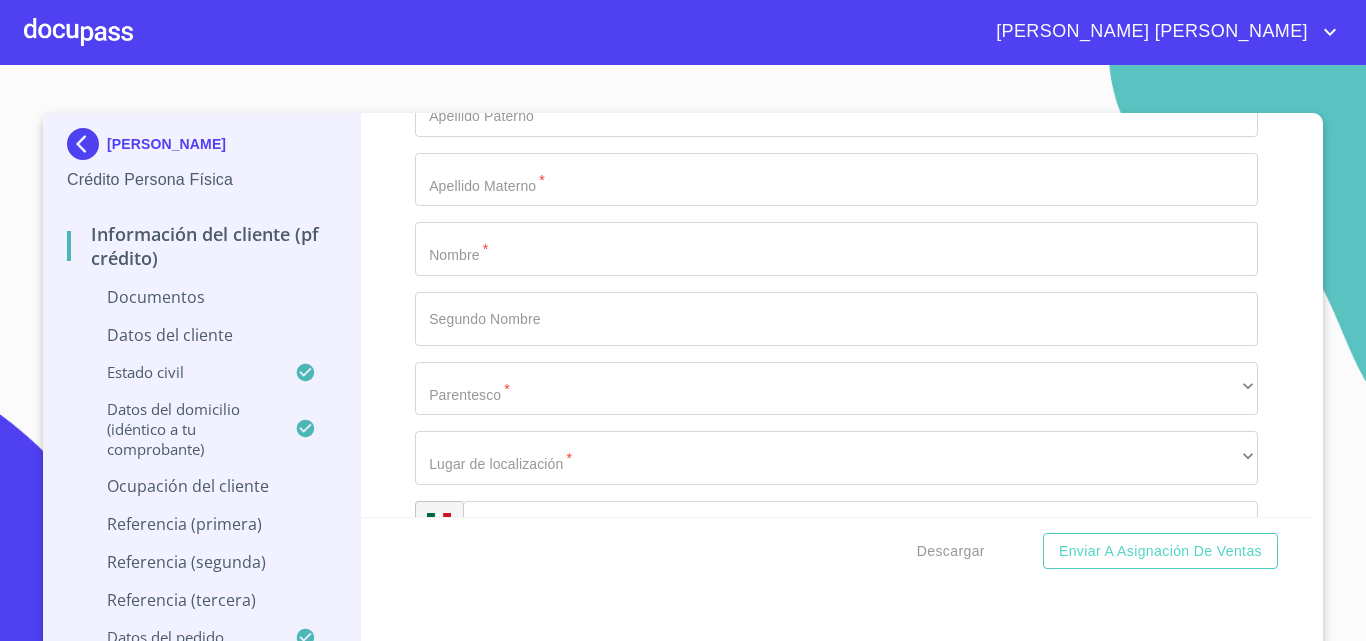 scroll, scrollTop: 8395, scrollLeft: 0, axis: vertical 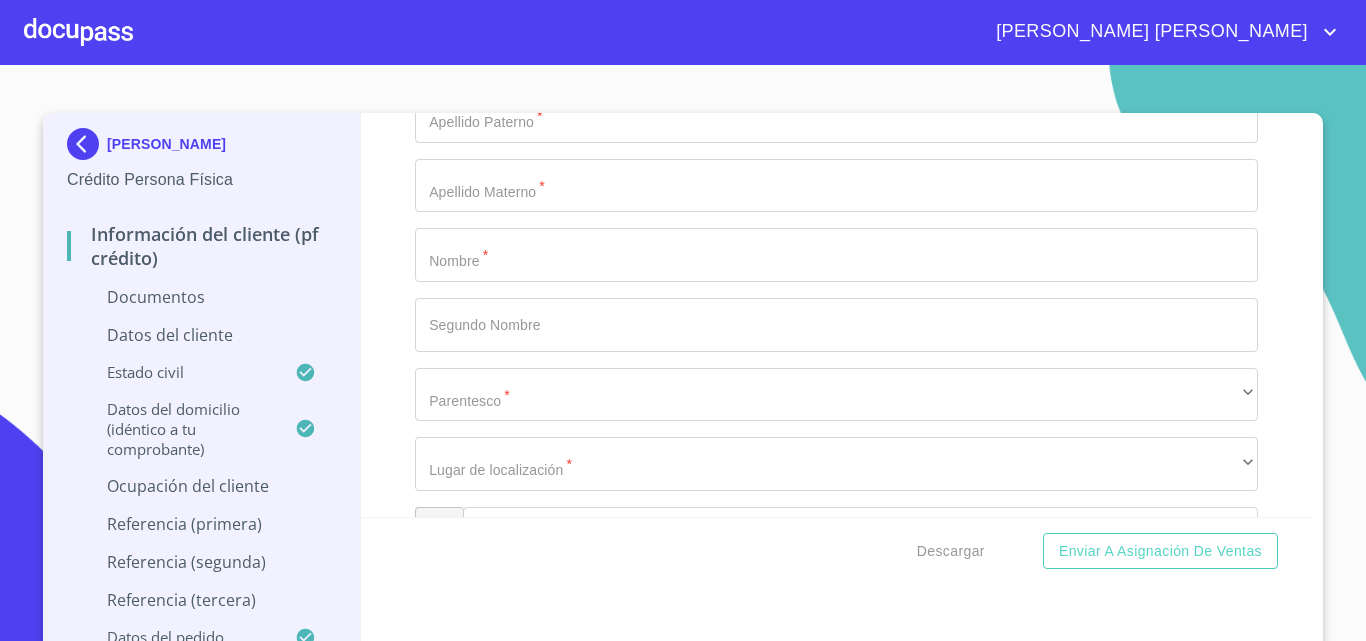 click on "Documento de identificación   *" at bounding box center (867, -1936) 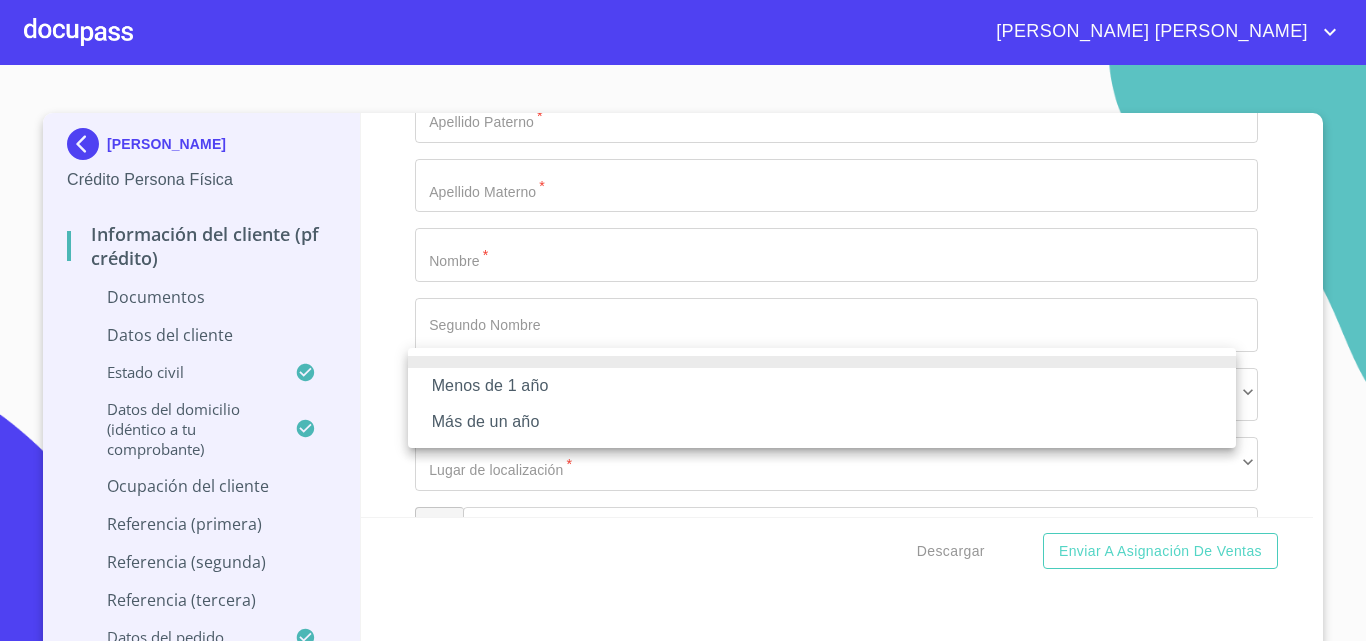 click on "Más de un año" at bounding box center [822, 422] 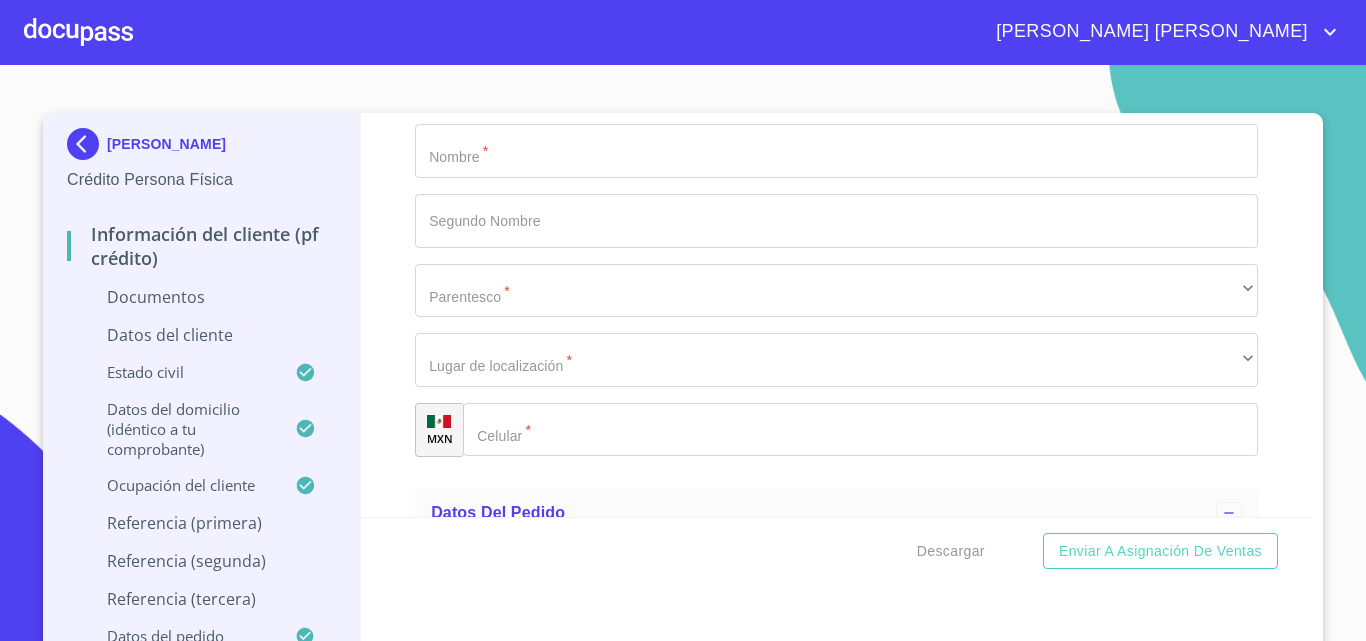 scroll, scrollTop: 8595, scrollLeft: 0, axis: vertical 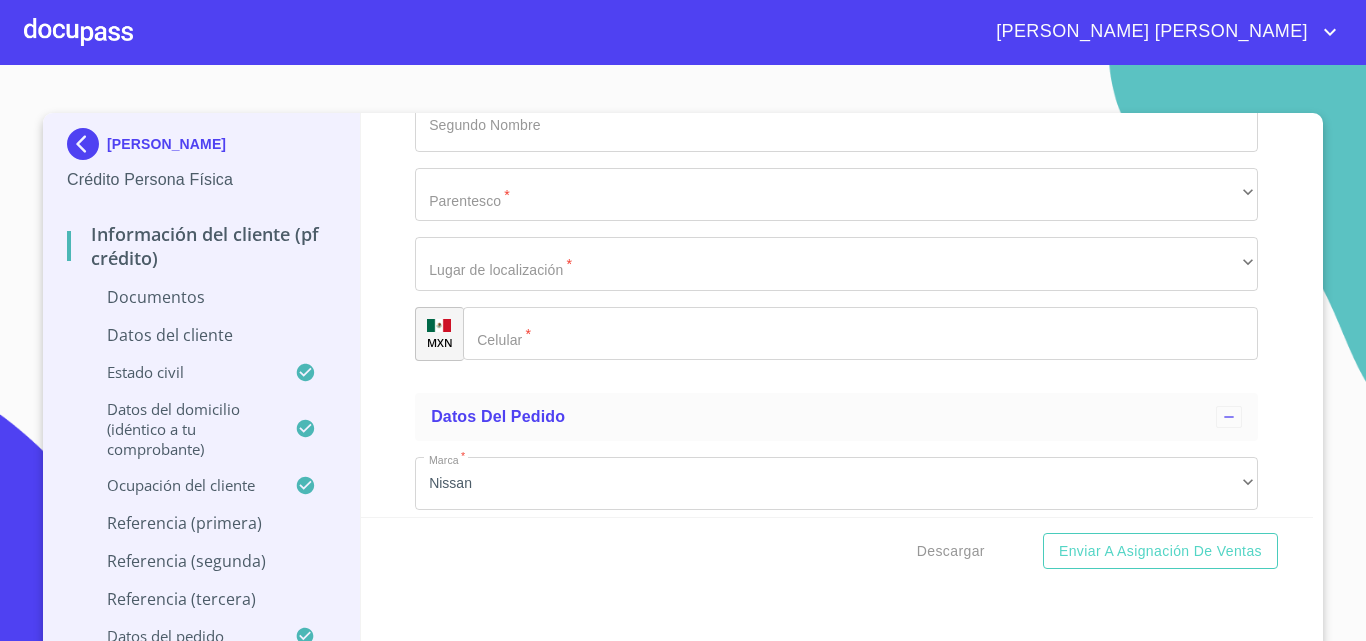 click on "Documento de identificación   *" at bounding box center (813, -5300) 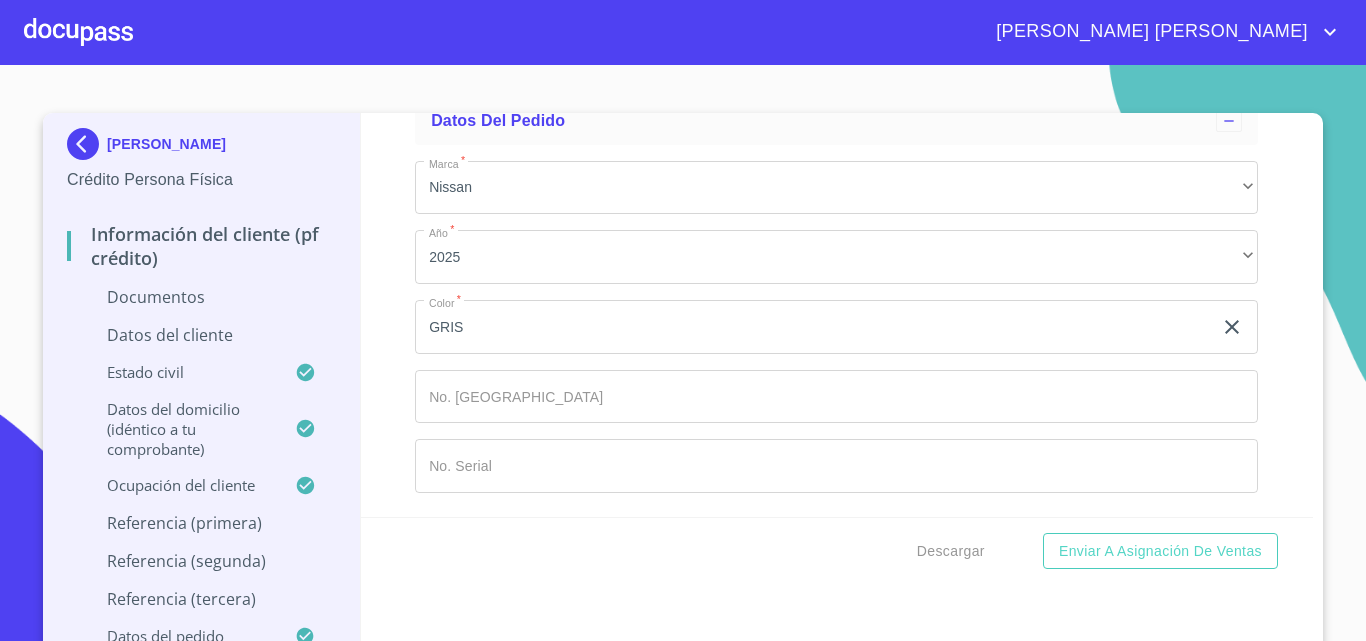 scroll, scrollTop: 8895, scrollLeft: 0, axis: vertical 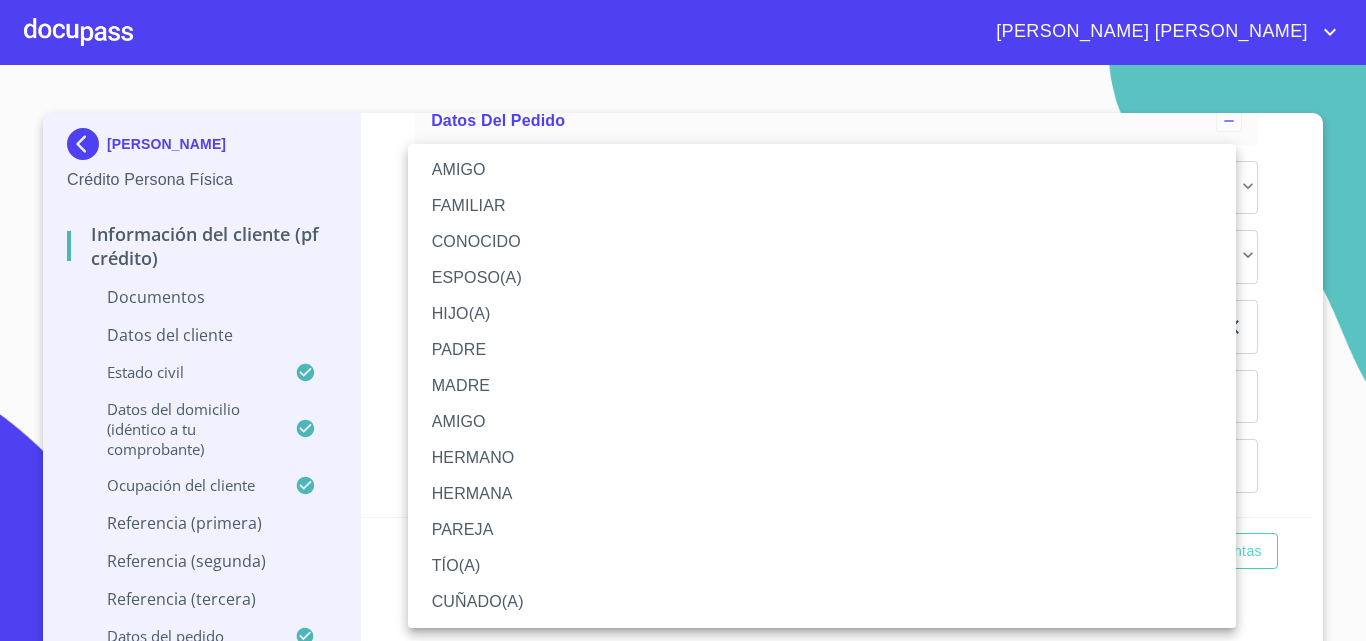 click on "HIJO(A)" at bounding box center [822, 314] 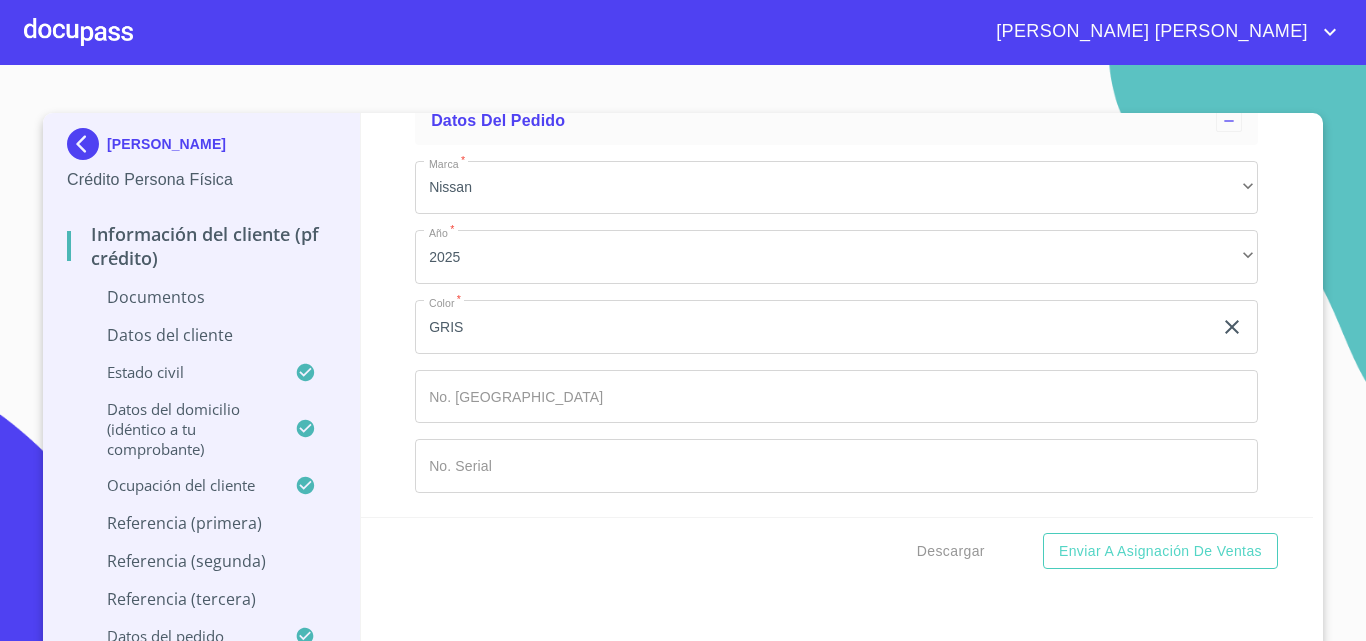 click on "​" at bounding box center (836, -1167) 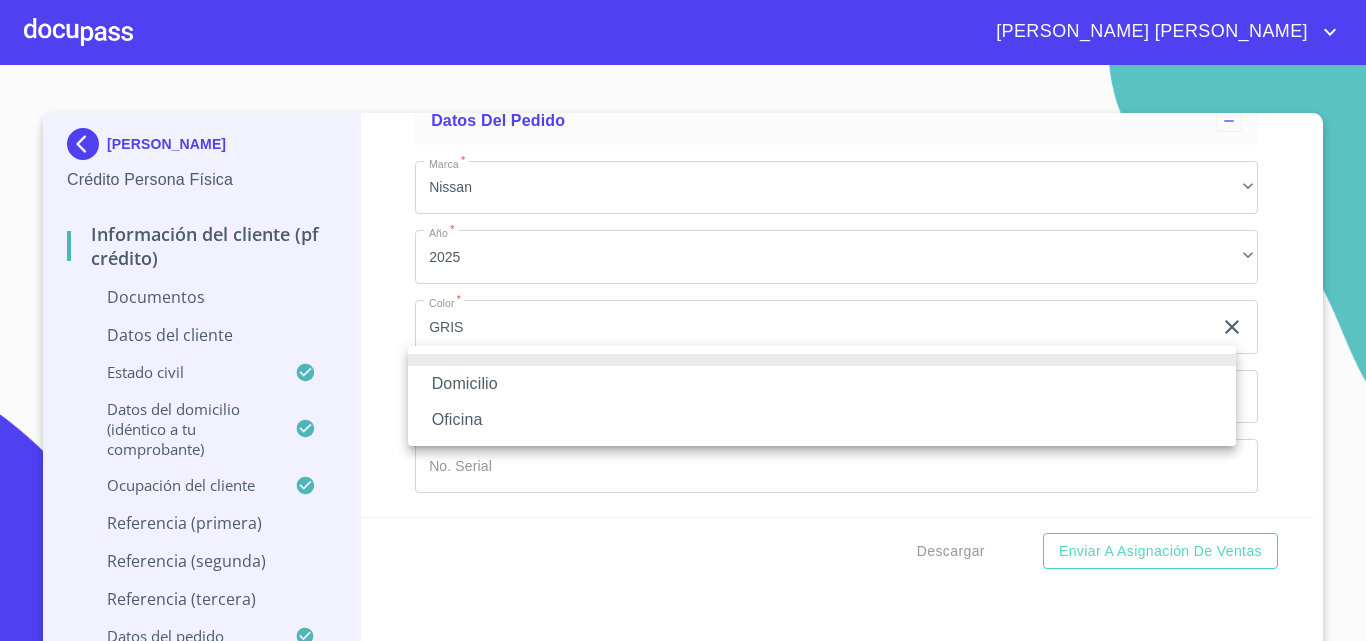 click on "Domicilio" at bounding box center (822, 384) 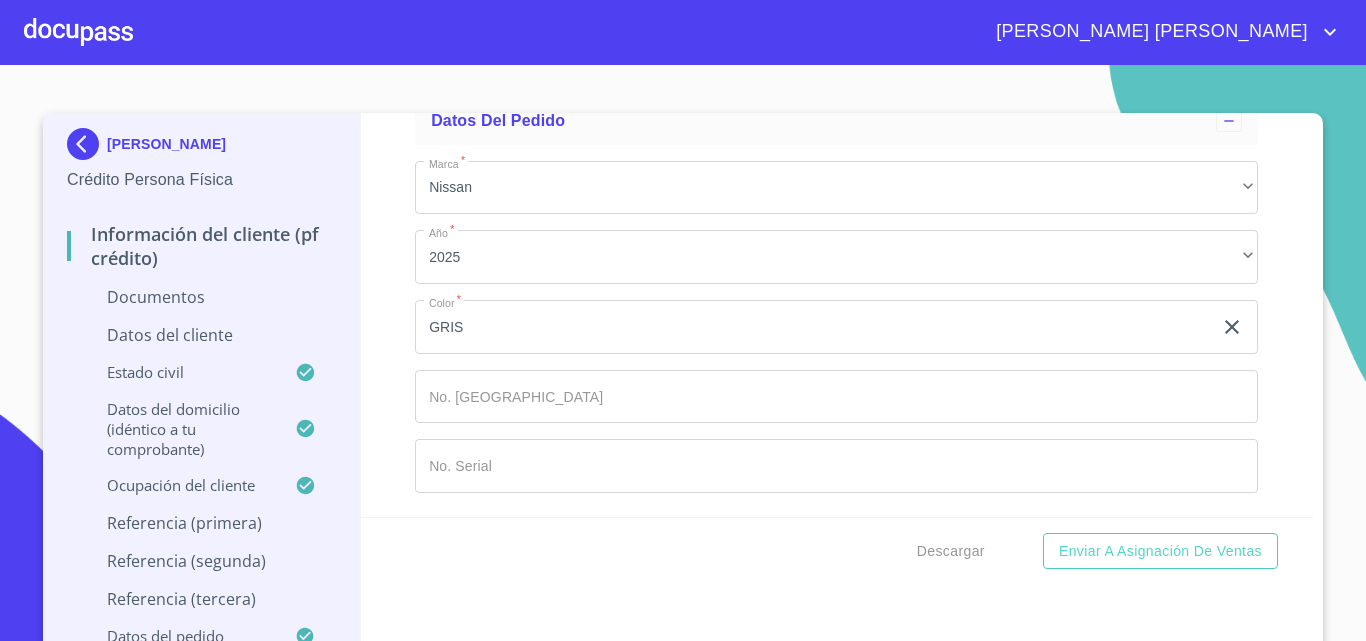 click on "Documento de identificación   *" 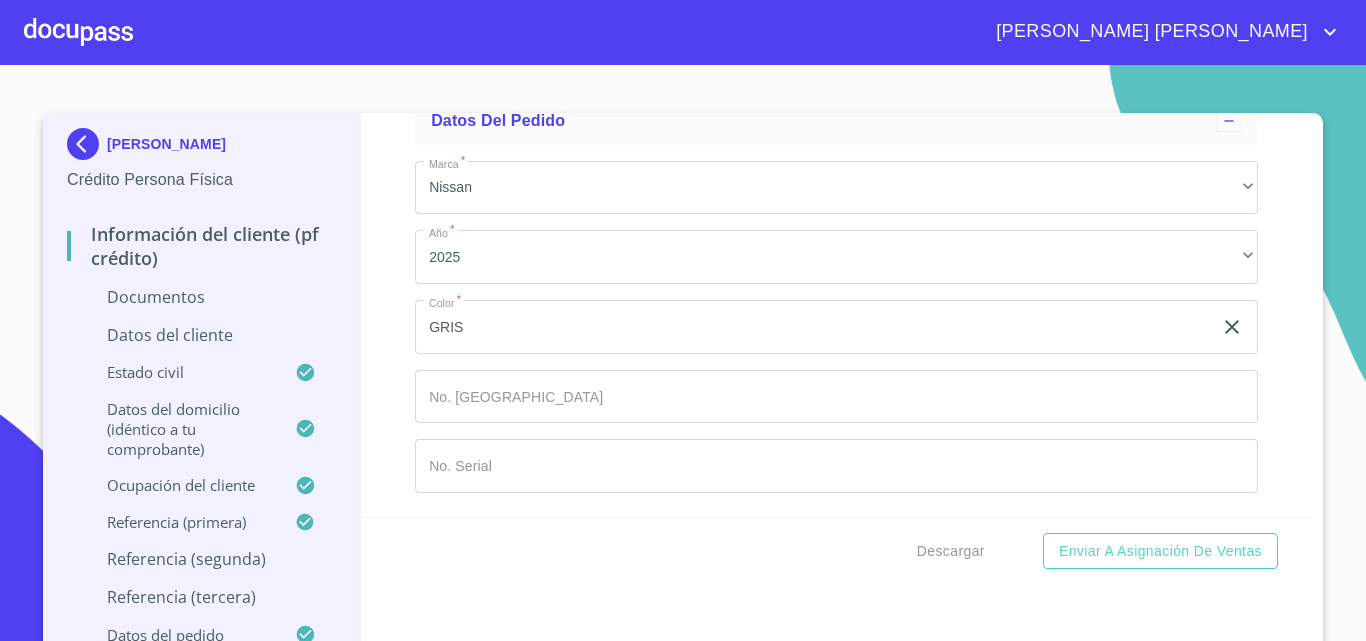 scroll, scrollTop: 9195, scrollLeft: 0, axis: vertical 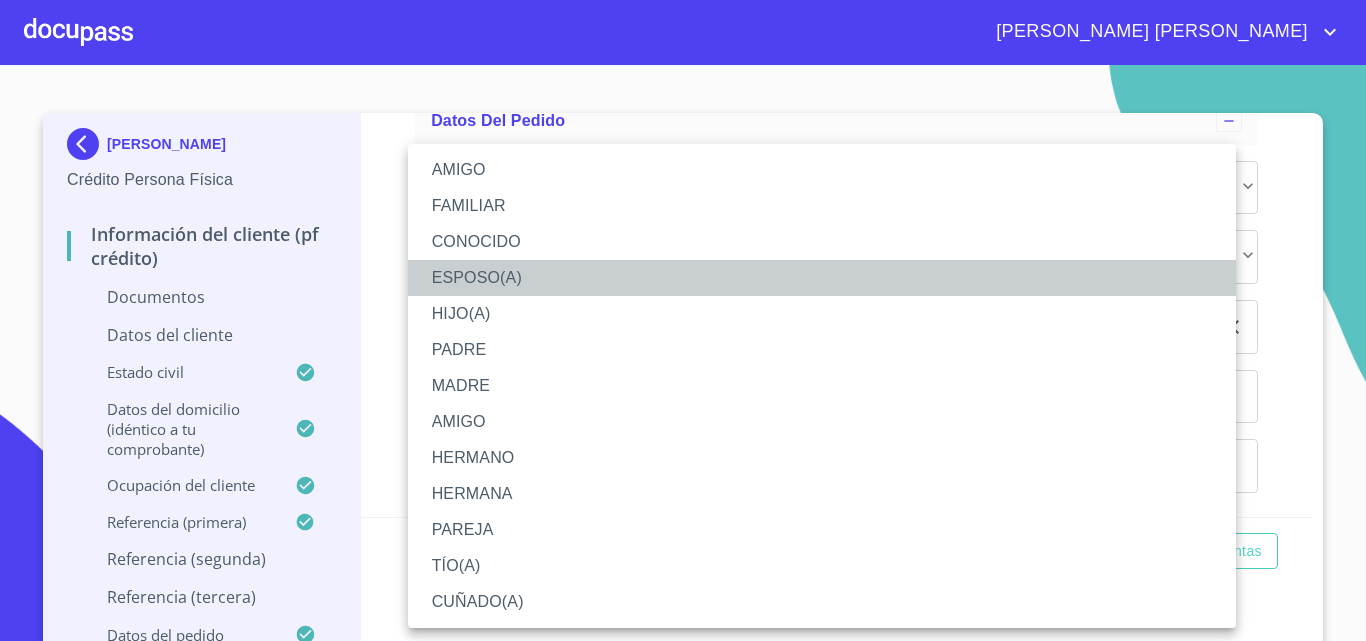 click on "ESPOSO(A)" at bounding box center (822, 278) 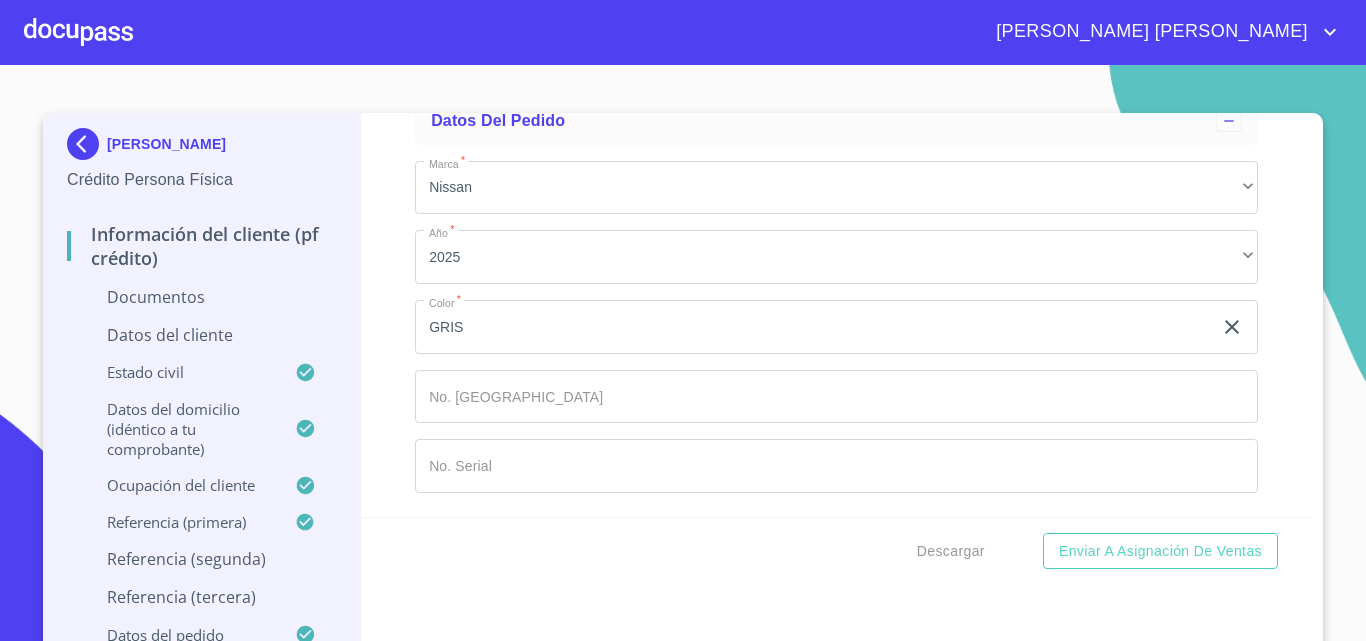click on "​" at bounding box center (836, -600) 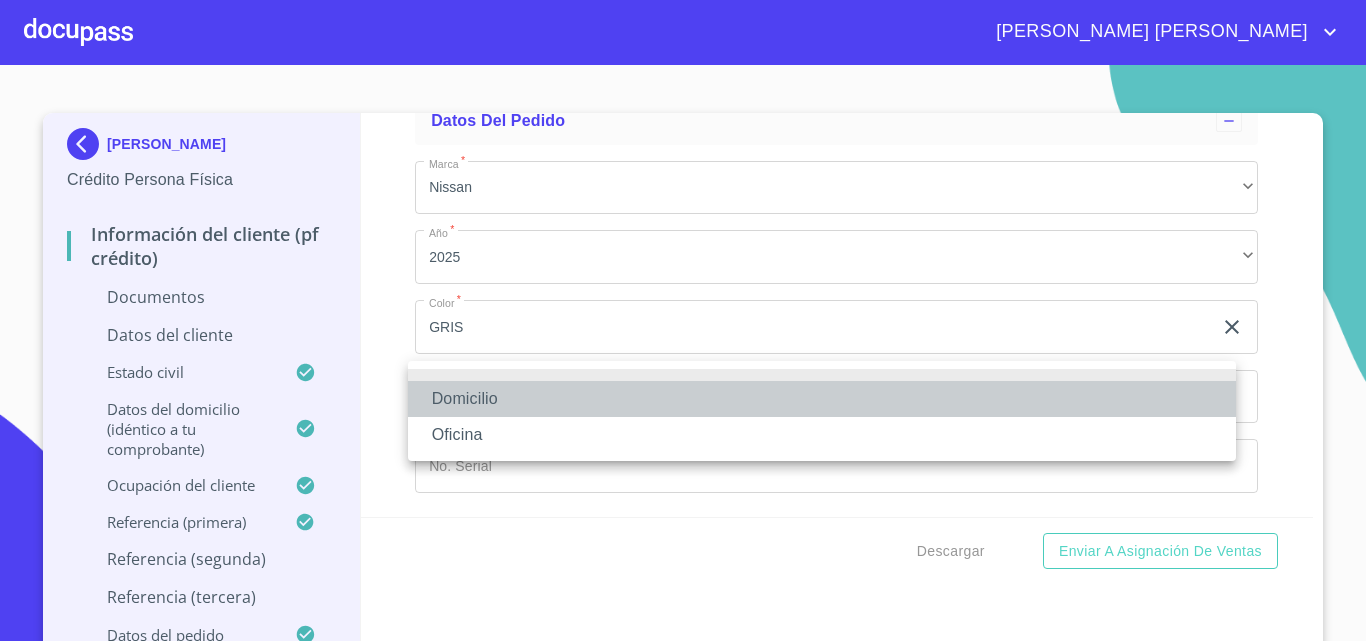click on "Domicilio" at bounding box center (822, 399) 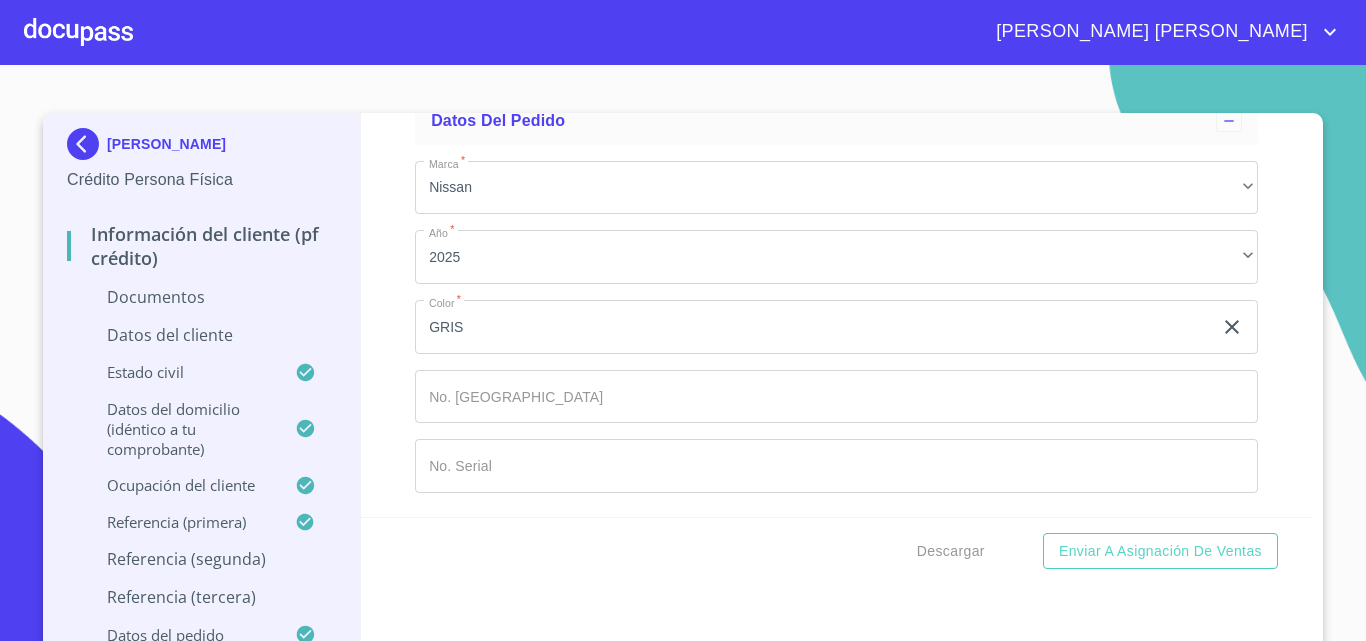 click on "Documento de identificación   *" 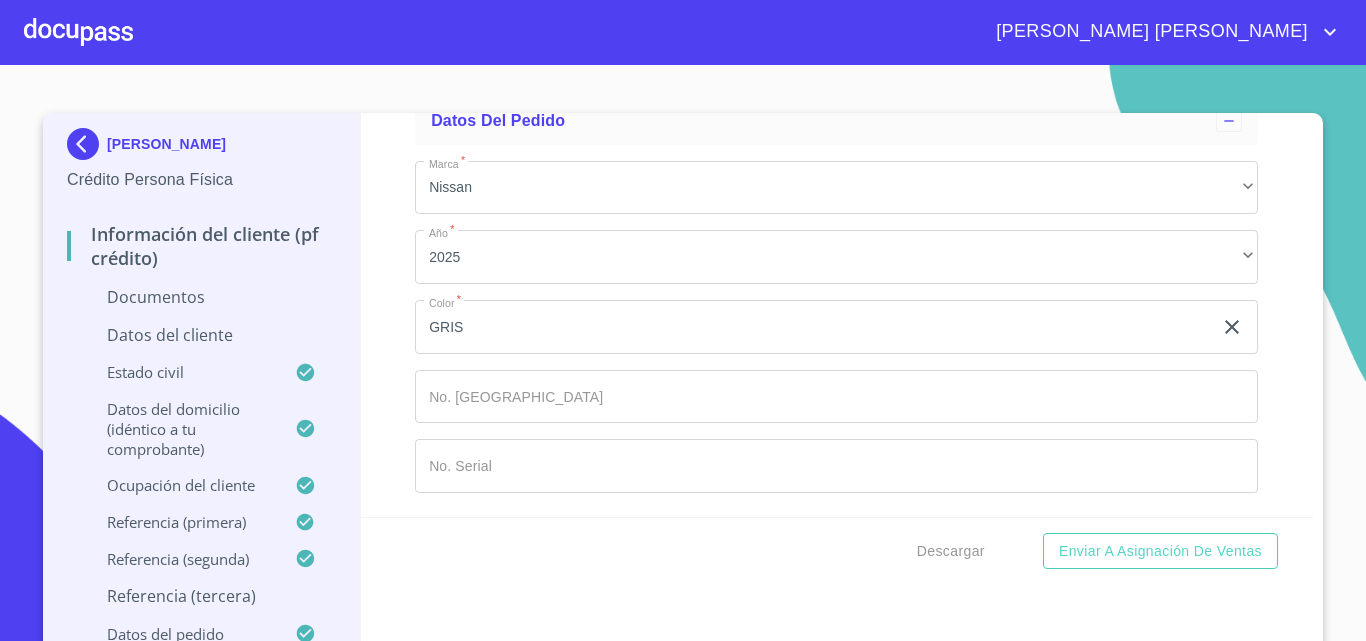 type on "[PERSON_NAME]" 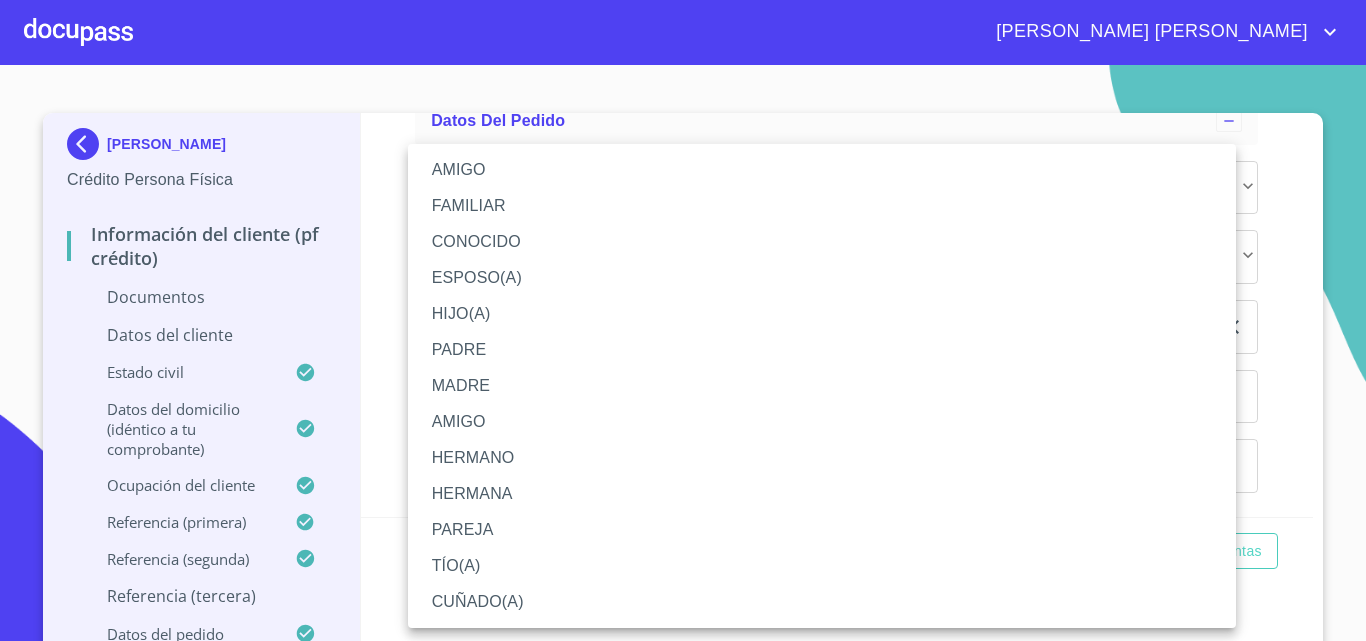 click on "HIJO(A)" at bounding box center [822, 314] 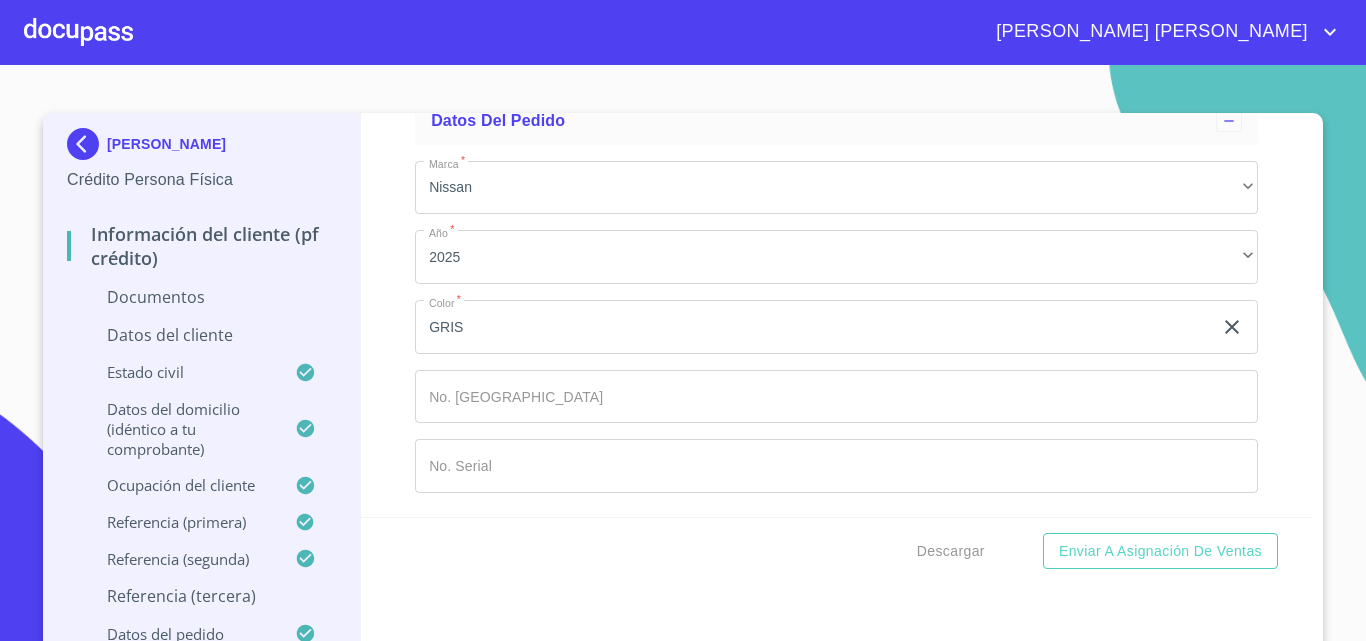 click on "​" at bounding box center [836, -32] 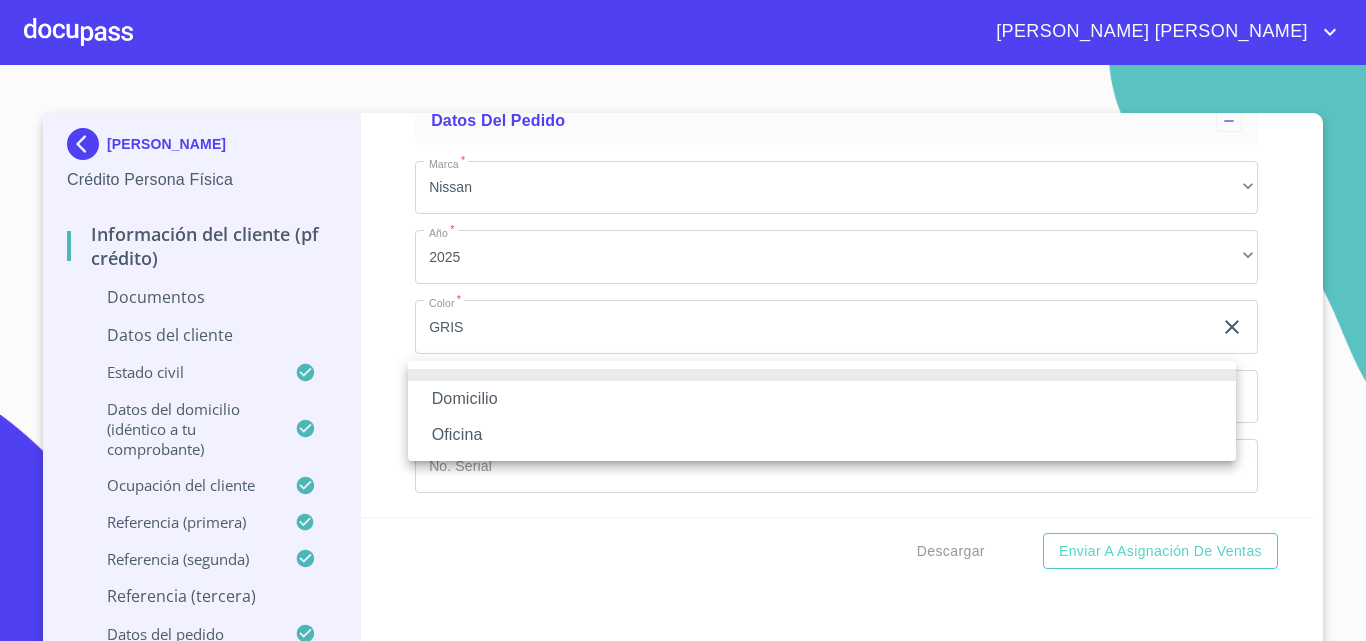 click on "Domicilio" at bounding box center (822, 399) 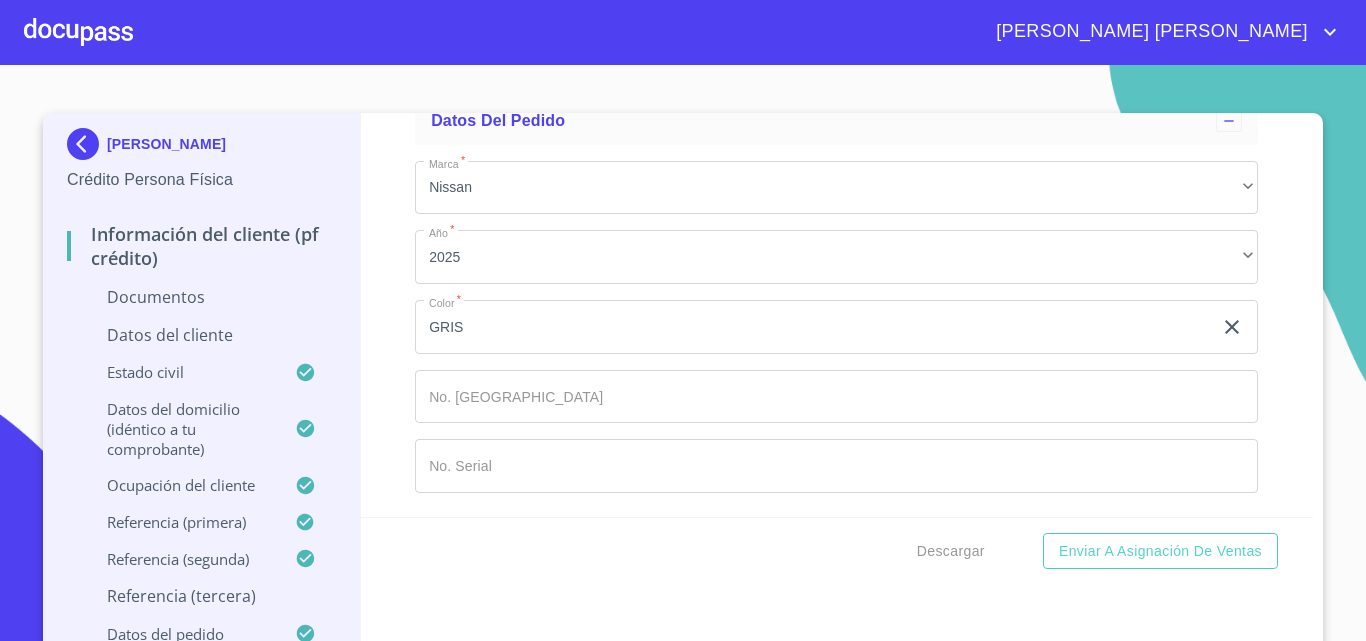 click on "Documento de identificación   *" 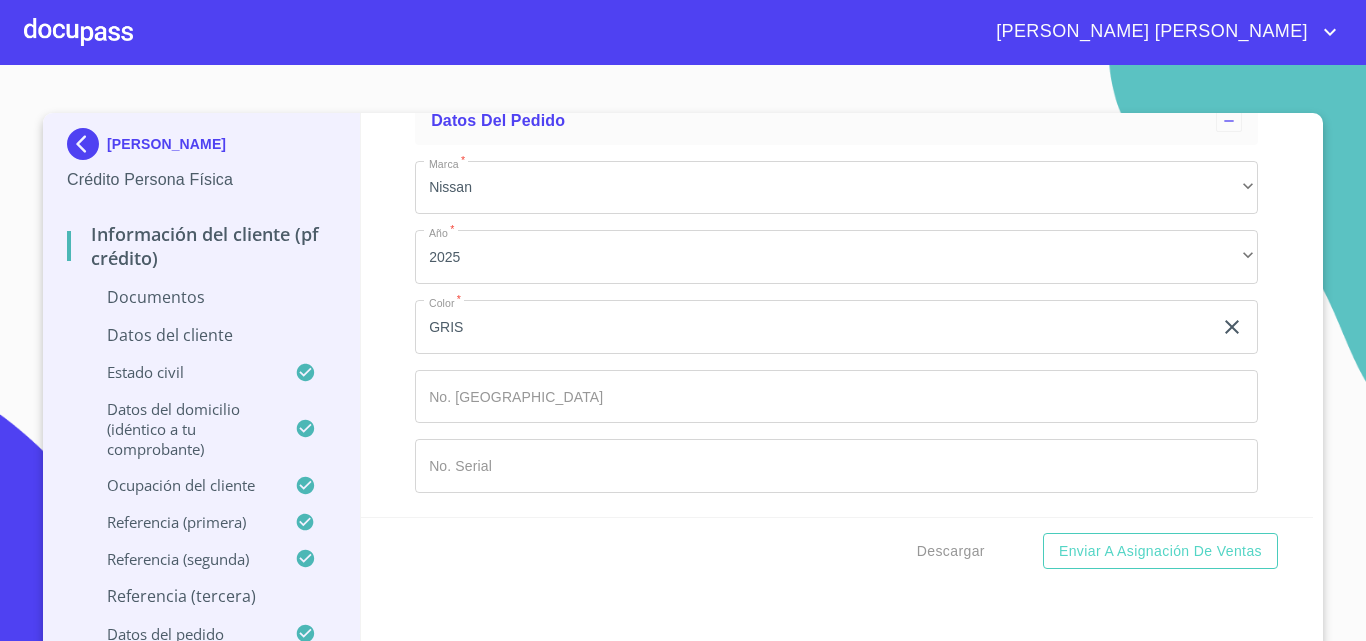 scroll, scrollTop: 10432, scrollLeft: 0, axis: vertical 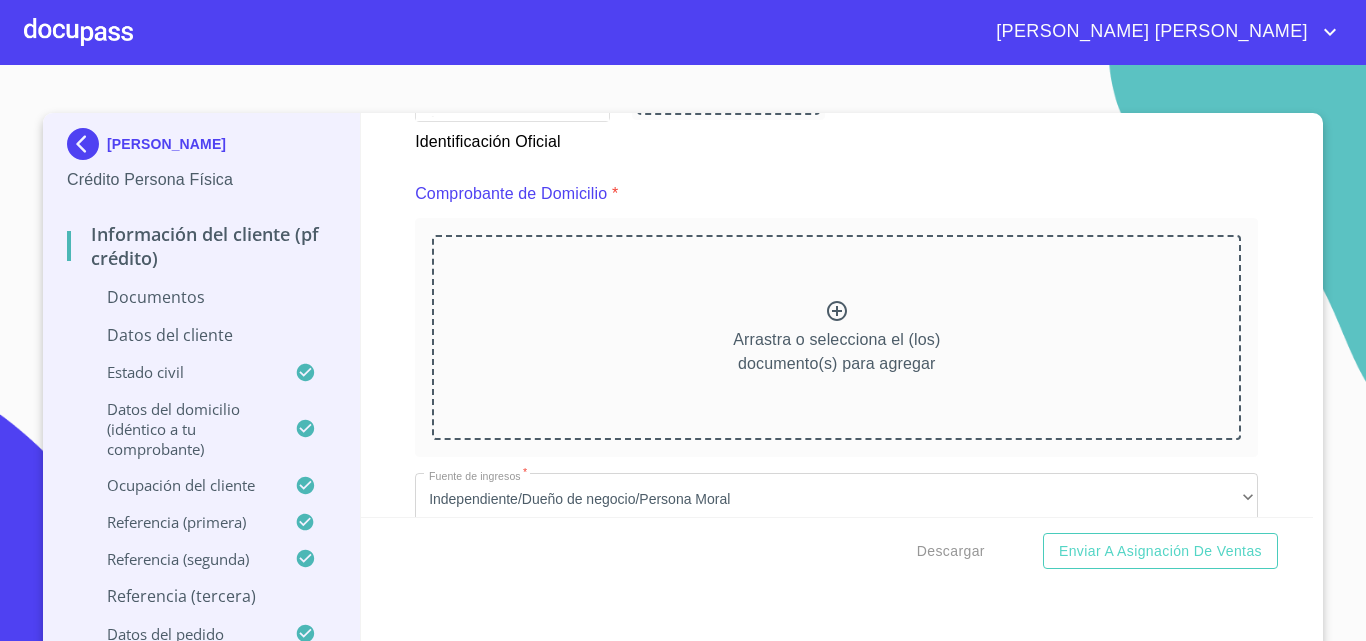 type on "[PHONE_NUMBER]" 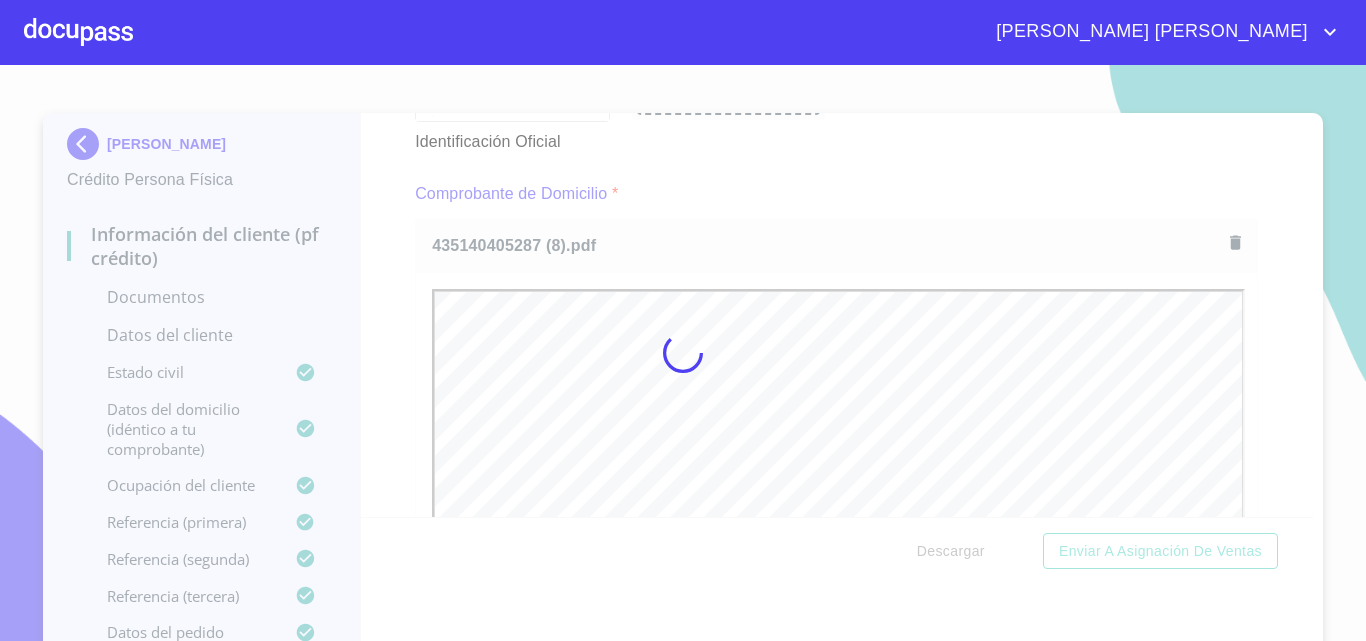 scroll, scrollTop: 0, scrollLeft: 0, axis: both 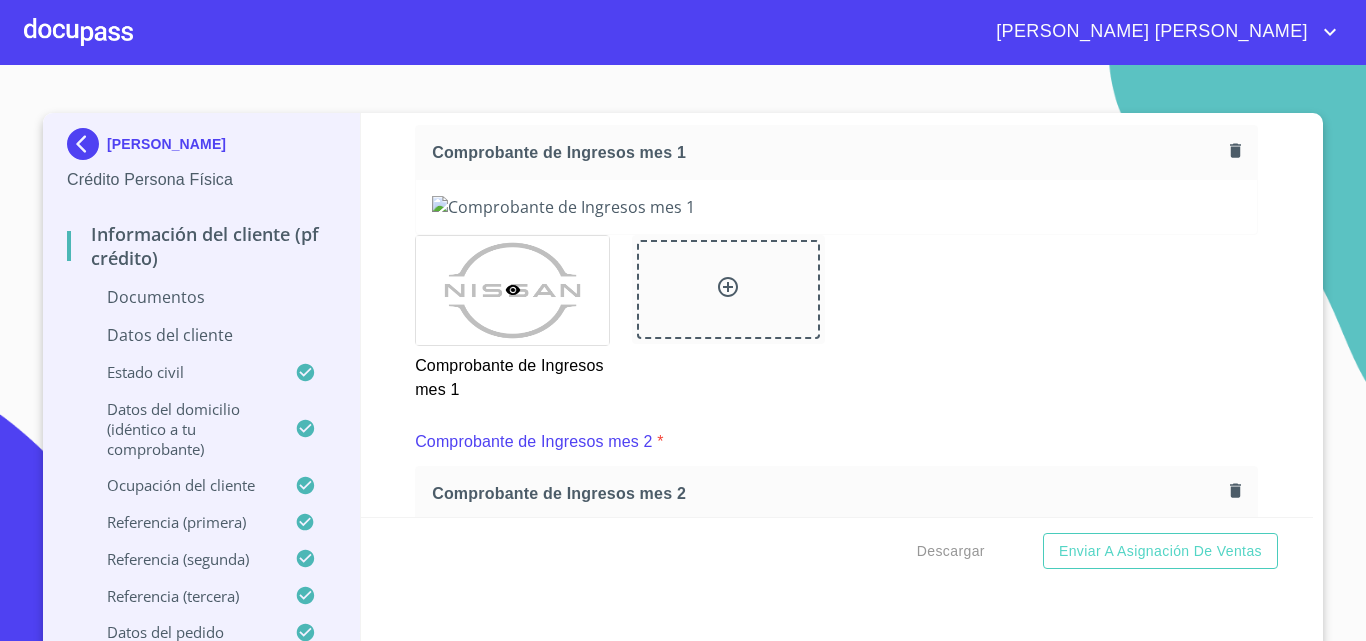 click 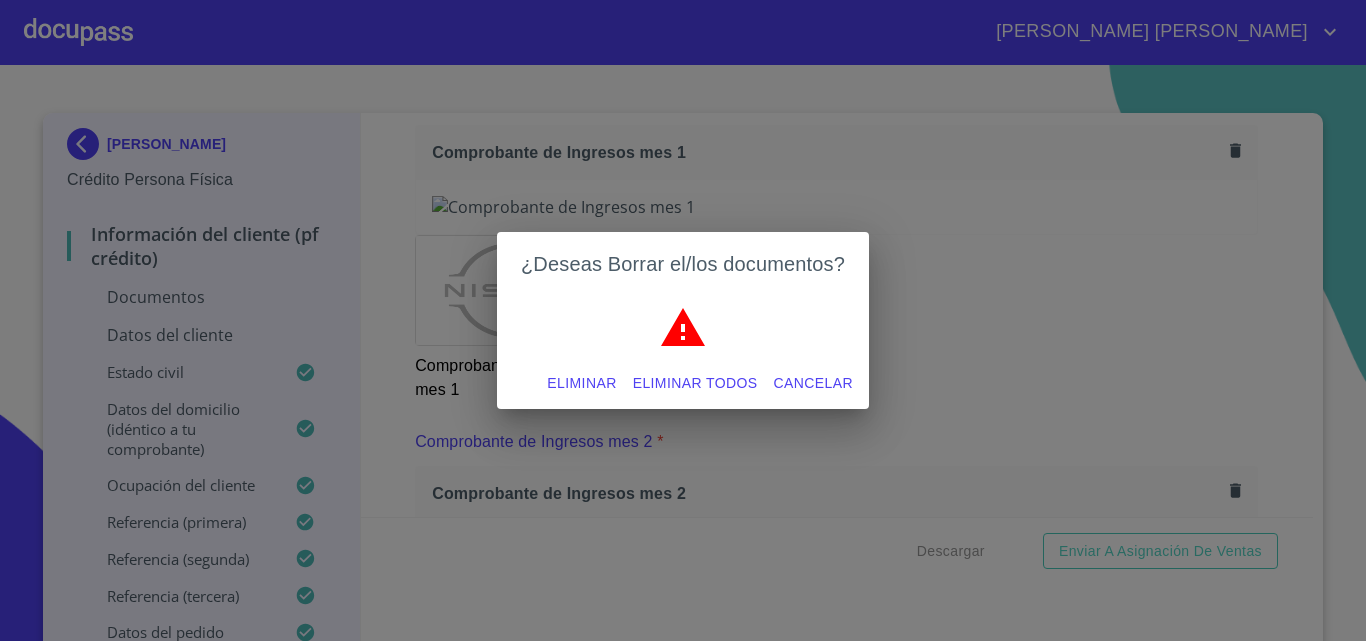 click on "Eliminar" at bounding box center (581, 383) 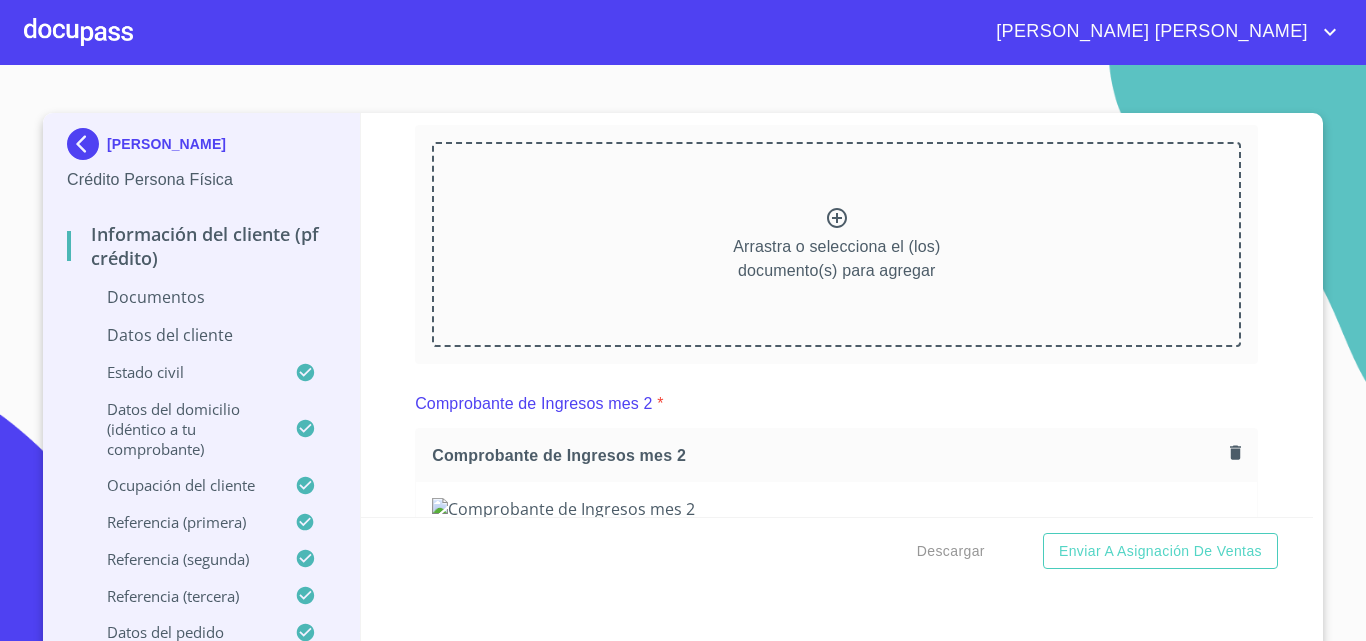click 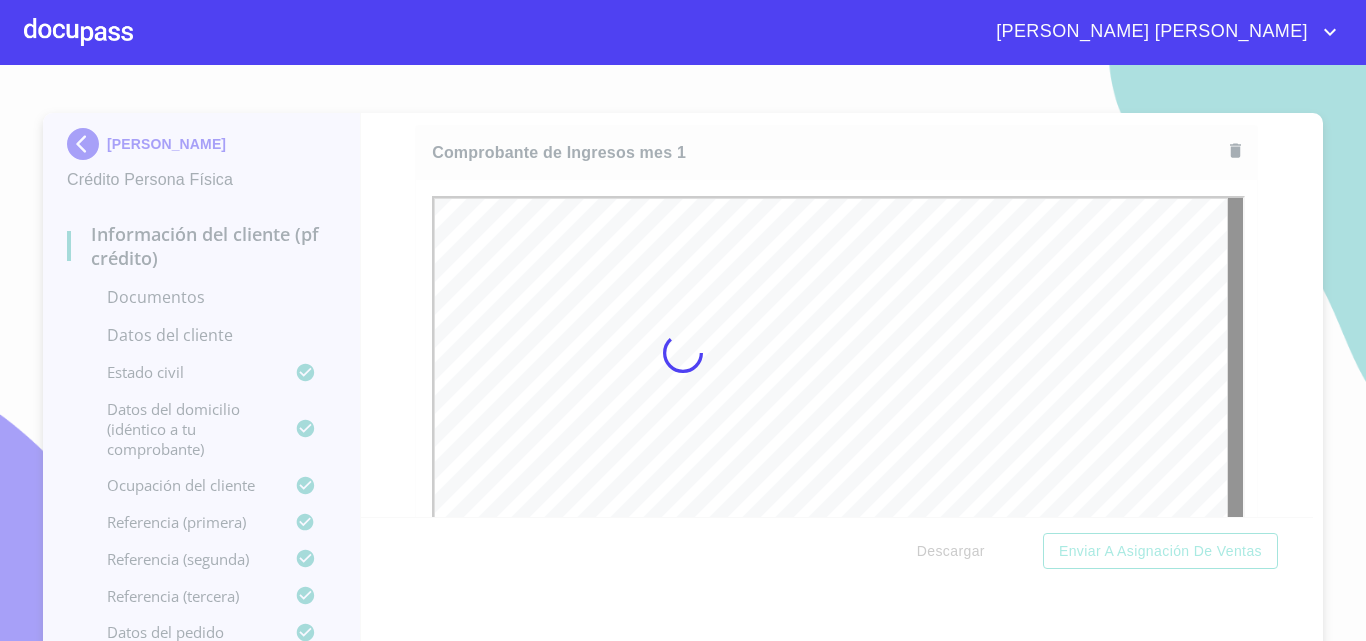 scroll, scrollTop: 0, scrollLeft: 0, axis: both 